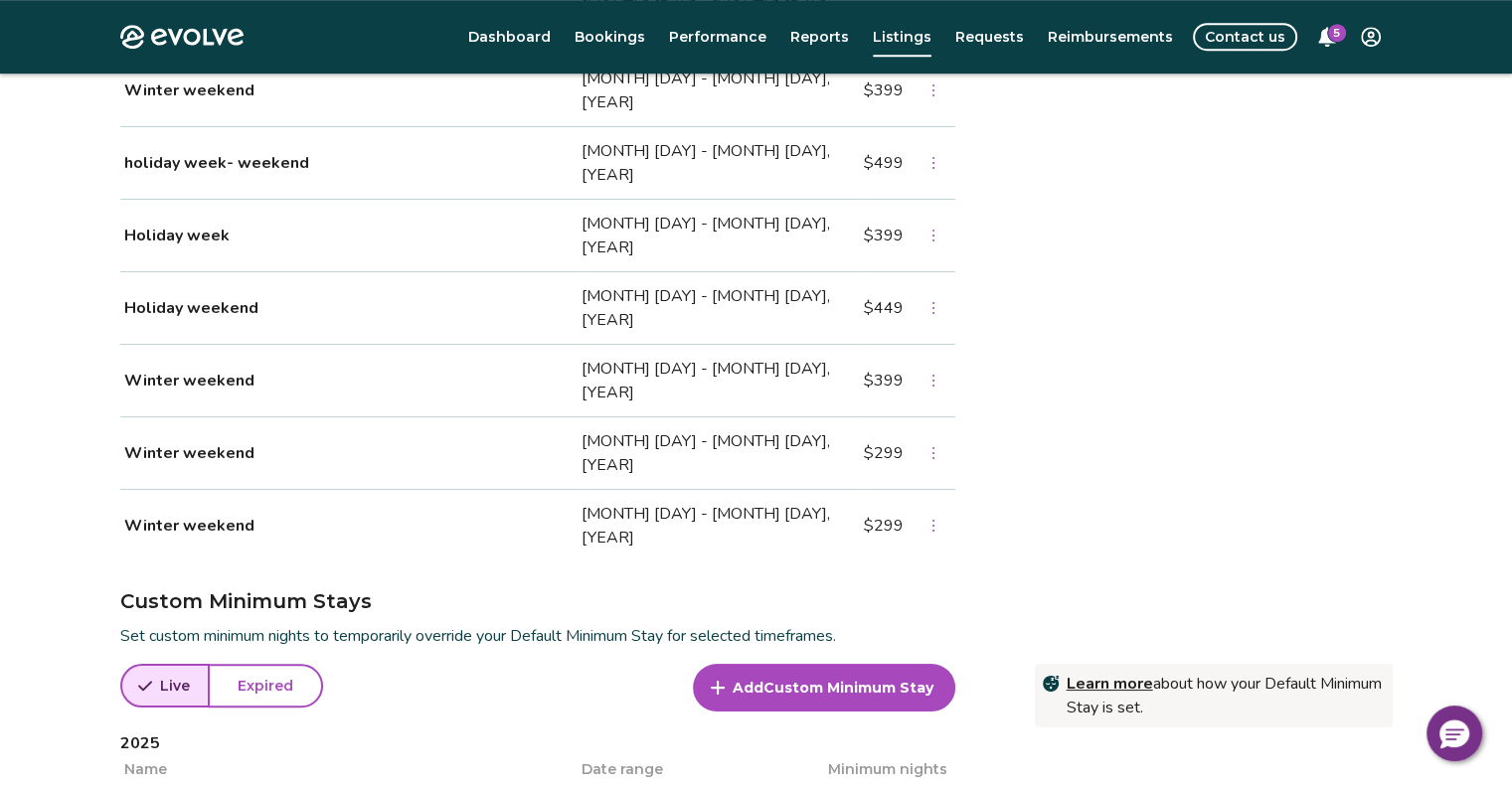 scroll, scrollTop: 1232, scrollLeft: 0, axis: vertical 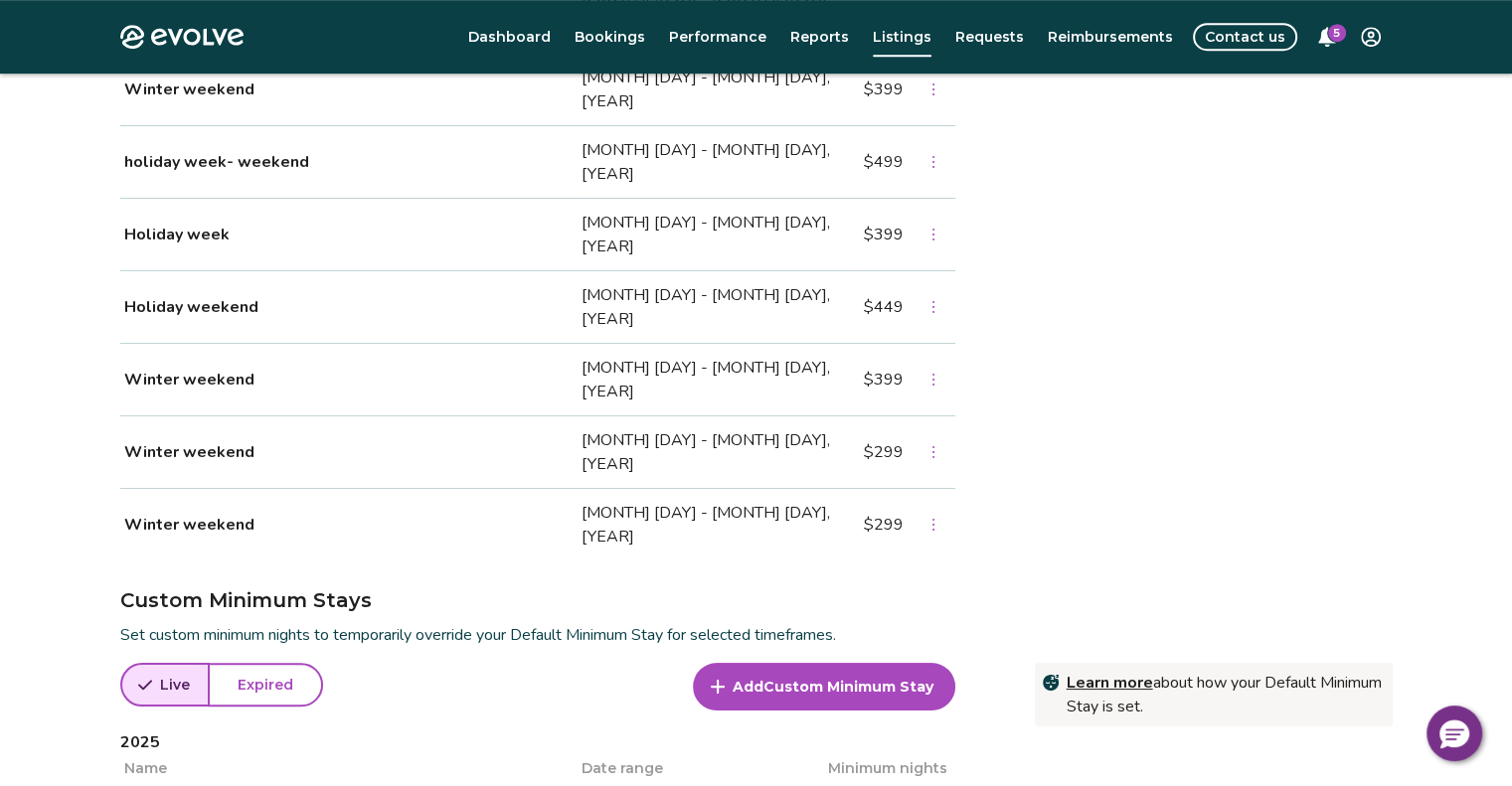 click on "2" at bounding box center [908, 814] 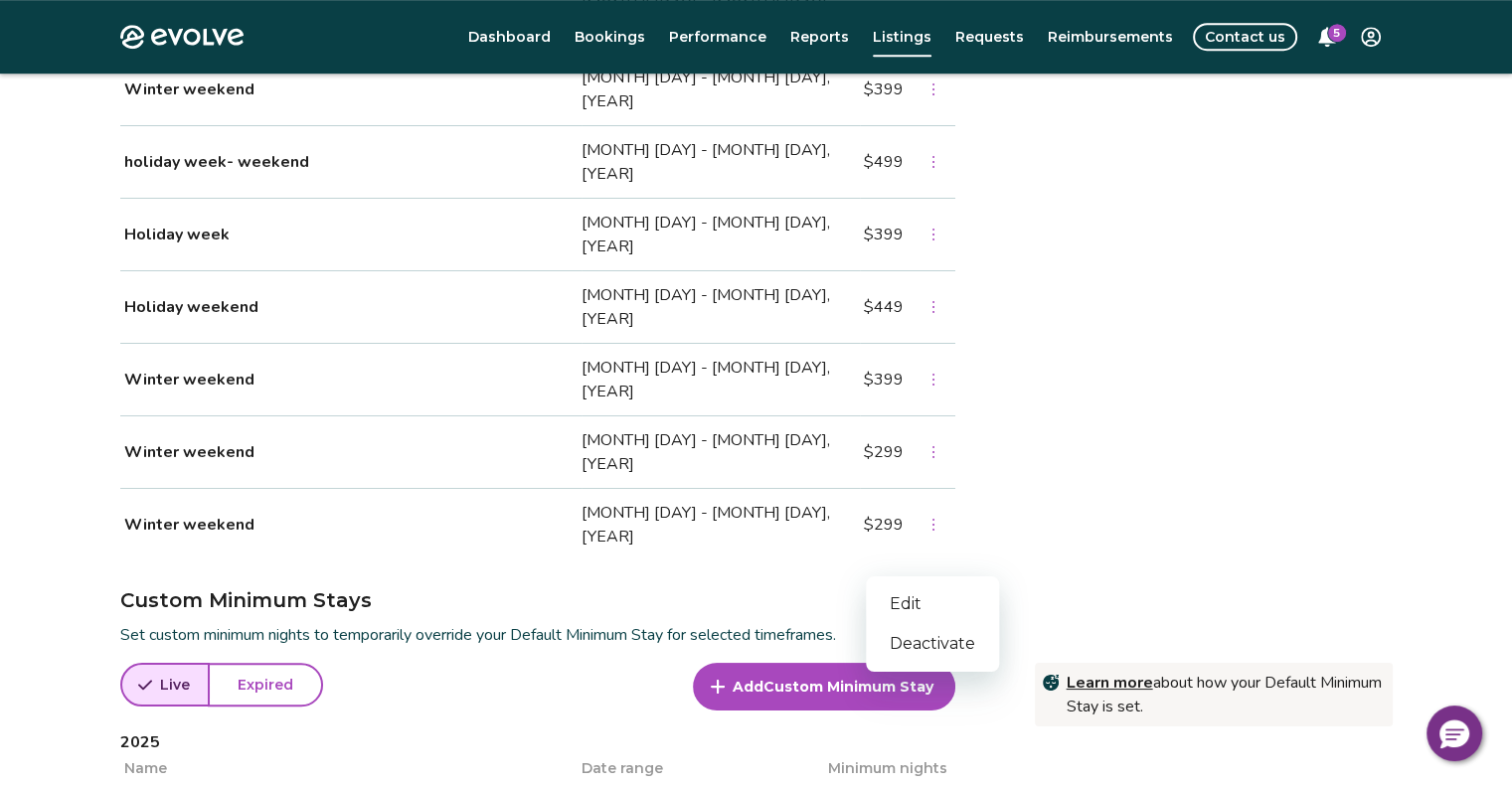 click 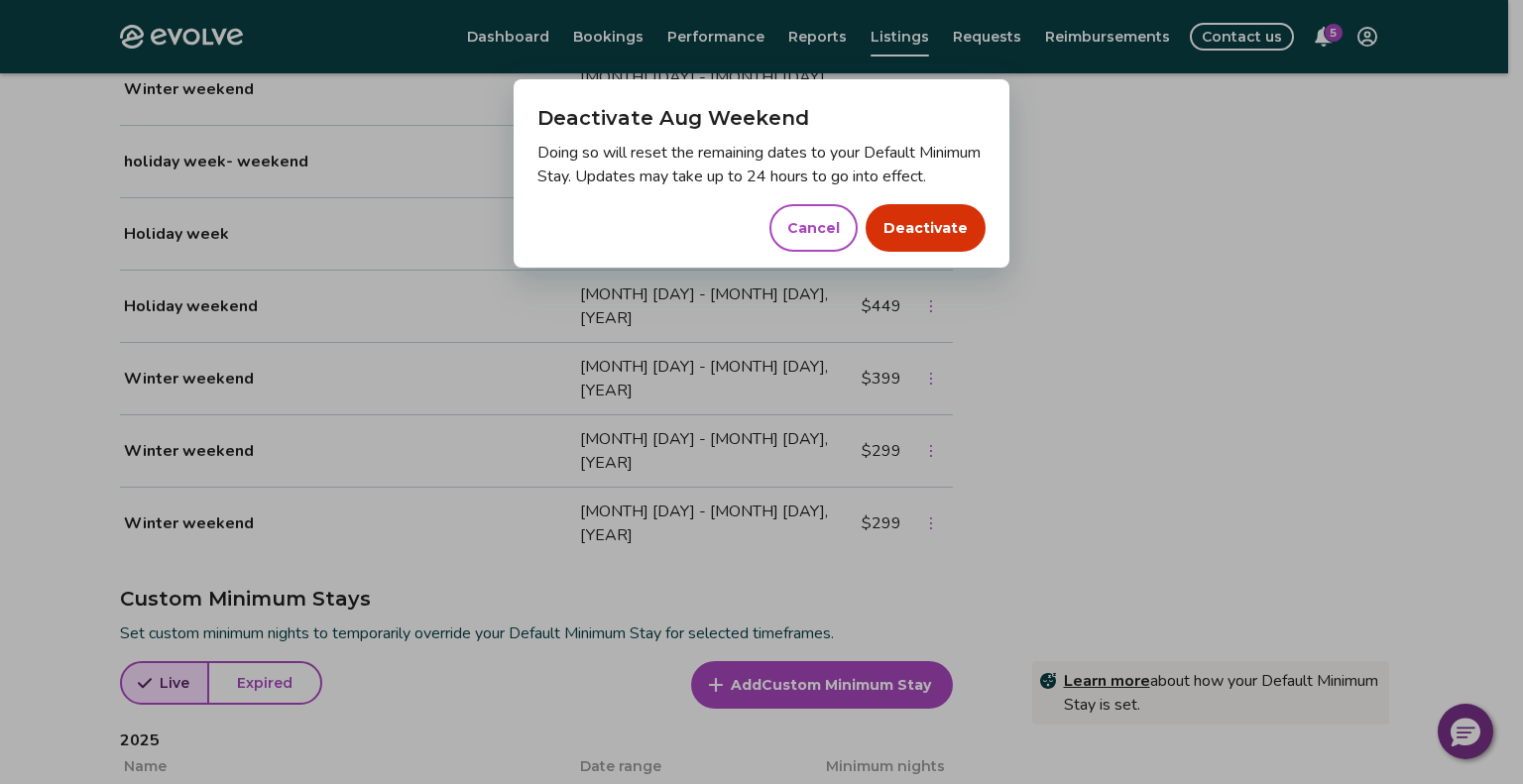 click on "Deactivate" at bounding box center [925, 228] 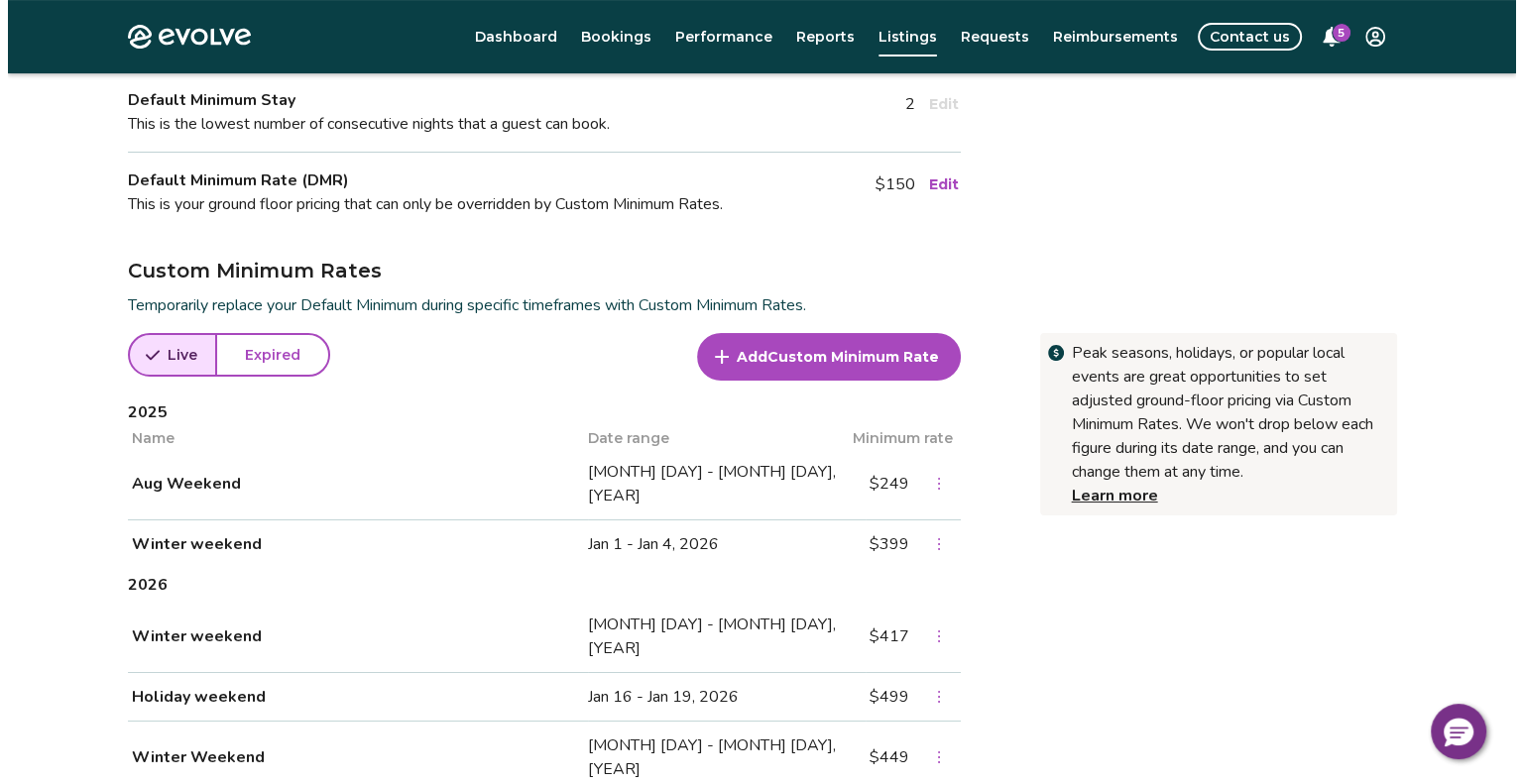 scroll, scrollTop: 488, scrollLeft: 0, axis: vertical 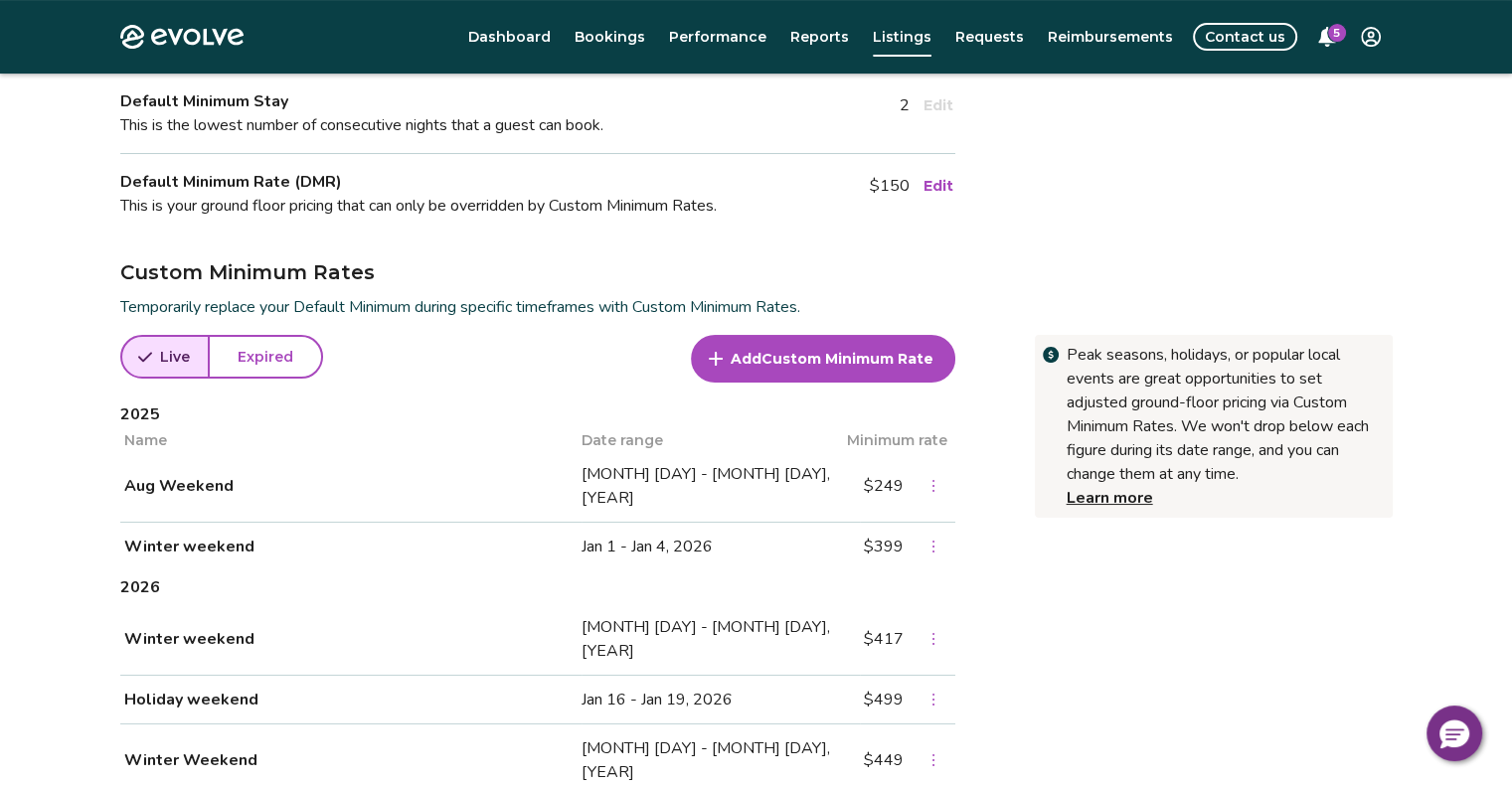 click on "Custom Minimum Rate" at bounding box center [847, 359] 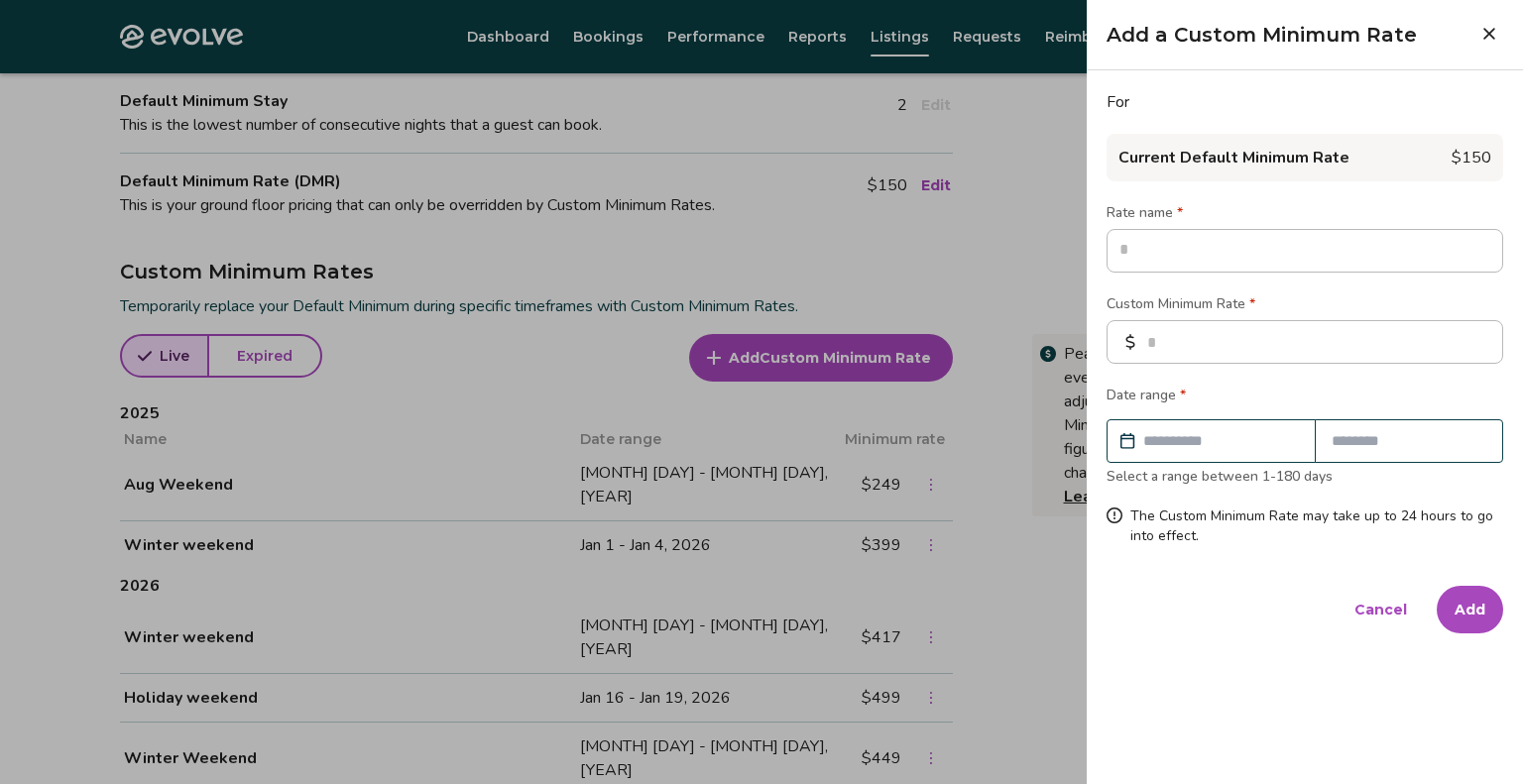 type on "*" 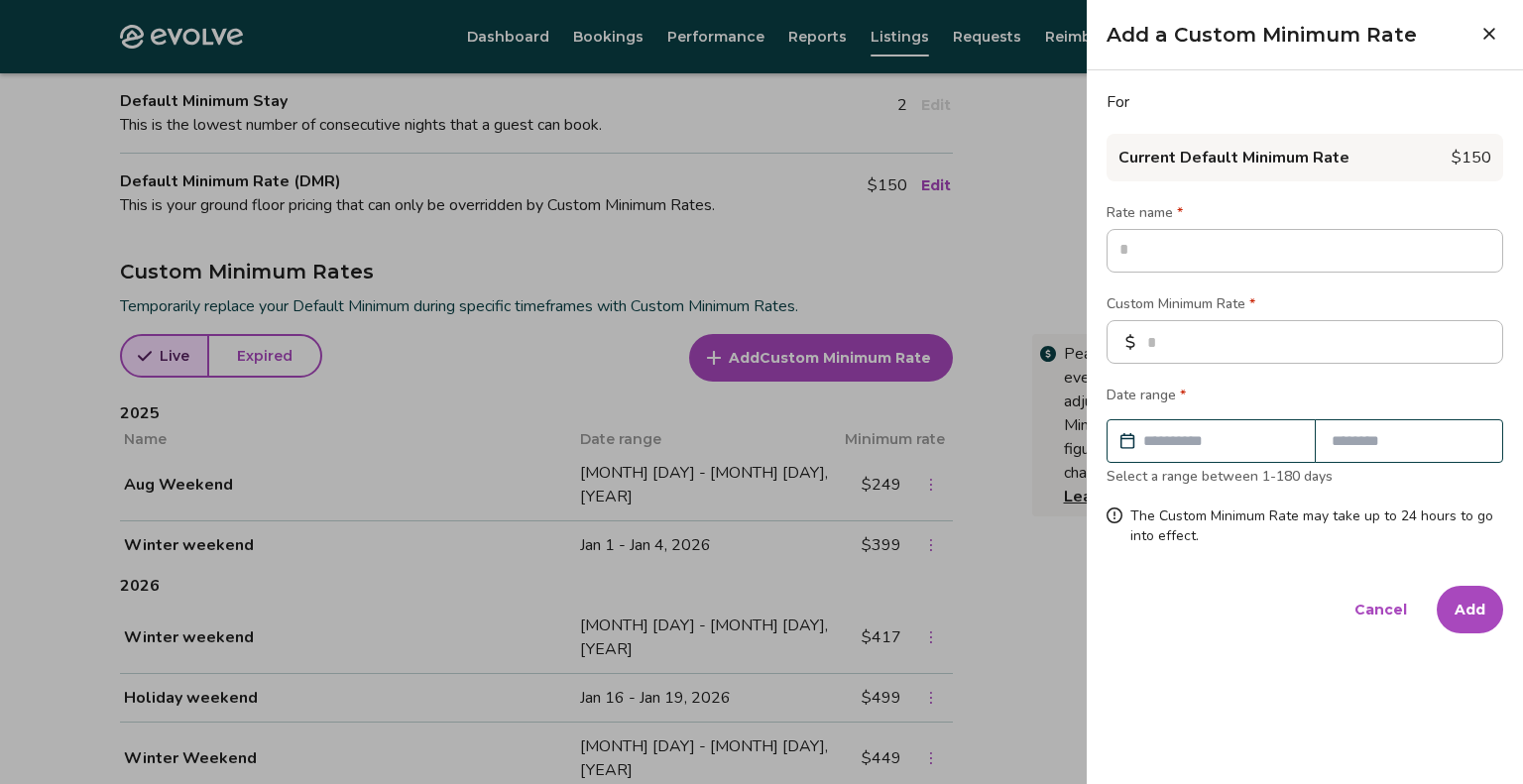 type on "*" 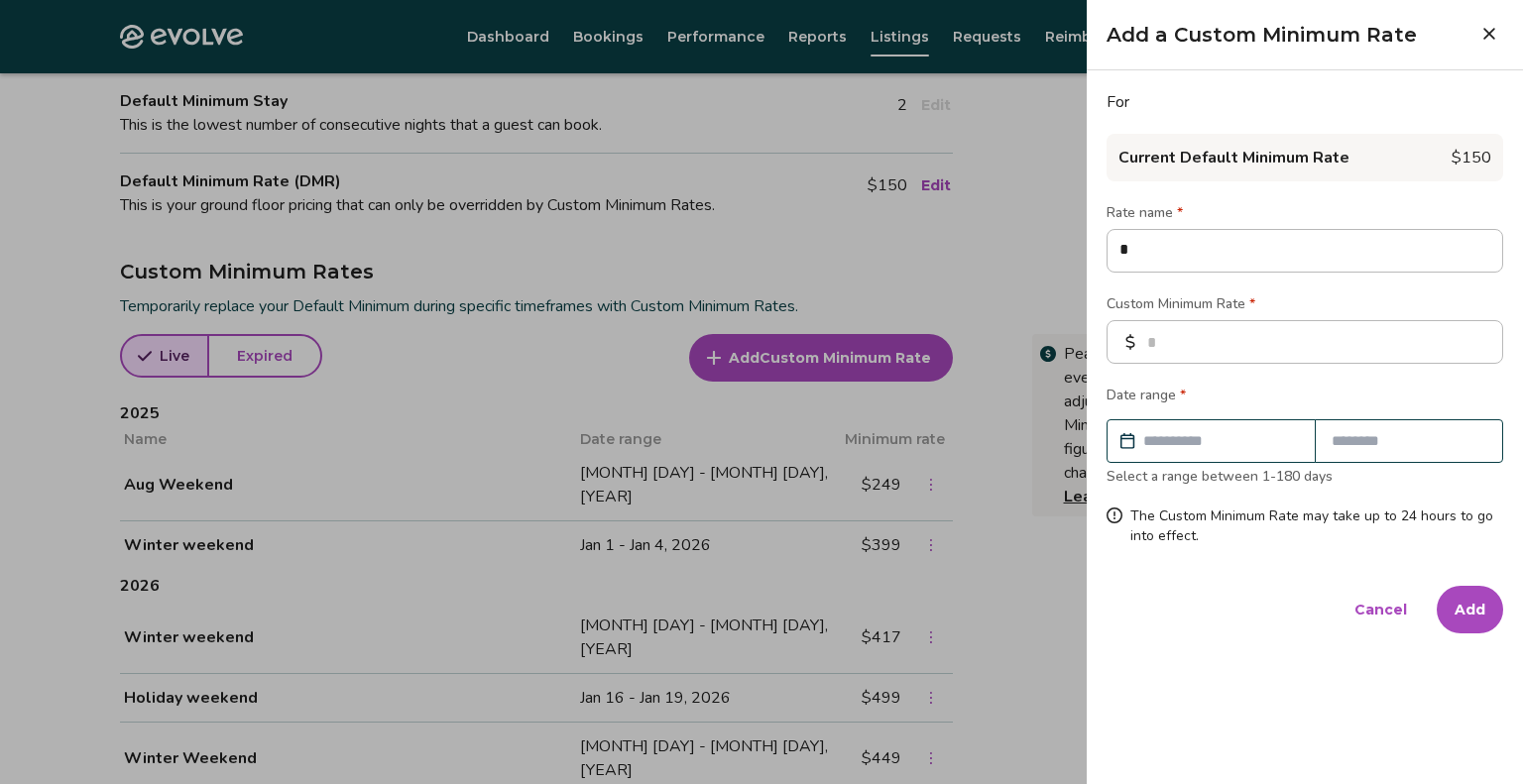 type on "*" 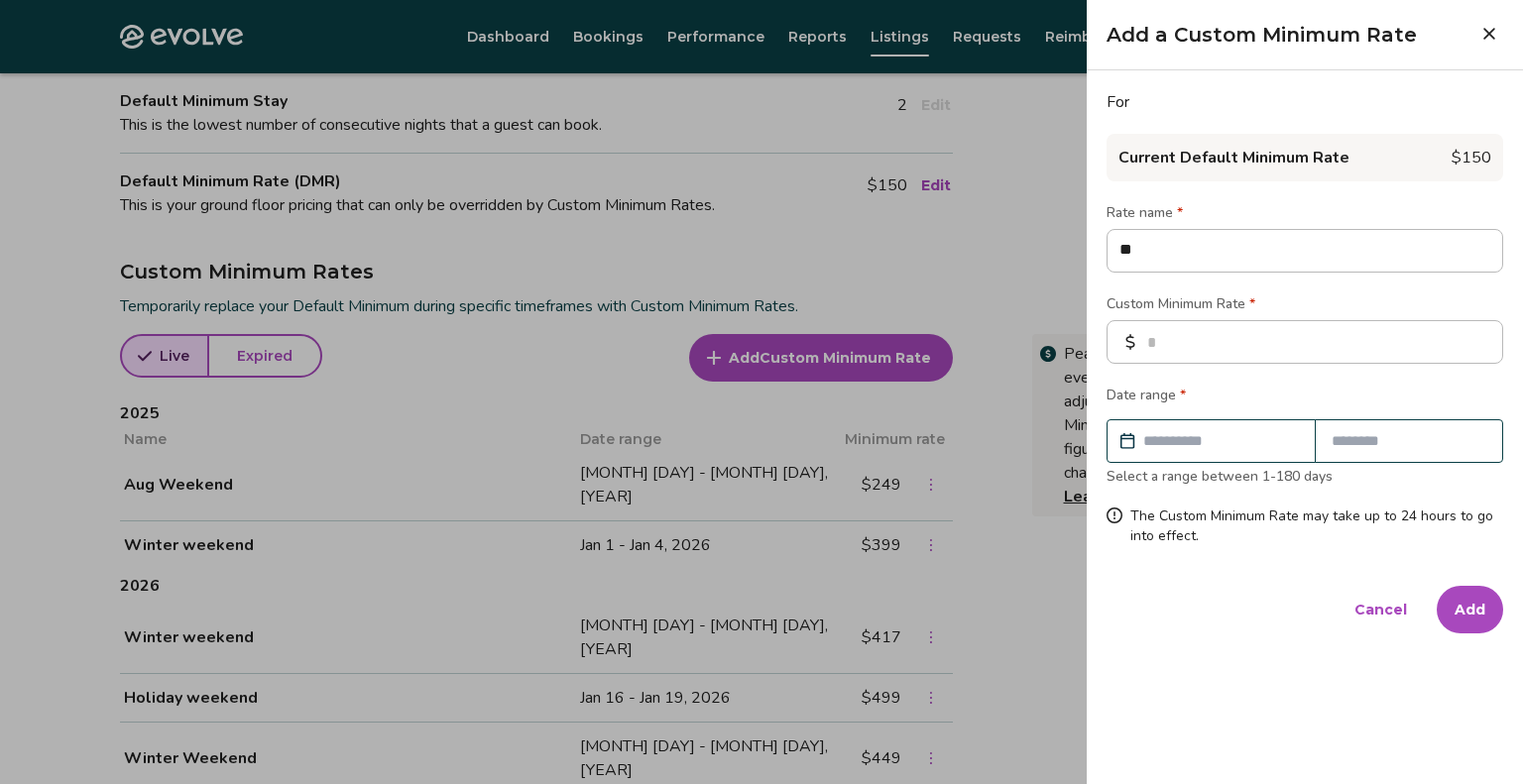 type on "*" 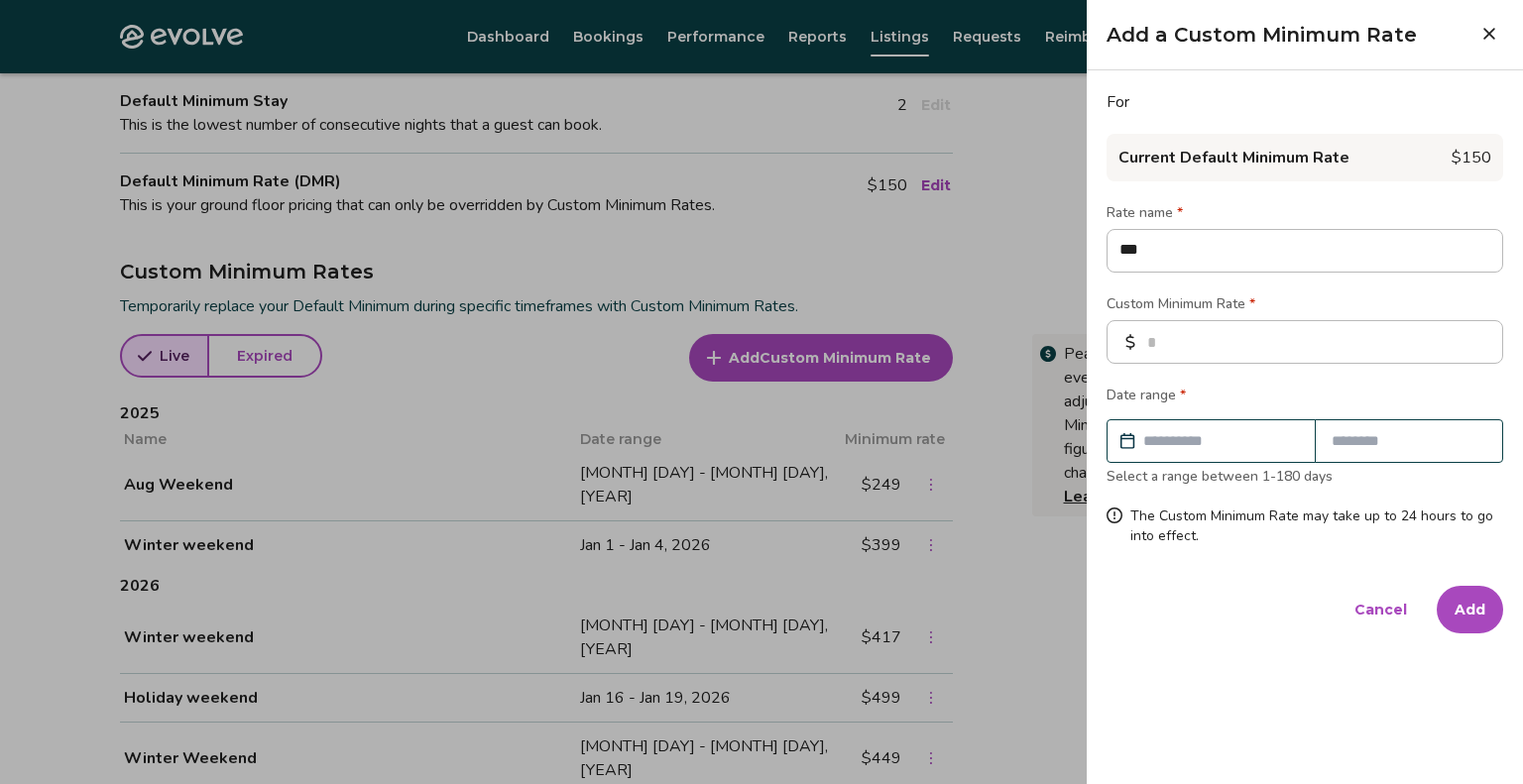 type on "*" 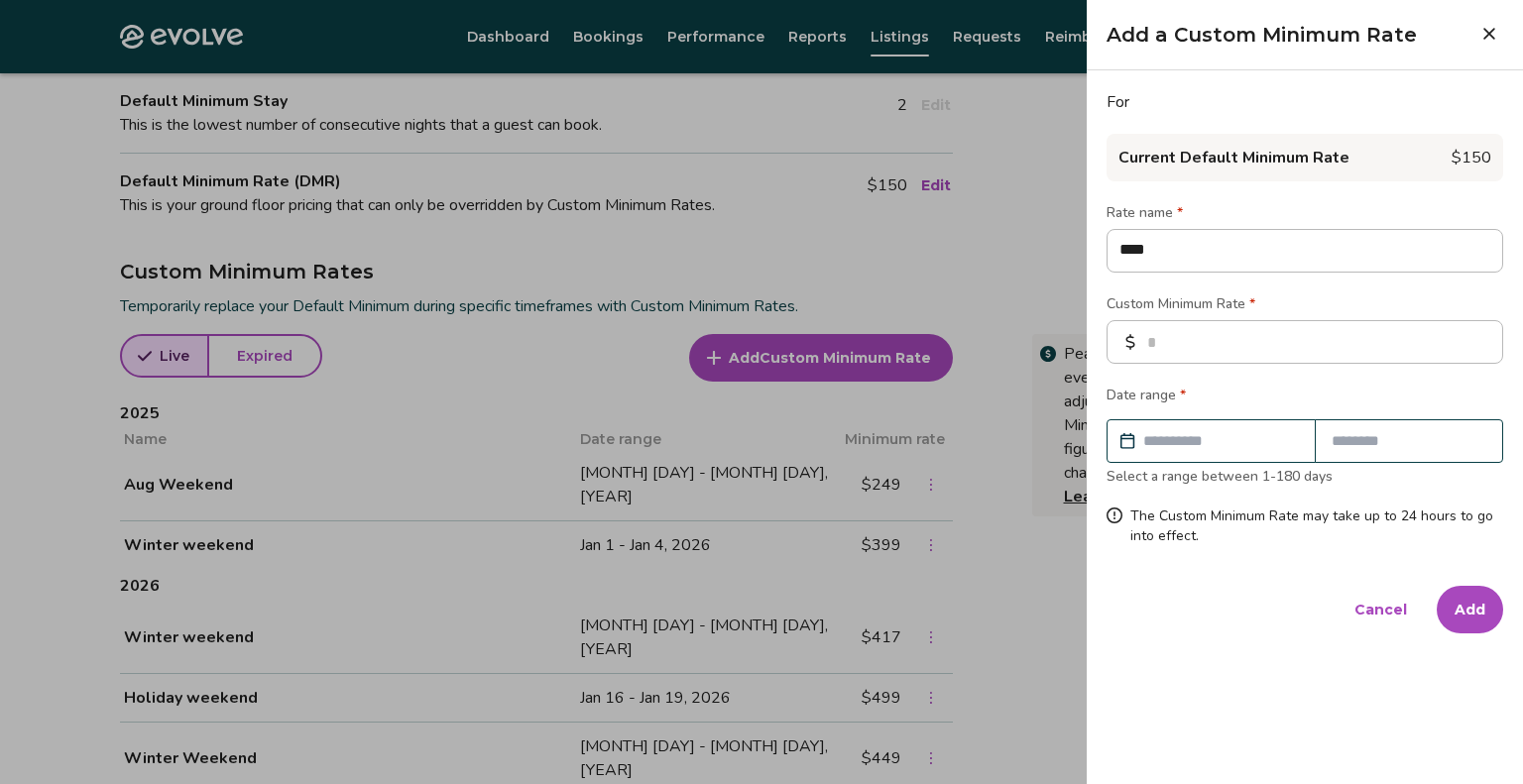 type on "*" 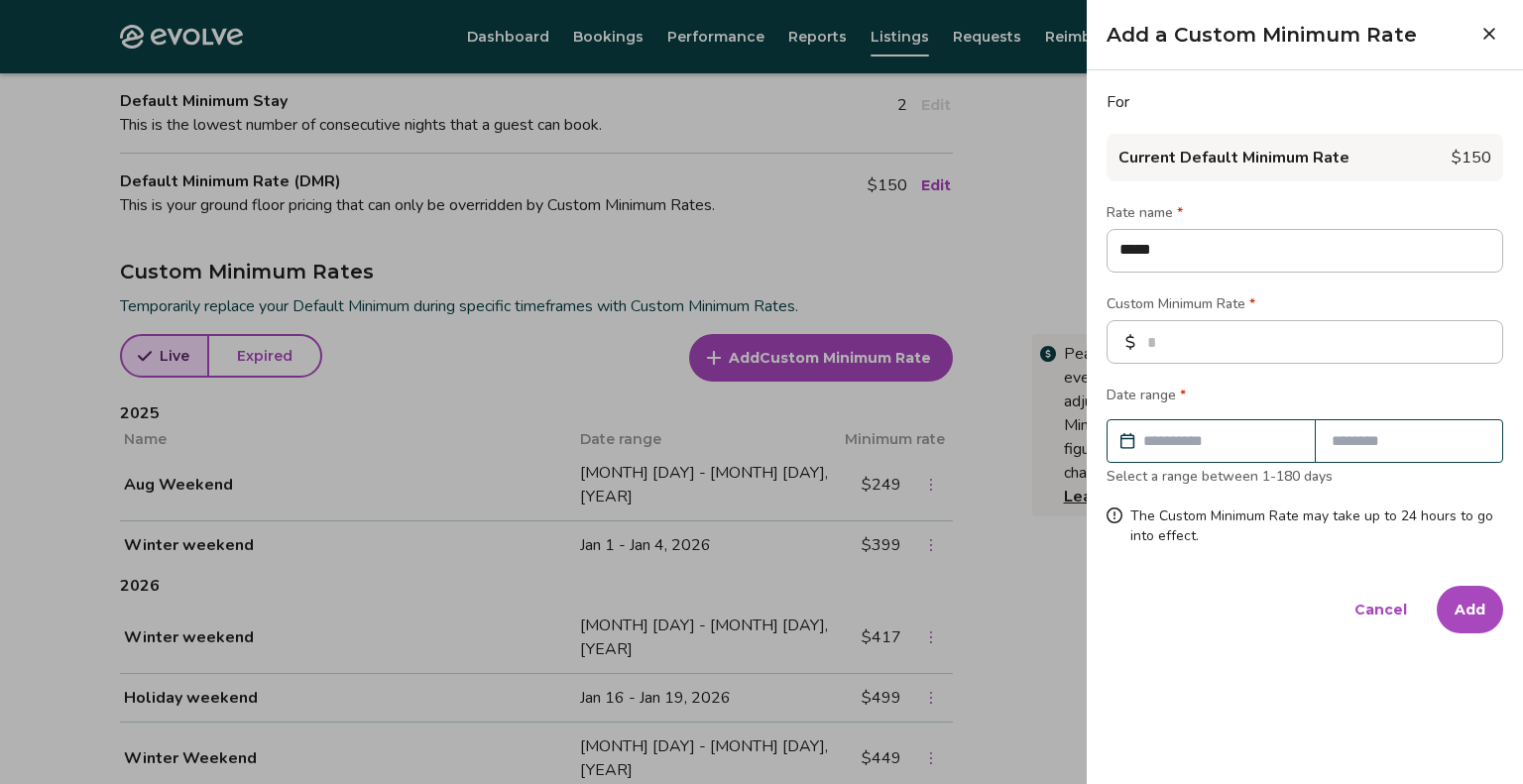 type on "*" 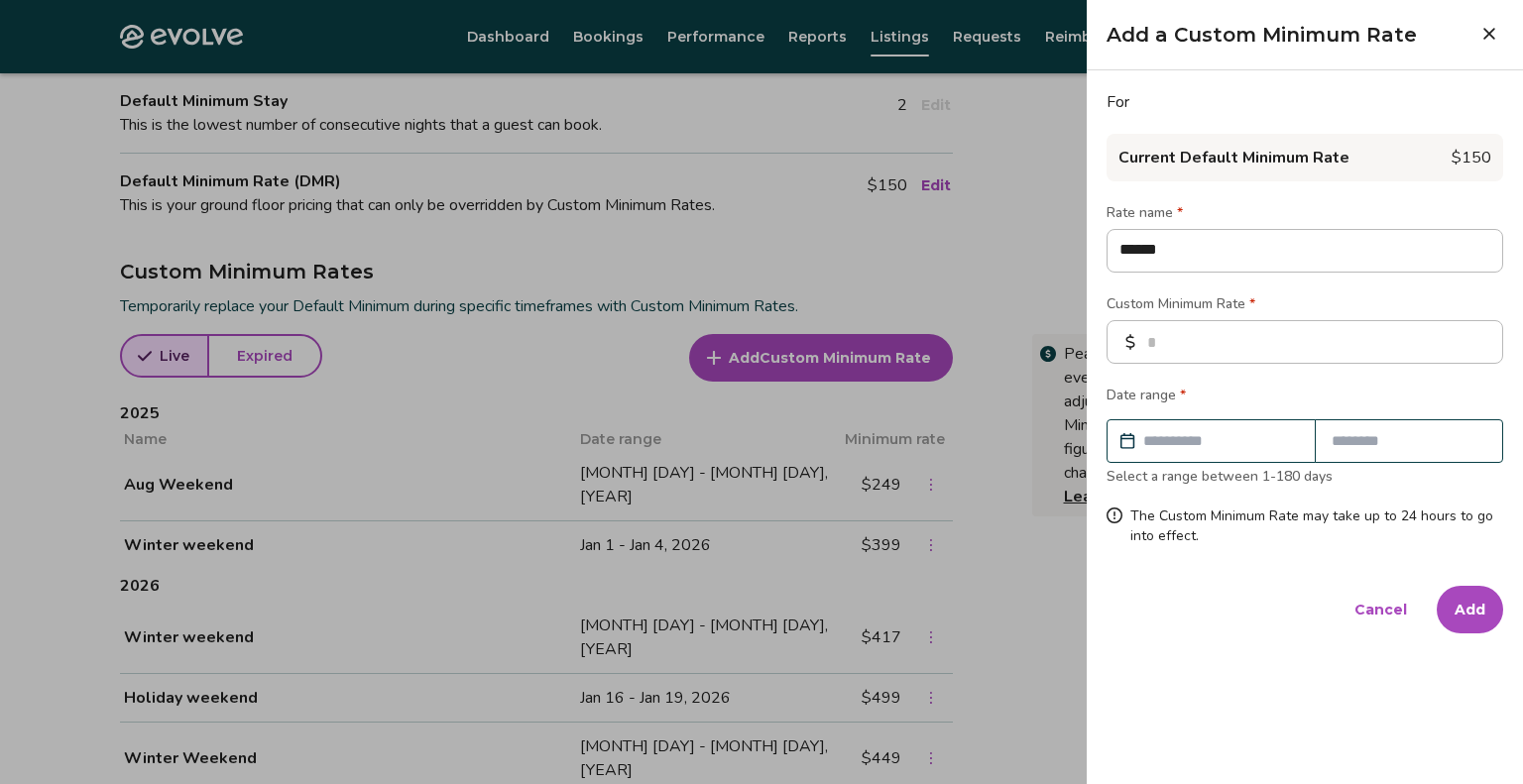 type on "*" 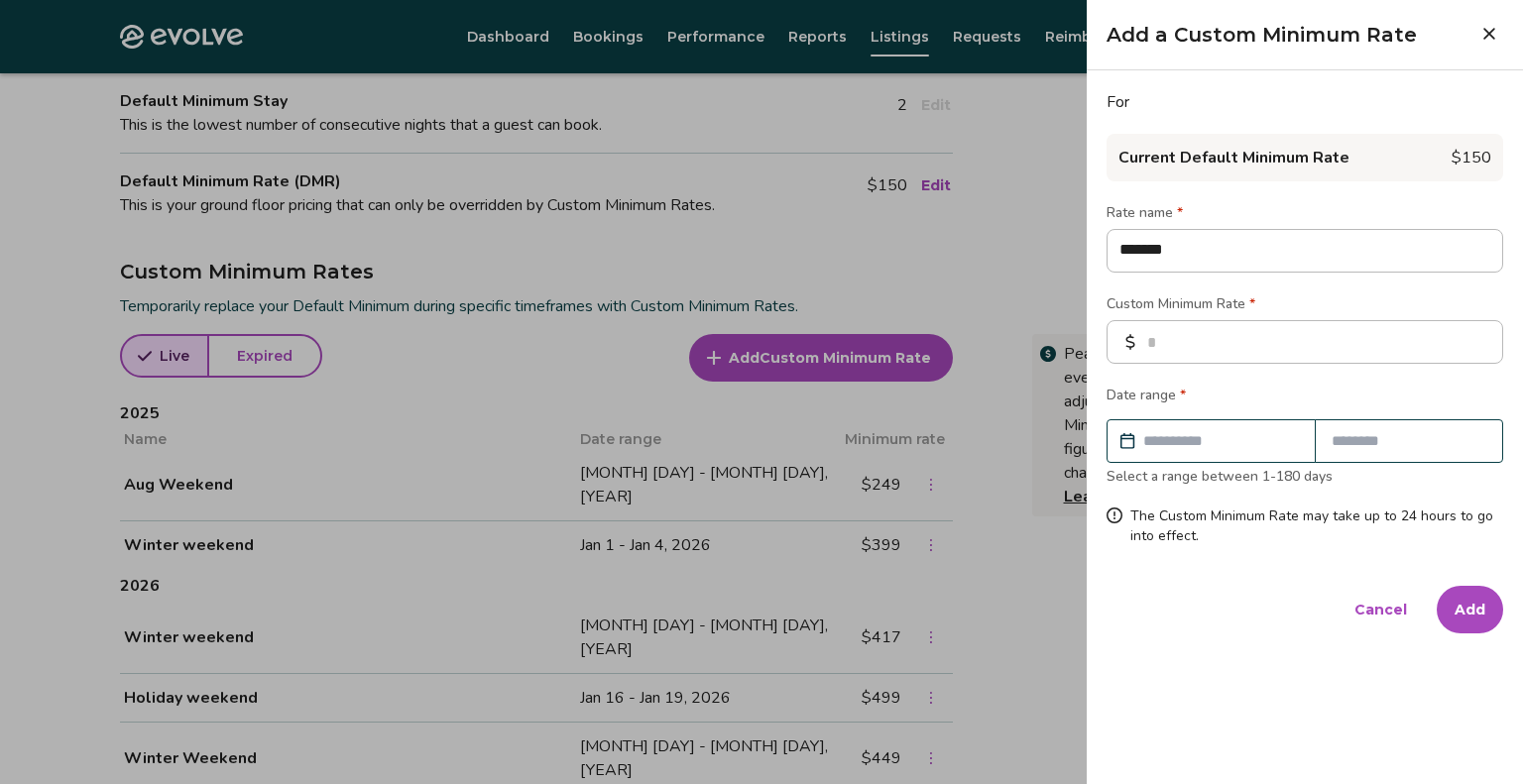 type on "*" 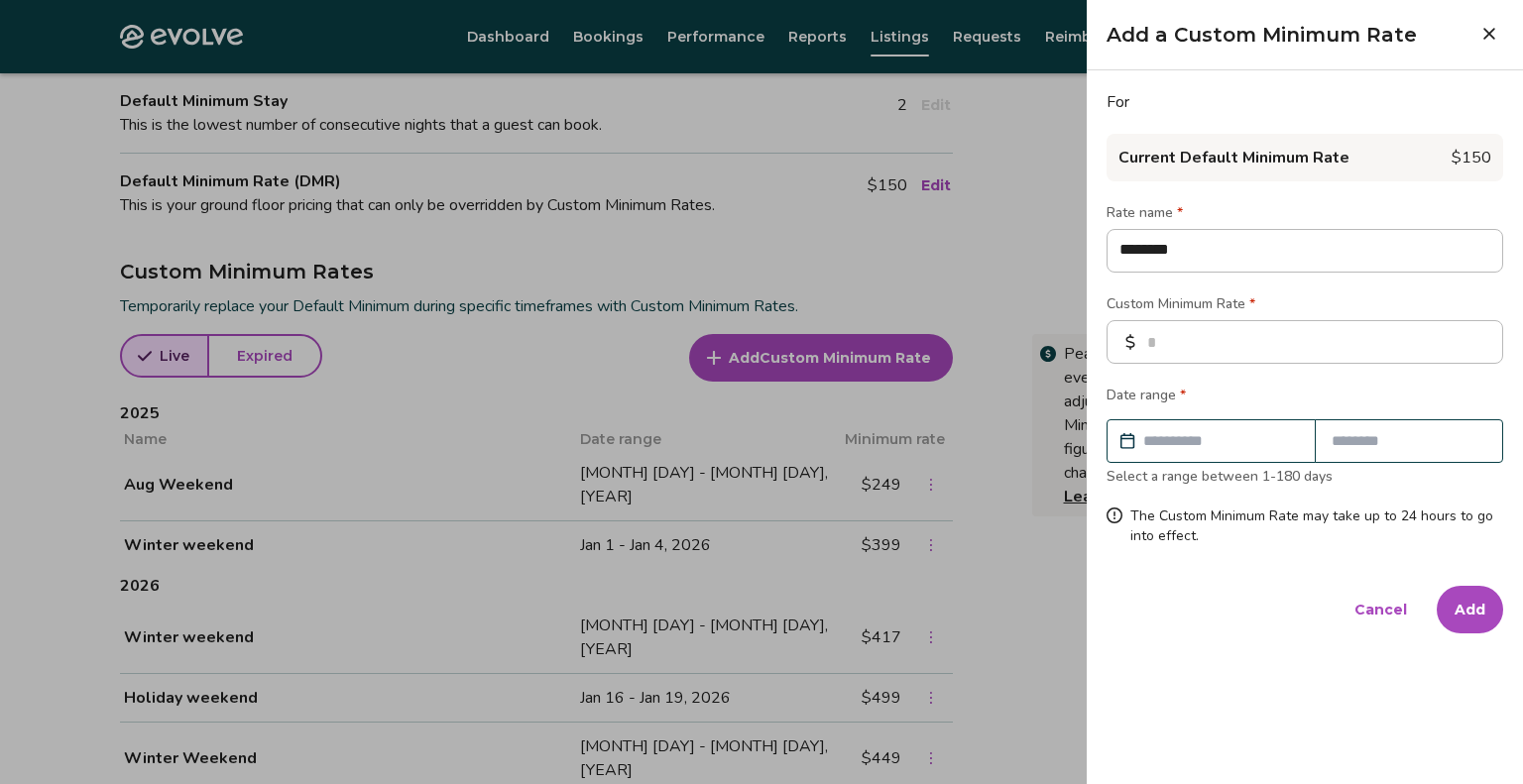 type on "*" 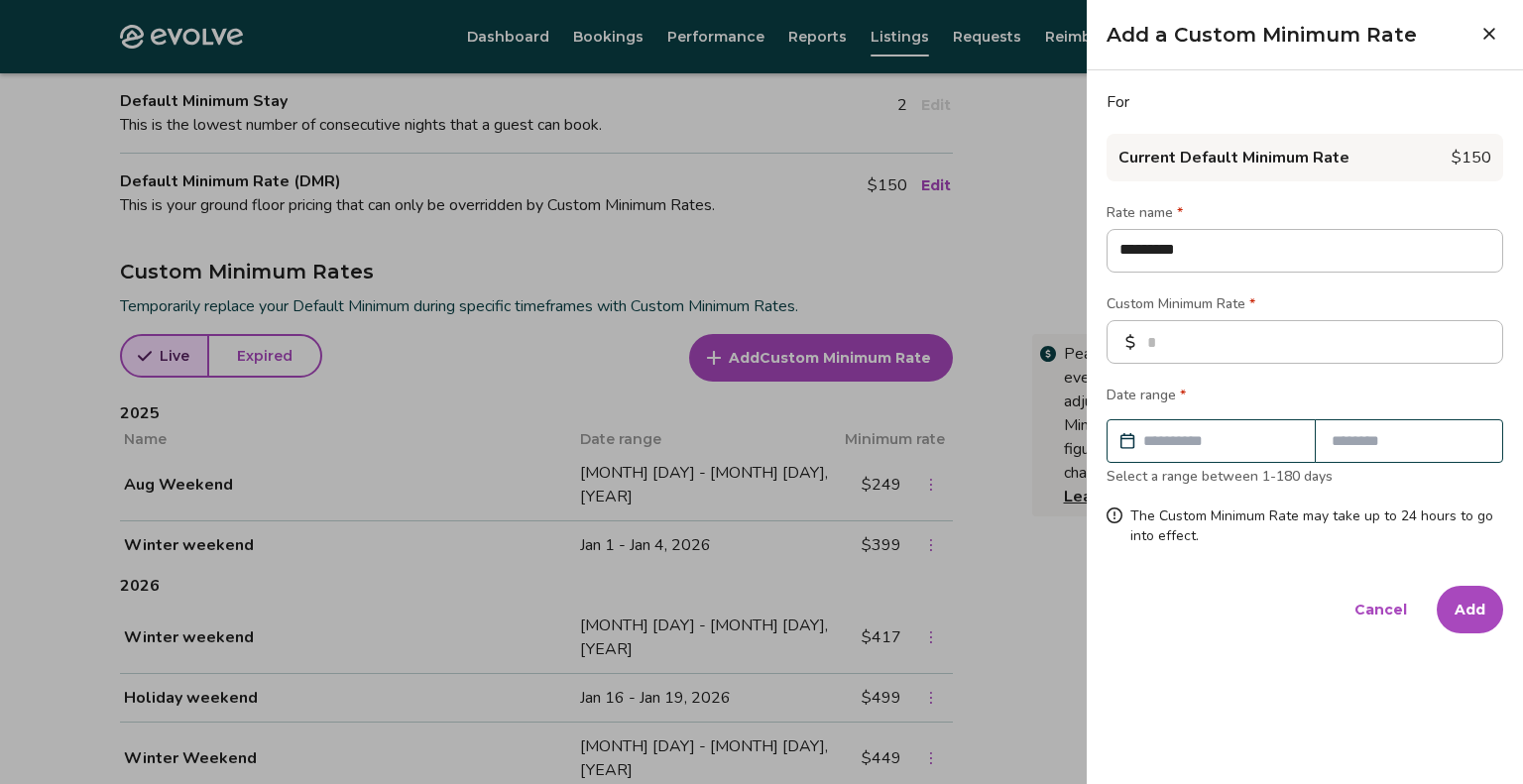 type on "*" 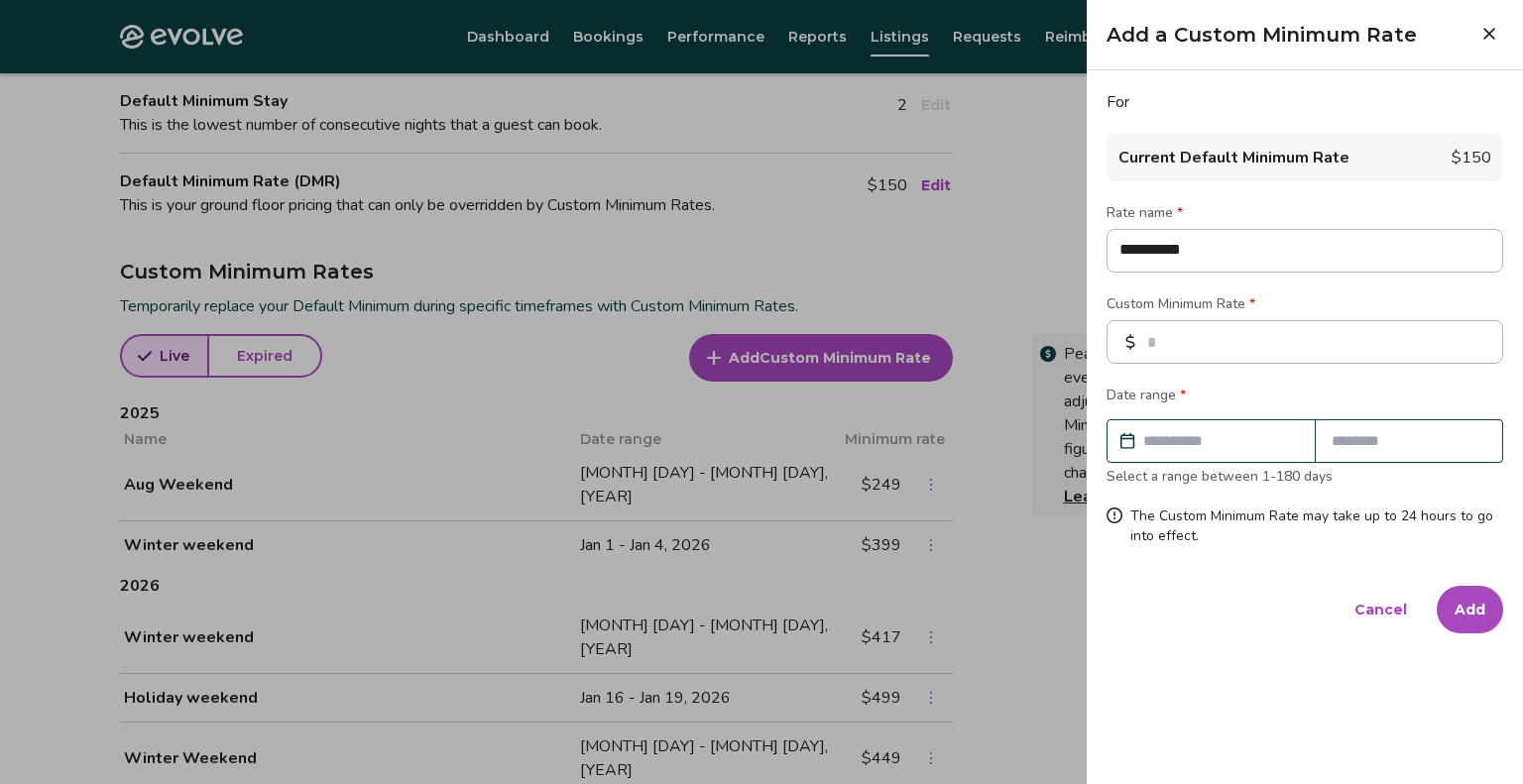 type on "*" 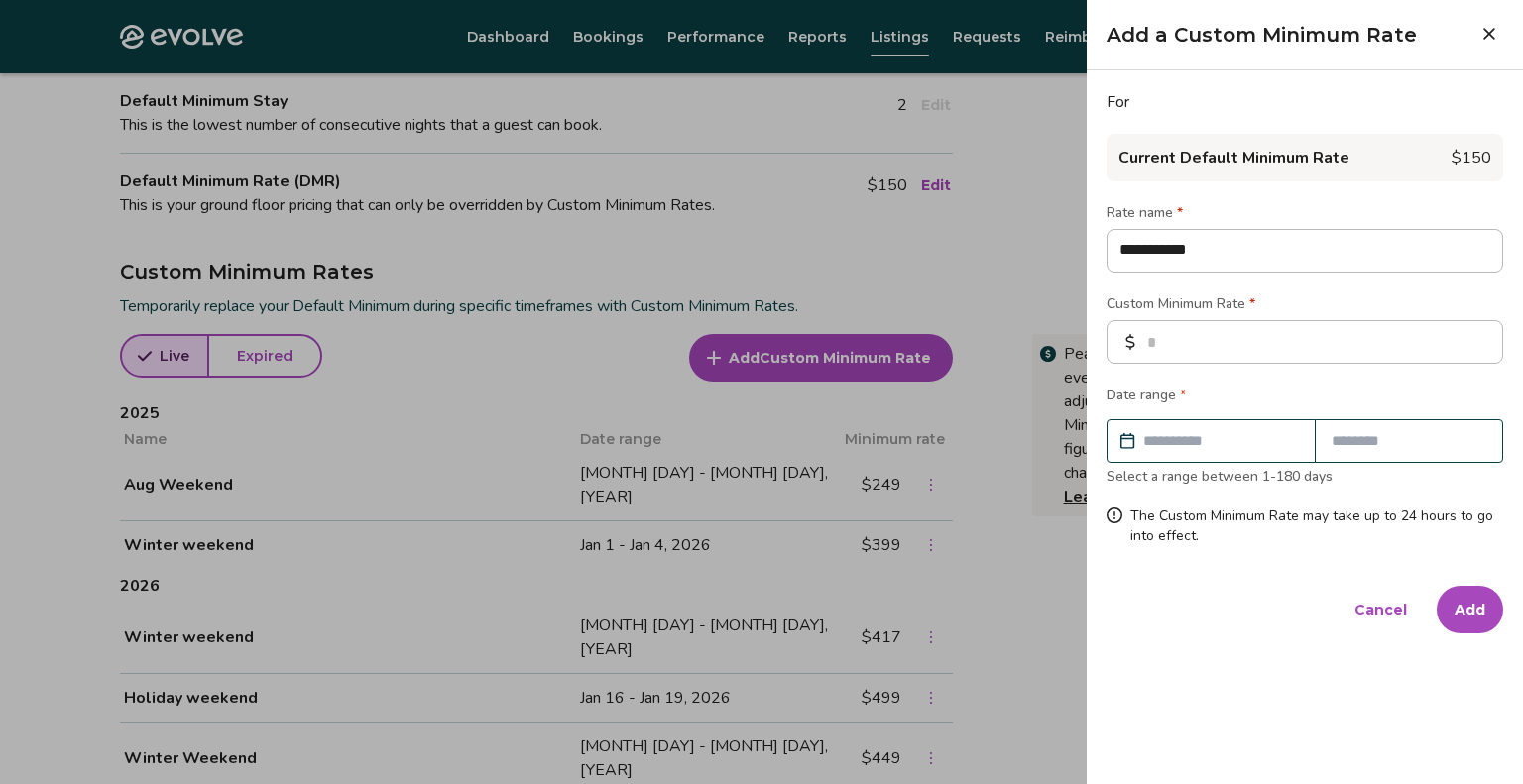 type on "**********" 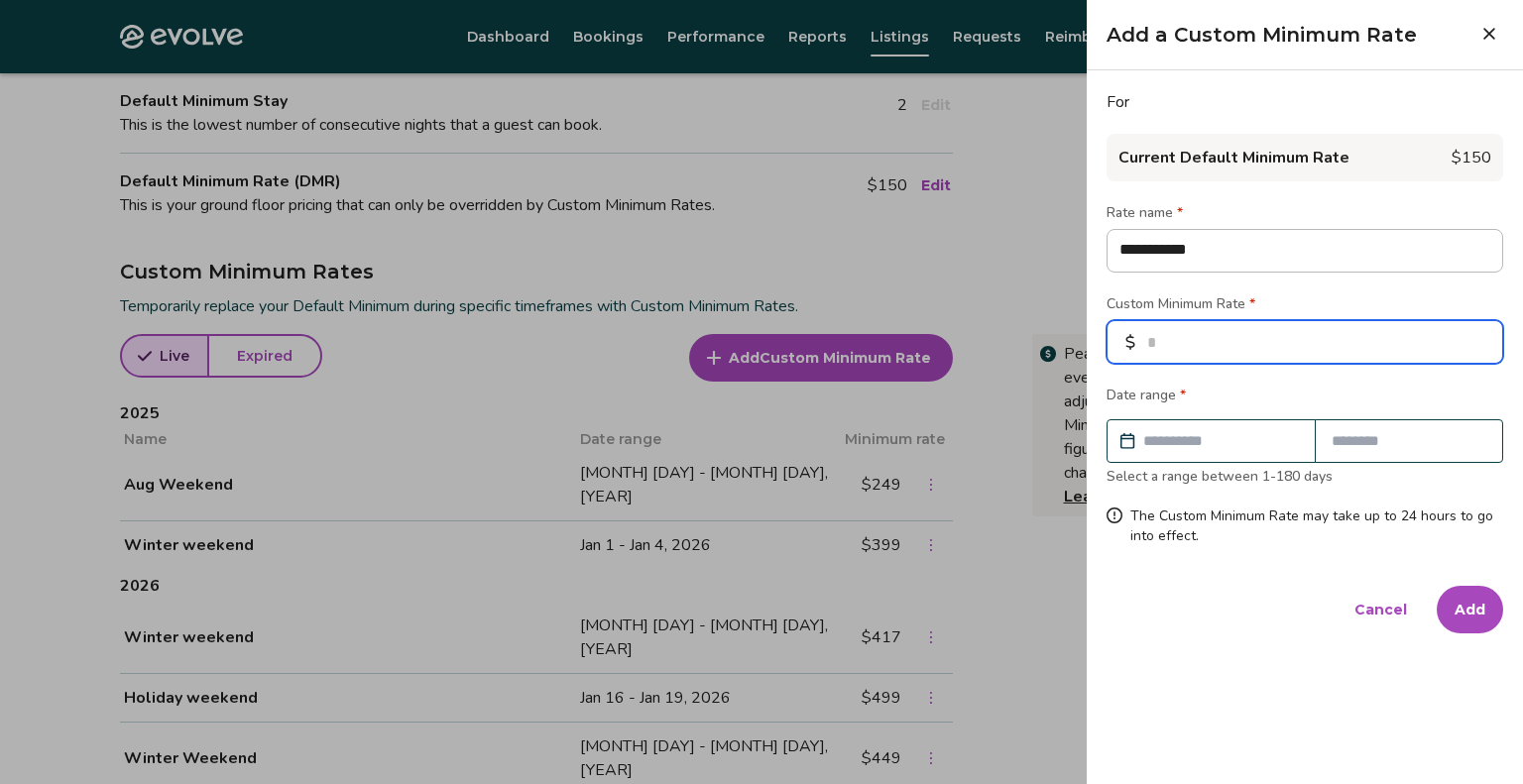 click at bounding box center [1305, 342] 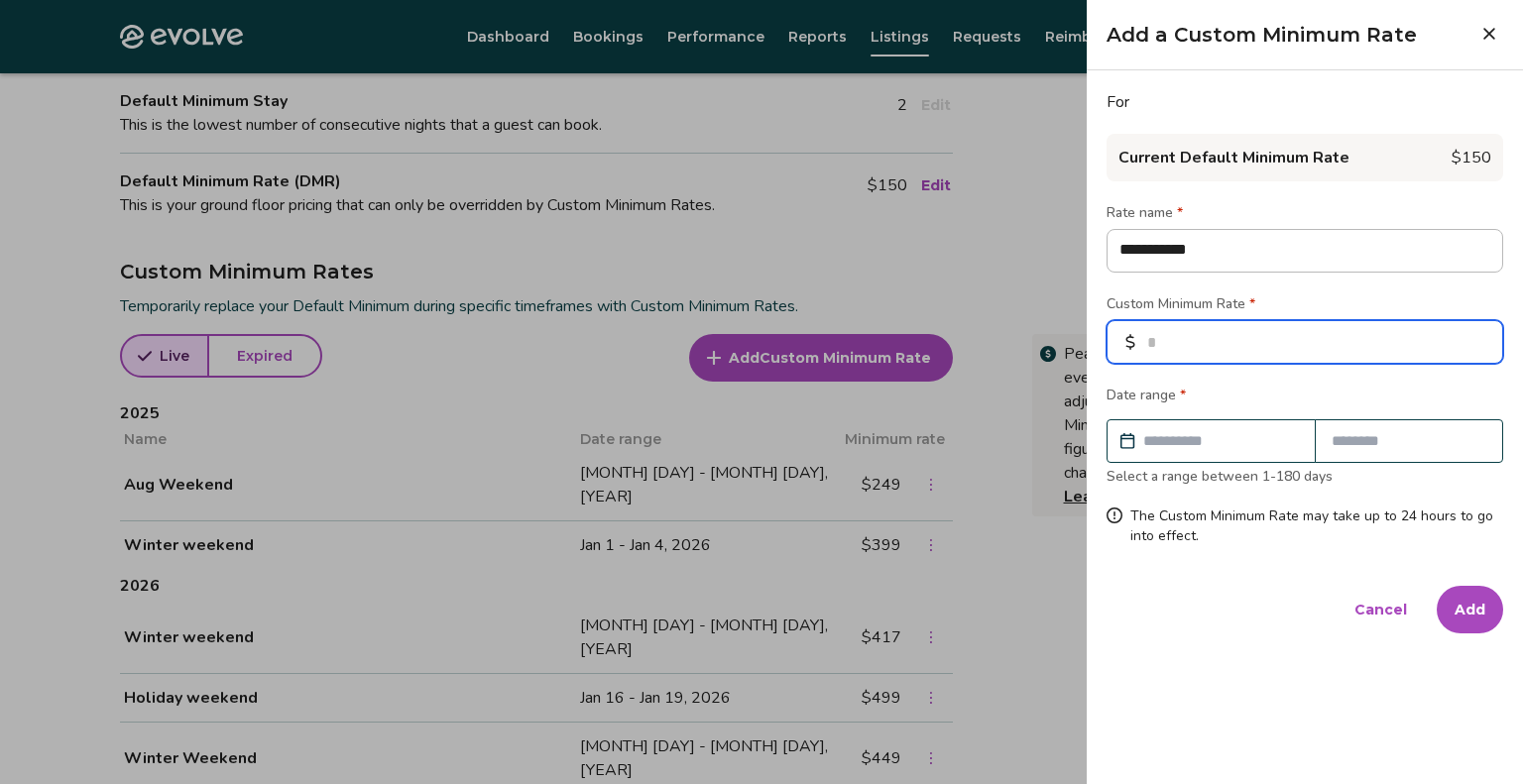 type on "*" 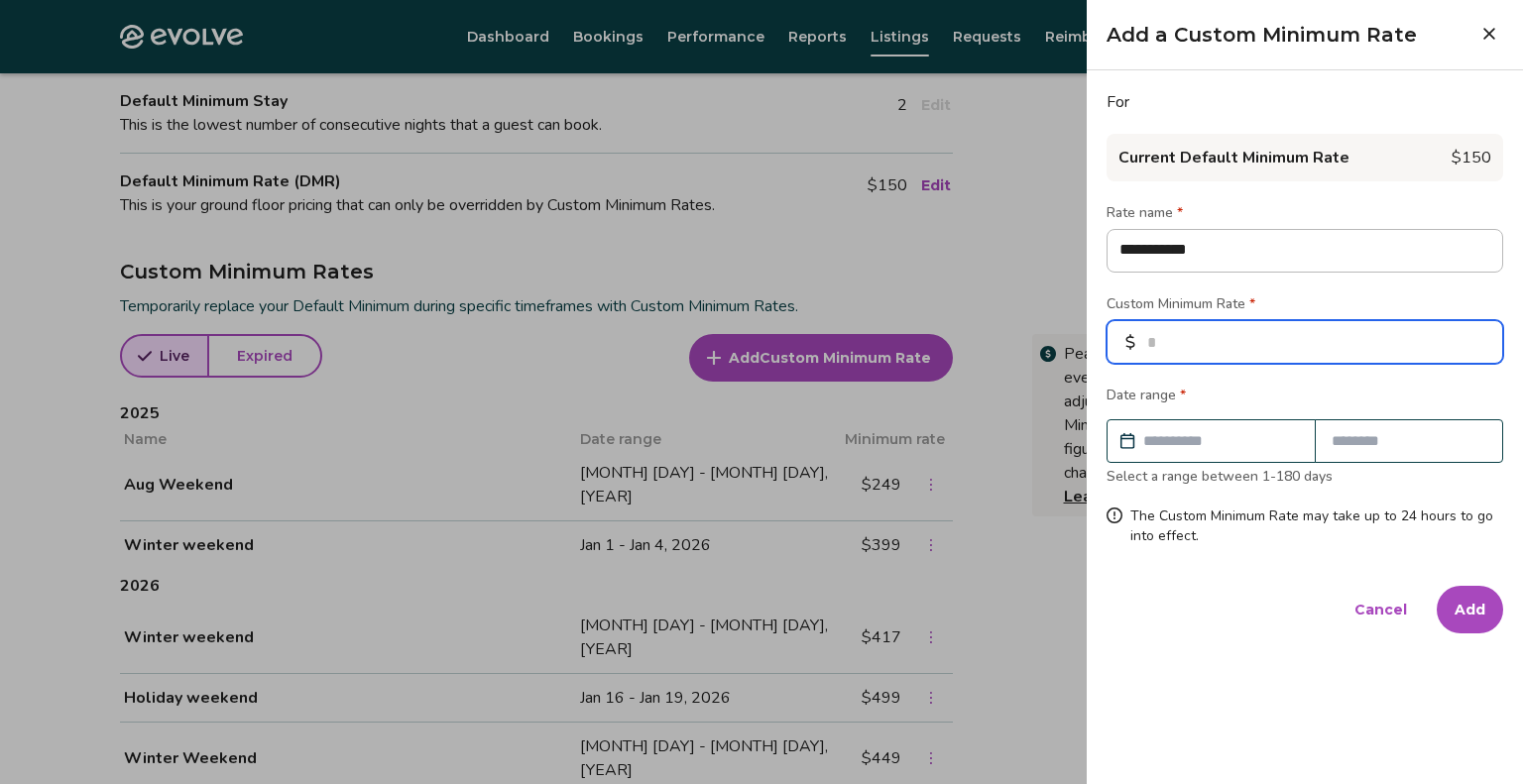 type on "*" 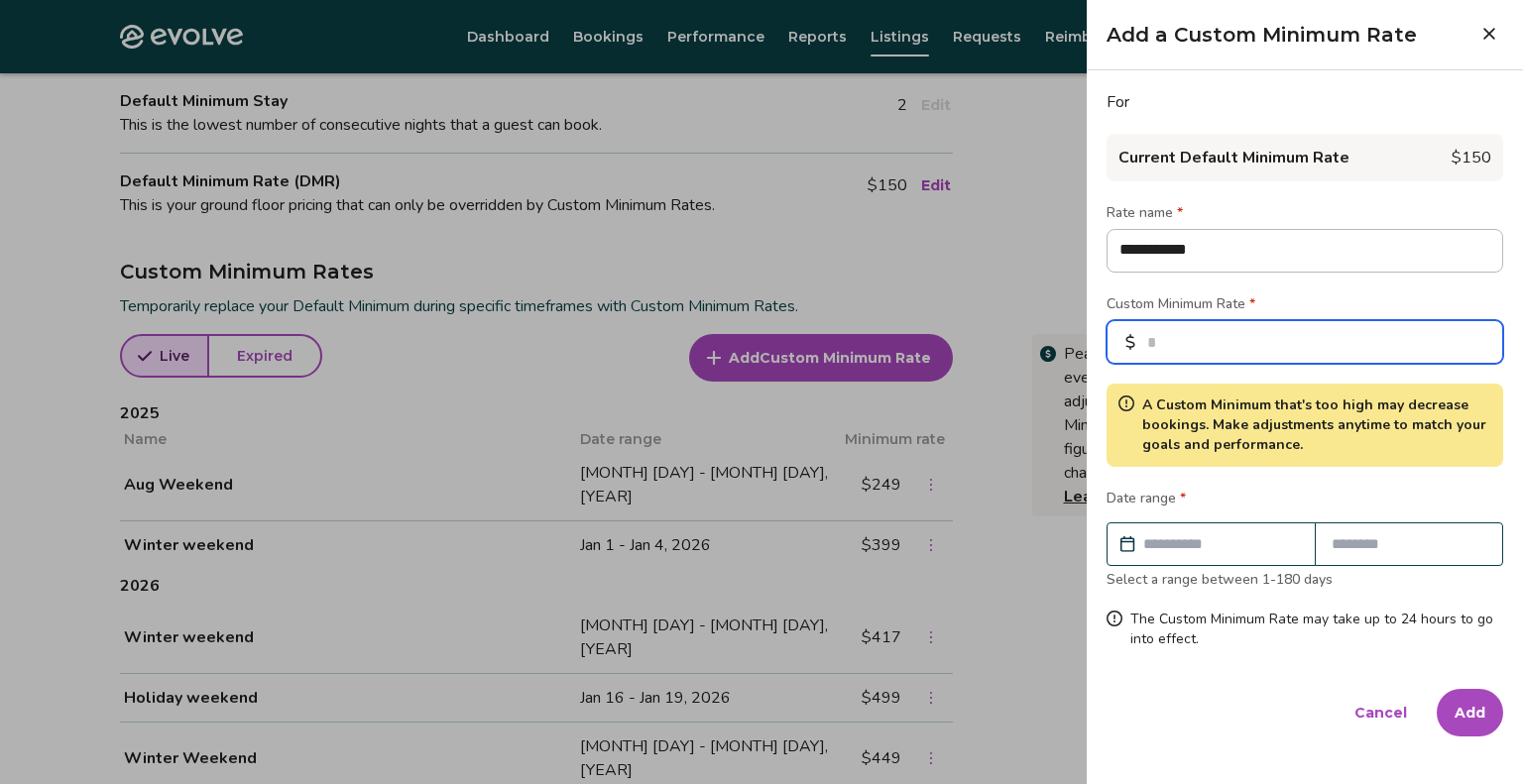 type on "***" 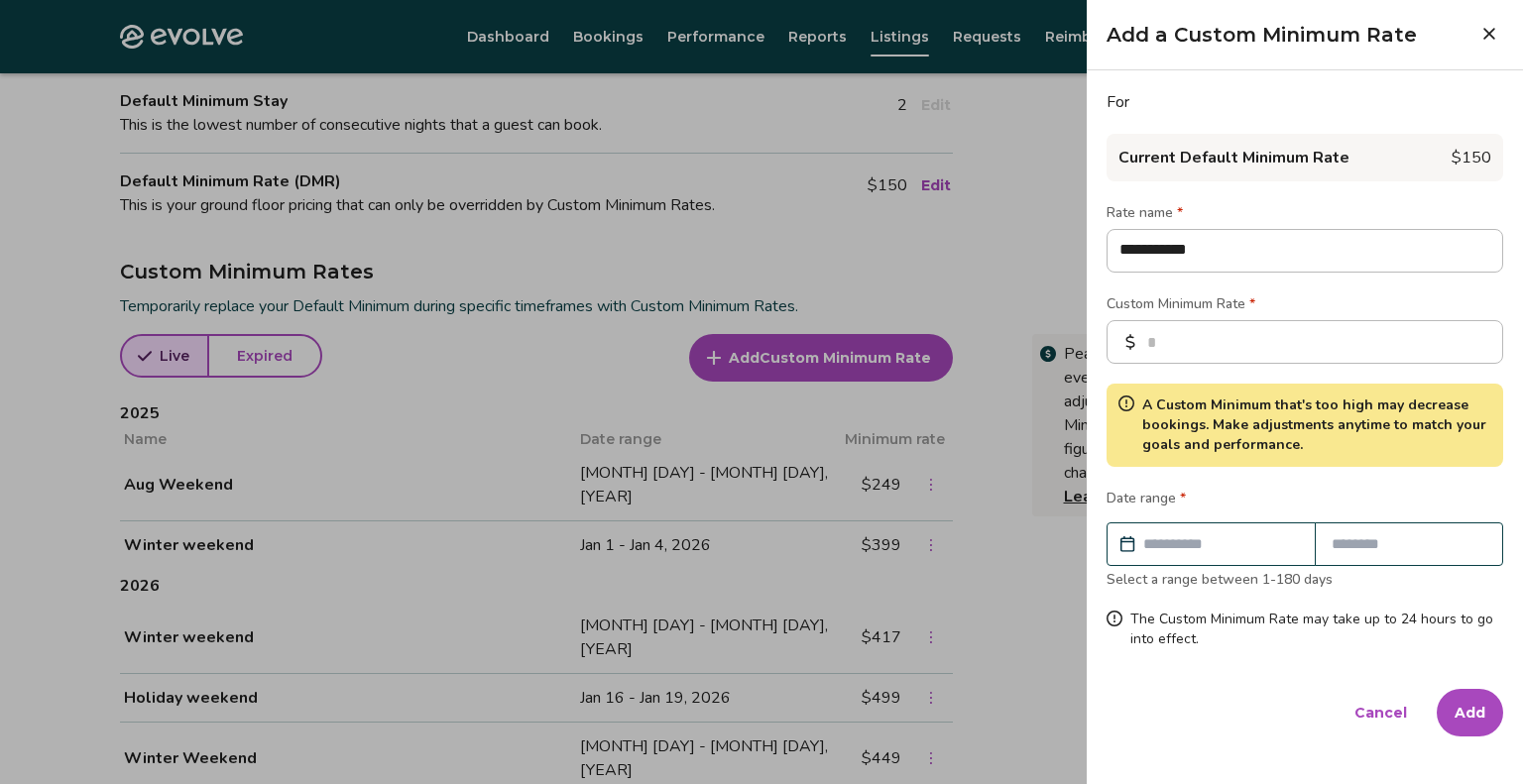click at bounding box center (1221, 544) 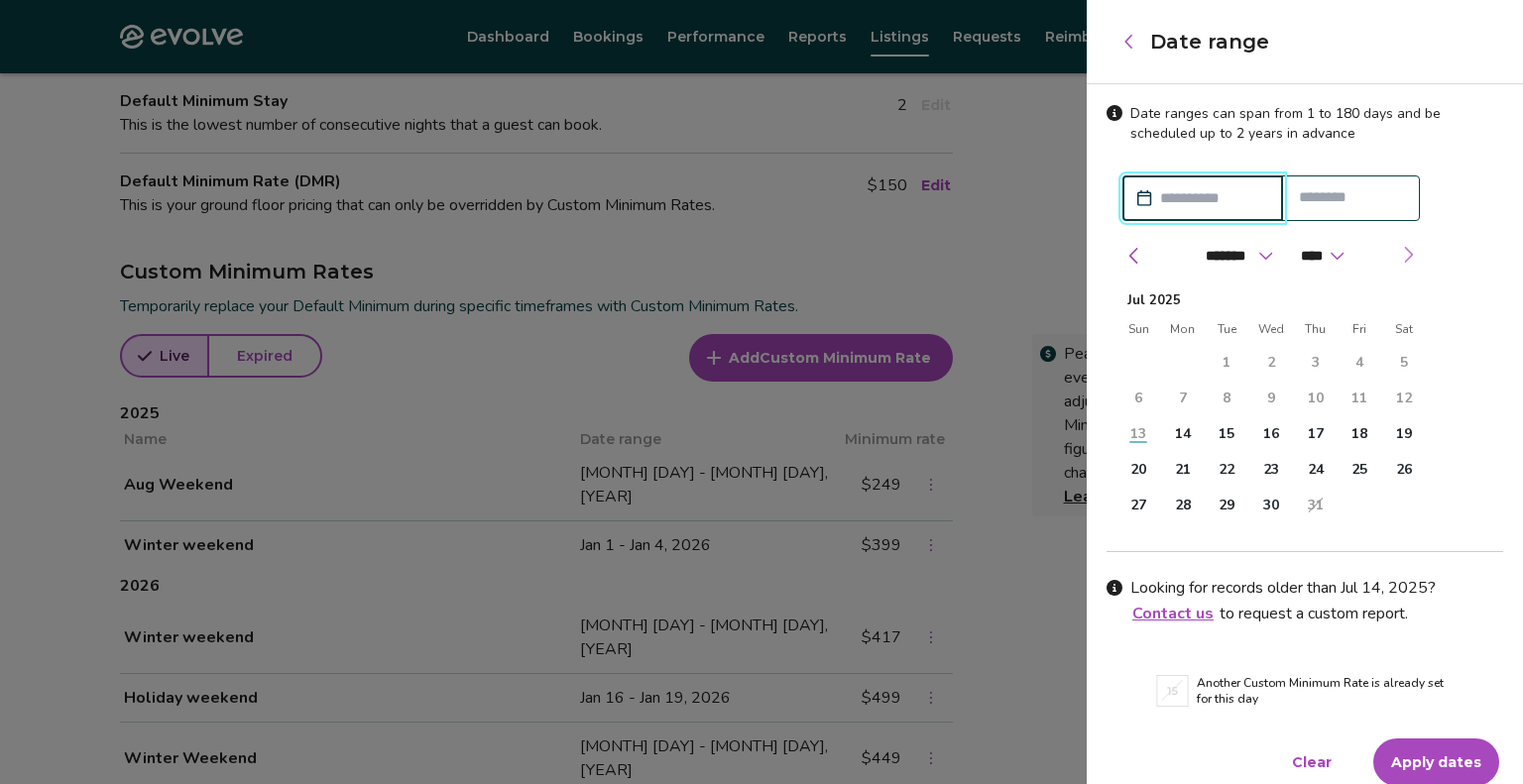 click at bounding box center [1408, 255] 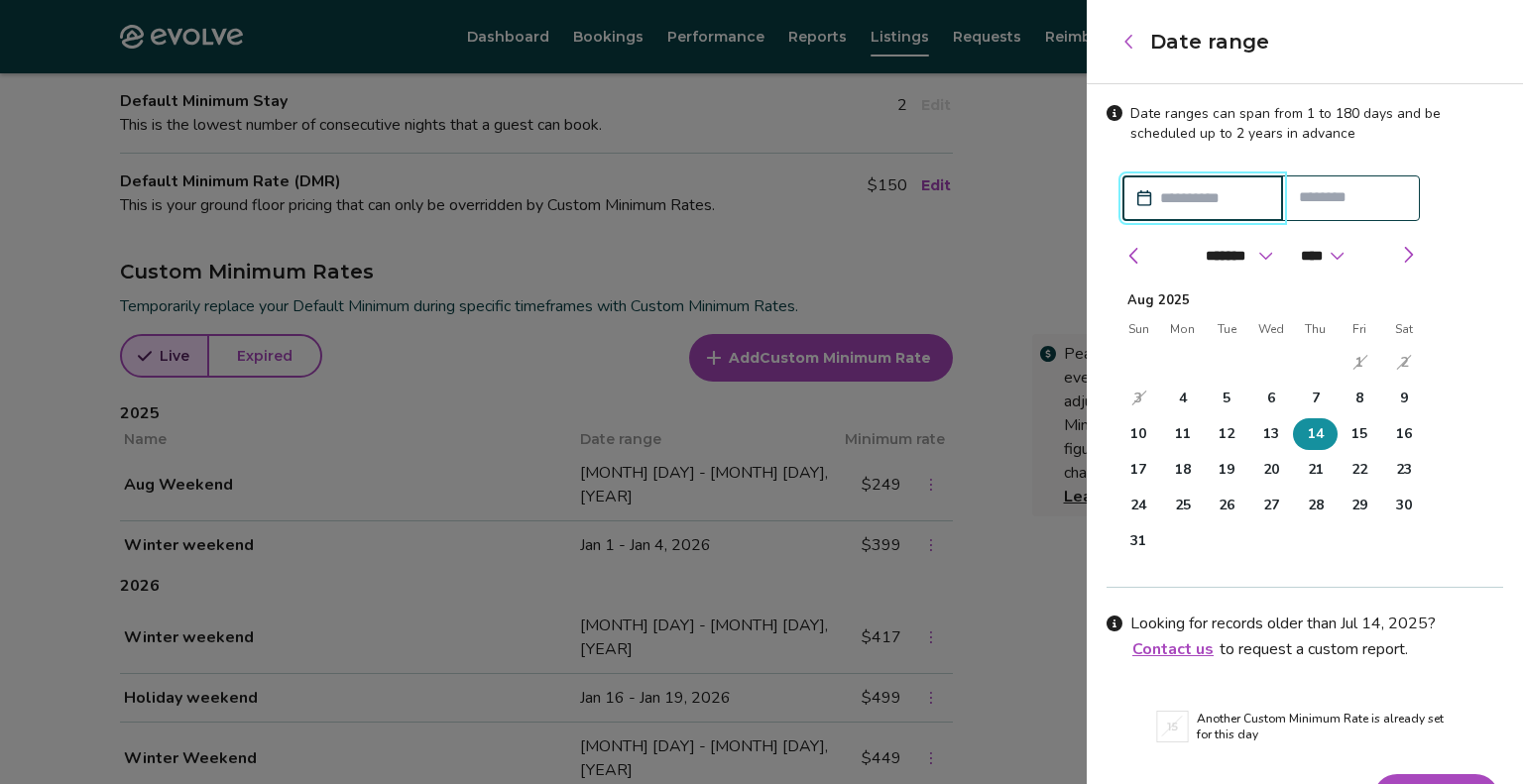 click on "14" at bounding box center [1315, 434] 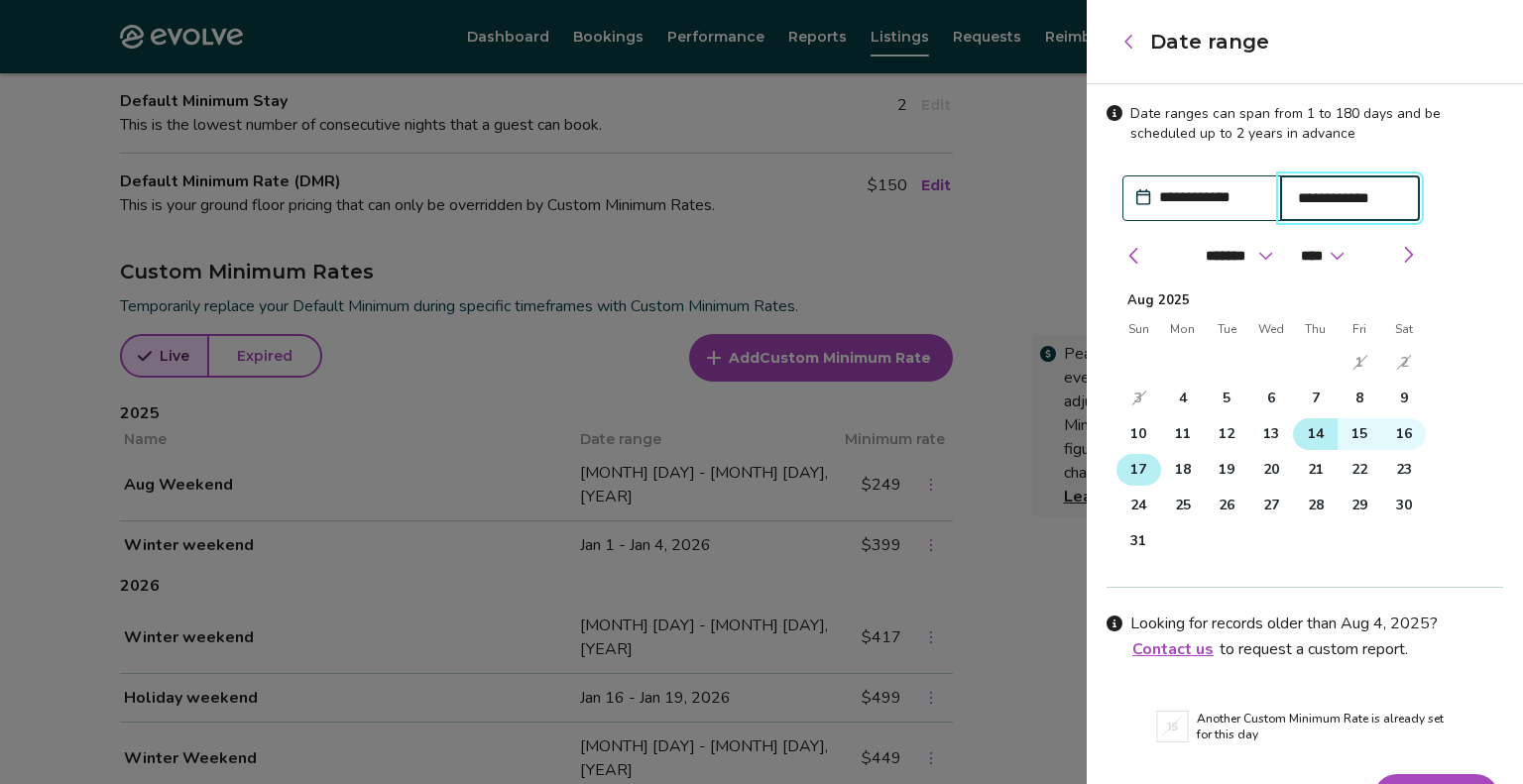 click on "17" at bounding box center [1138, 470] 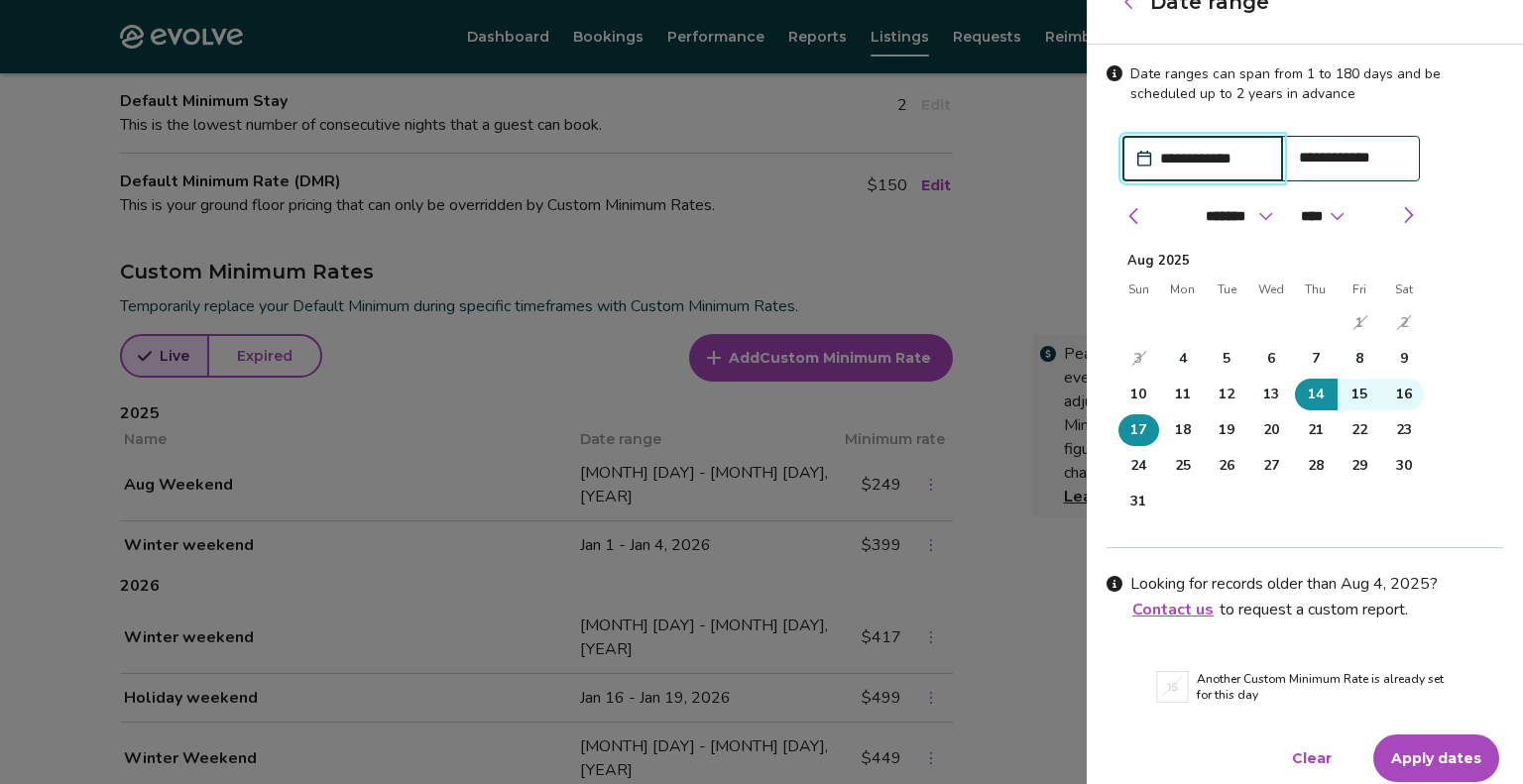 scroll, scrollTop: 47, scrollLeft: 0, axis: vertical 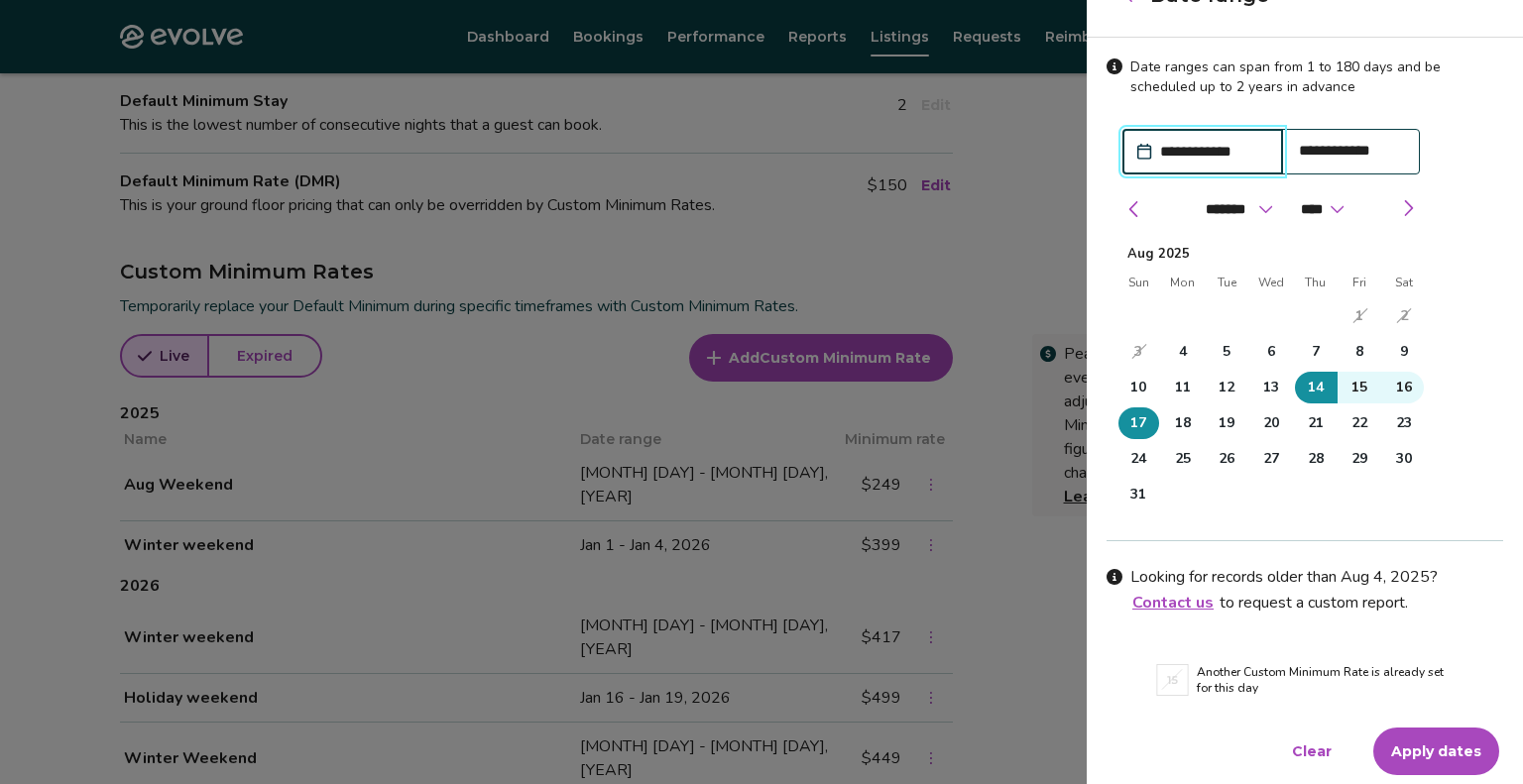 click on "Apply dates" at bounding box center [1436, 751] 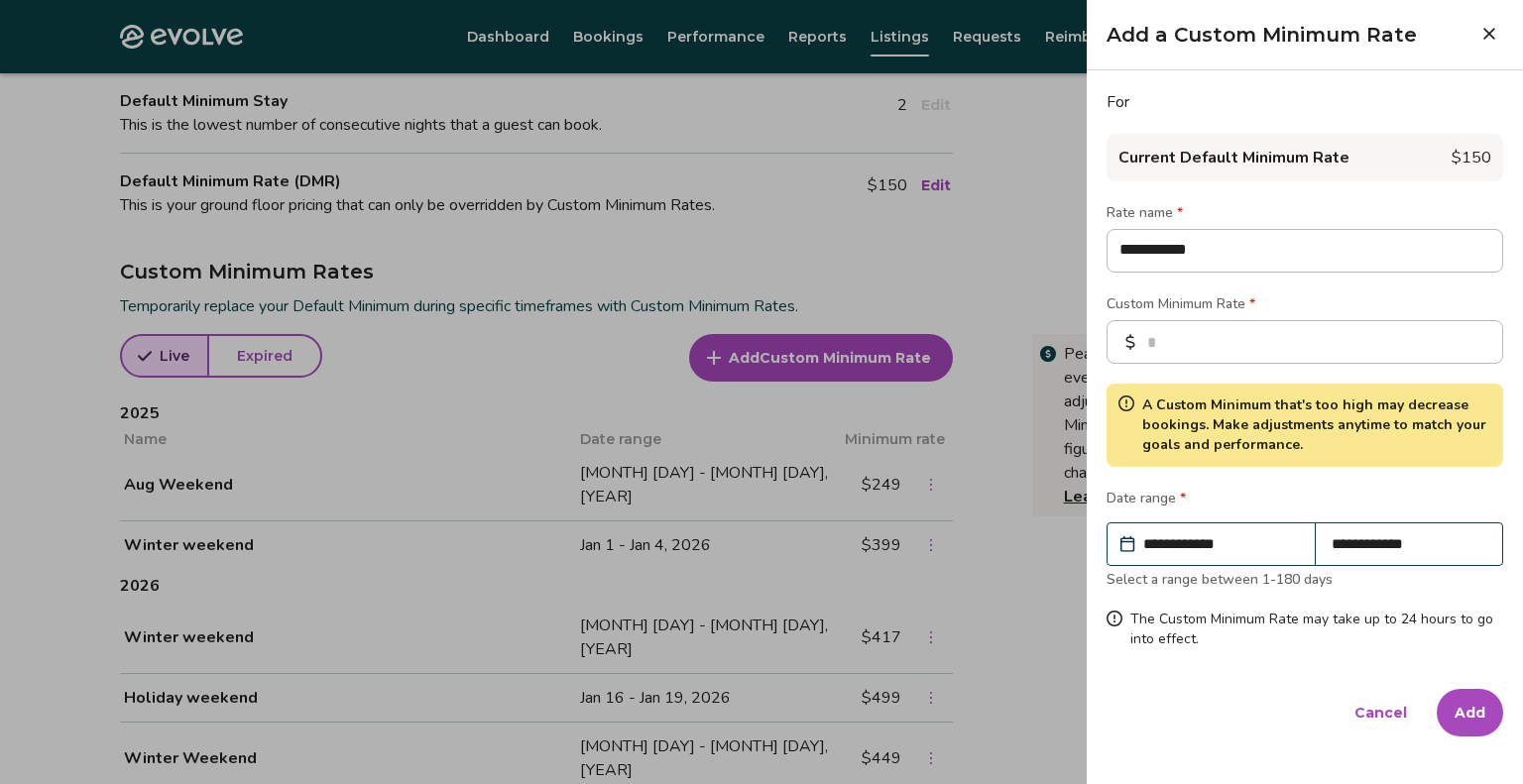 click on "Add" at bounding box center [1469, 713] 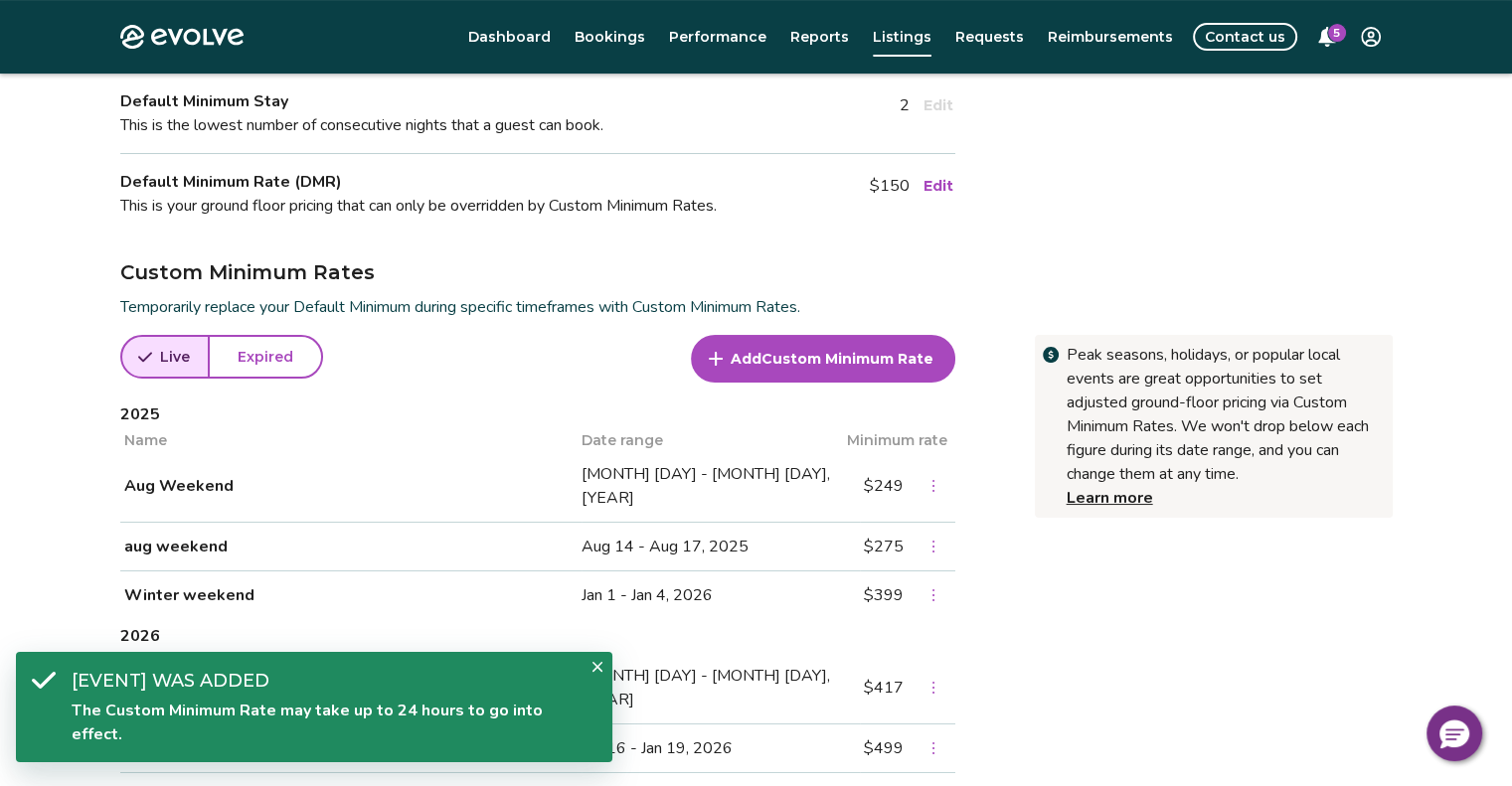 click on "Add  Custom Minimum Rate" at bounding box center [823, 359] 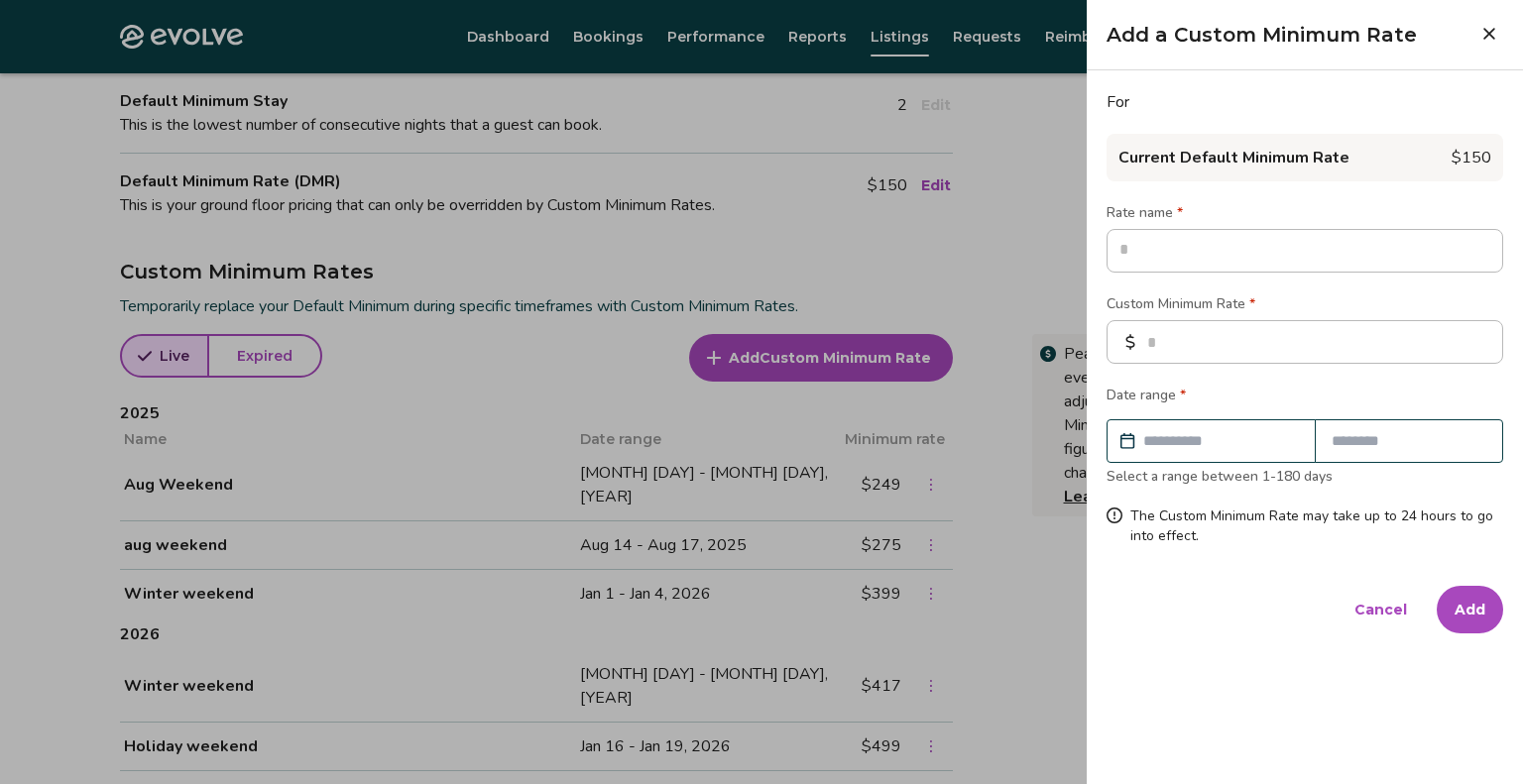 type on "*" 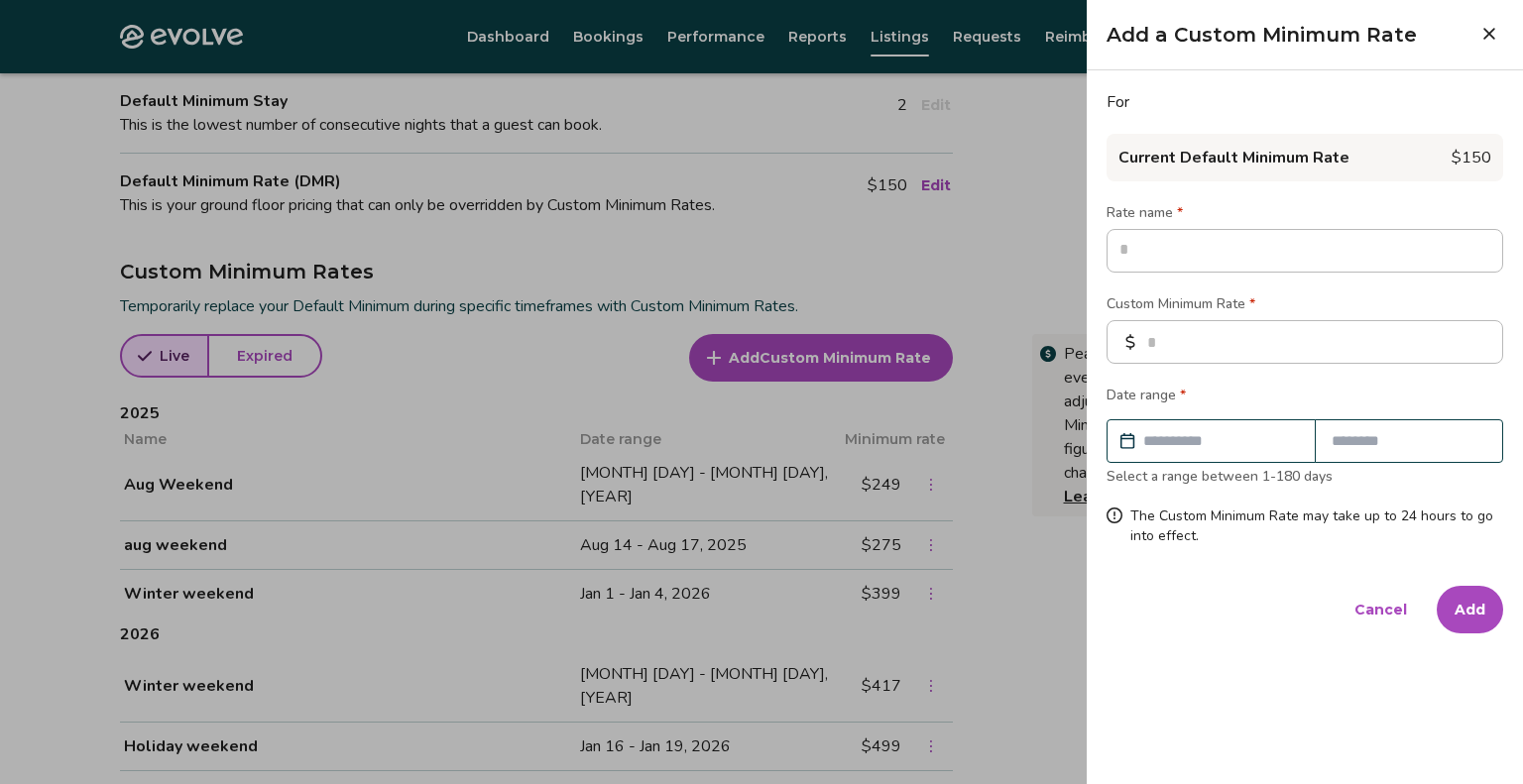 type on "*" 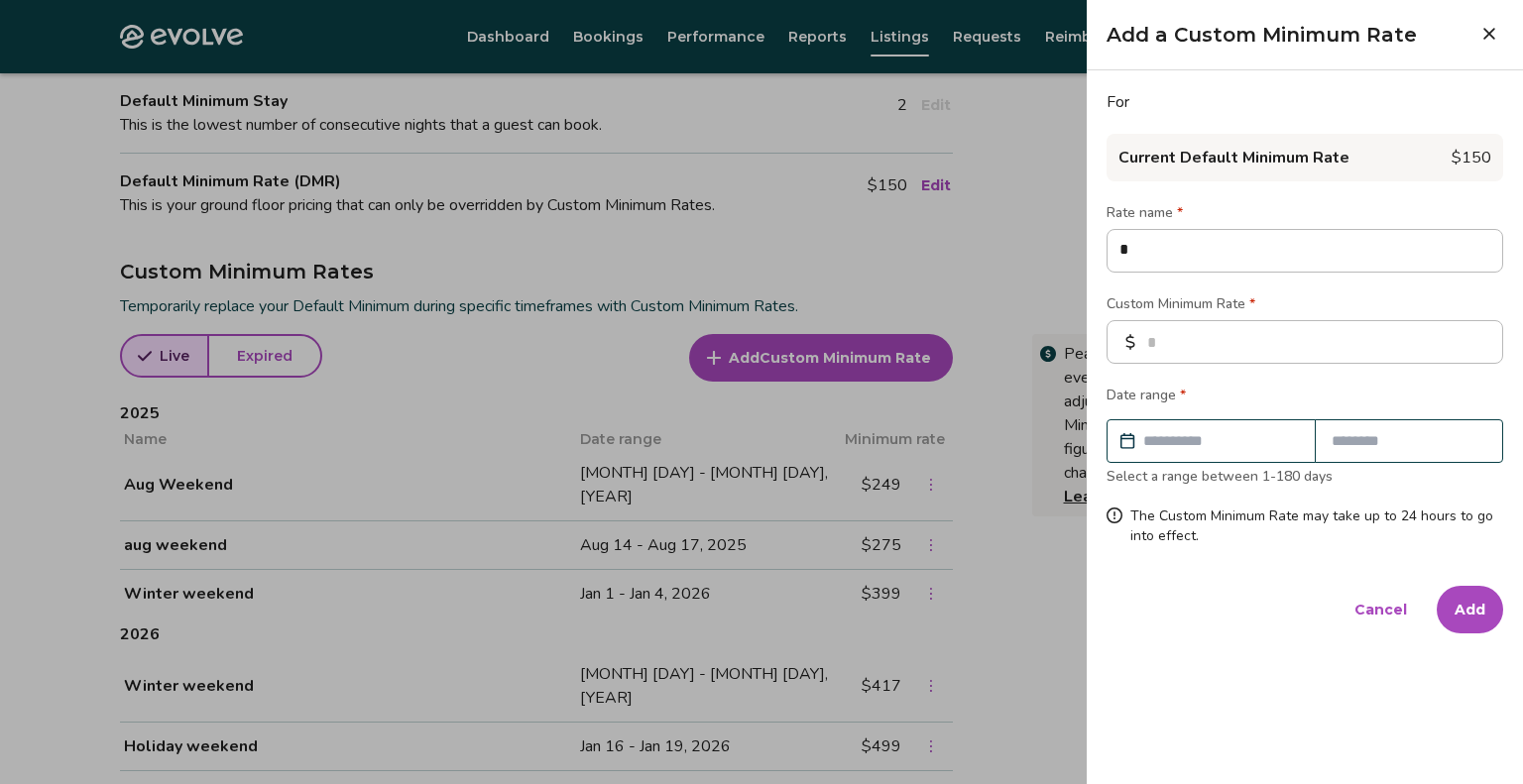 type on "*" 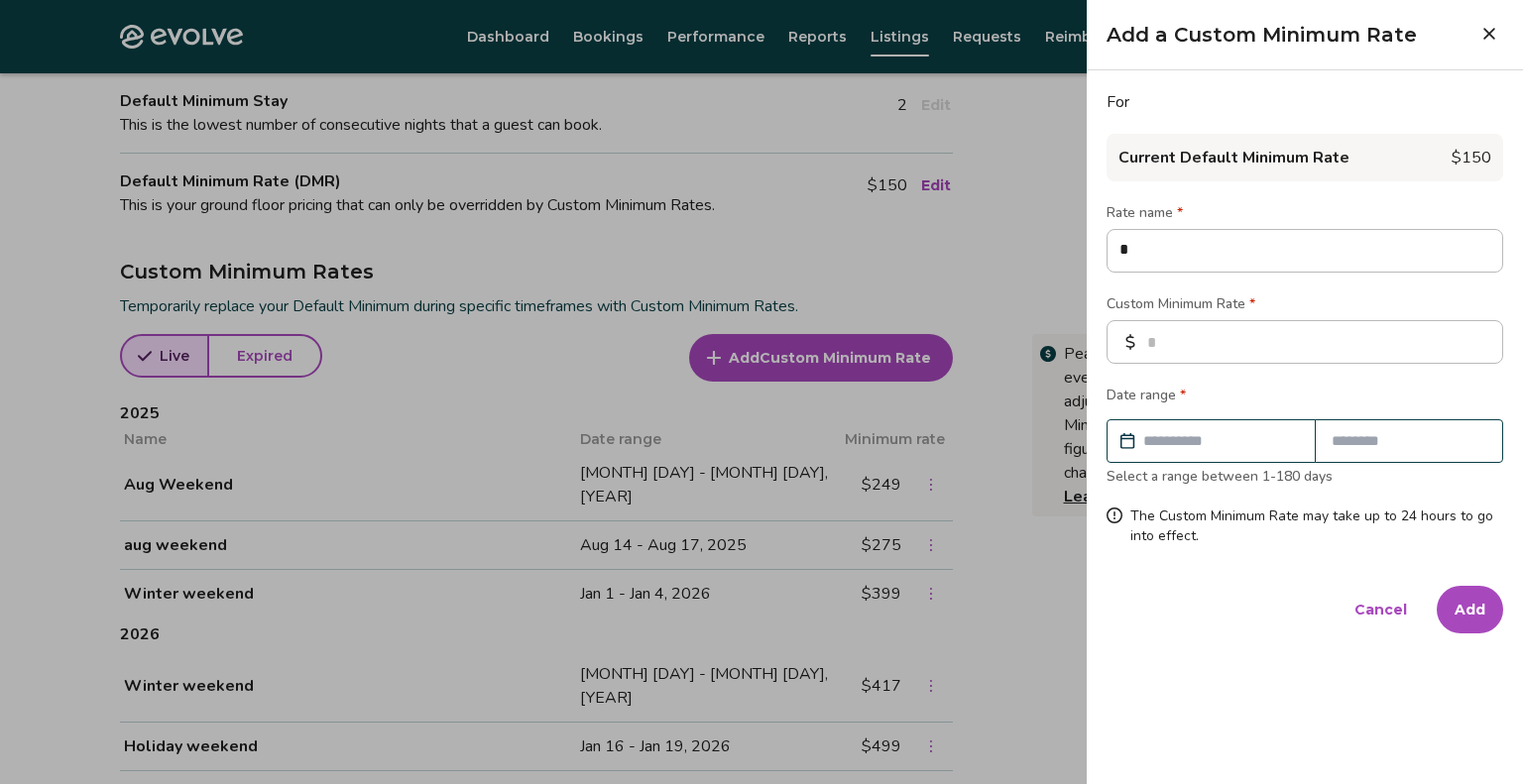 type on "**" 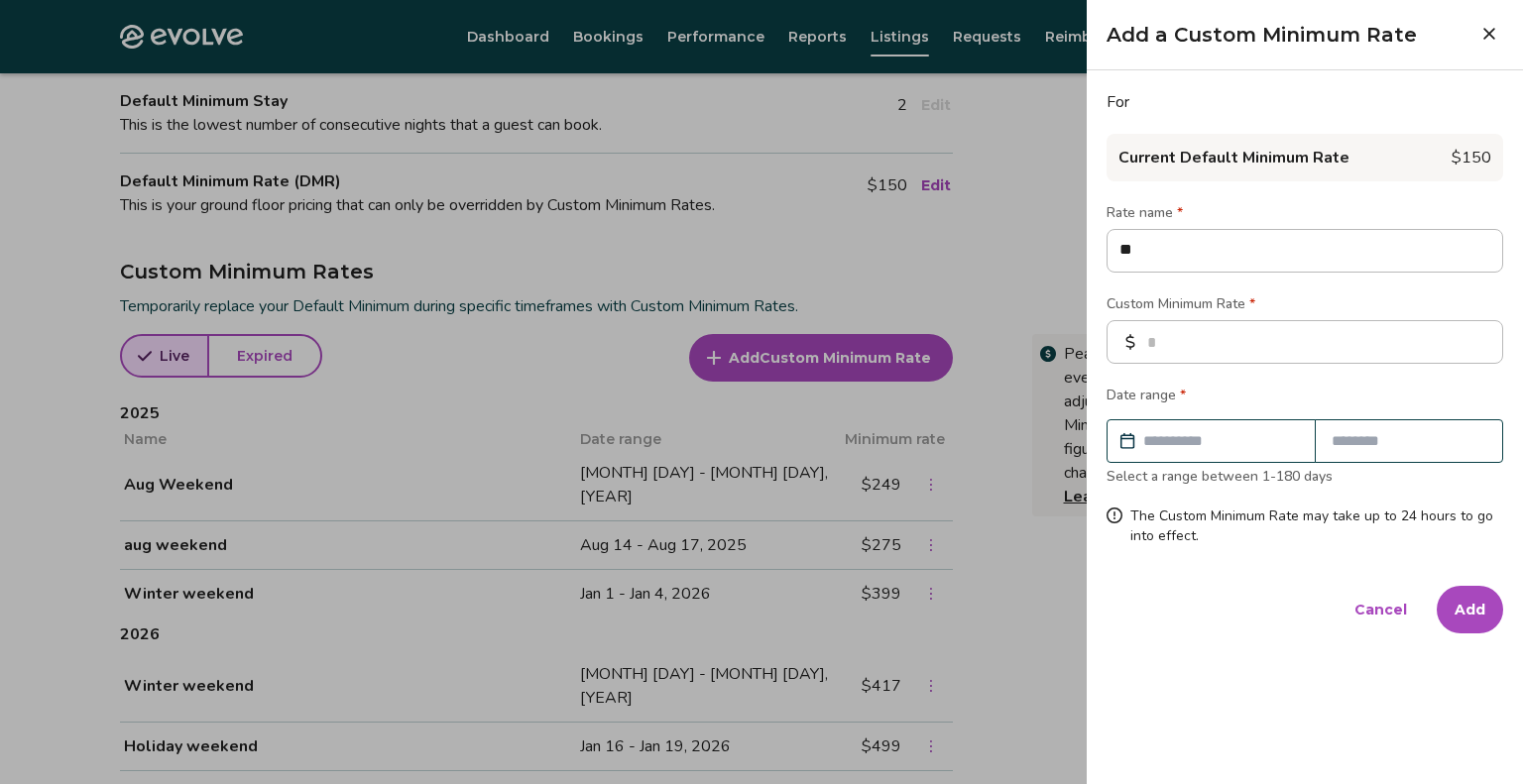 type on "*" 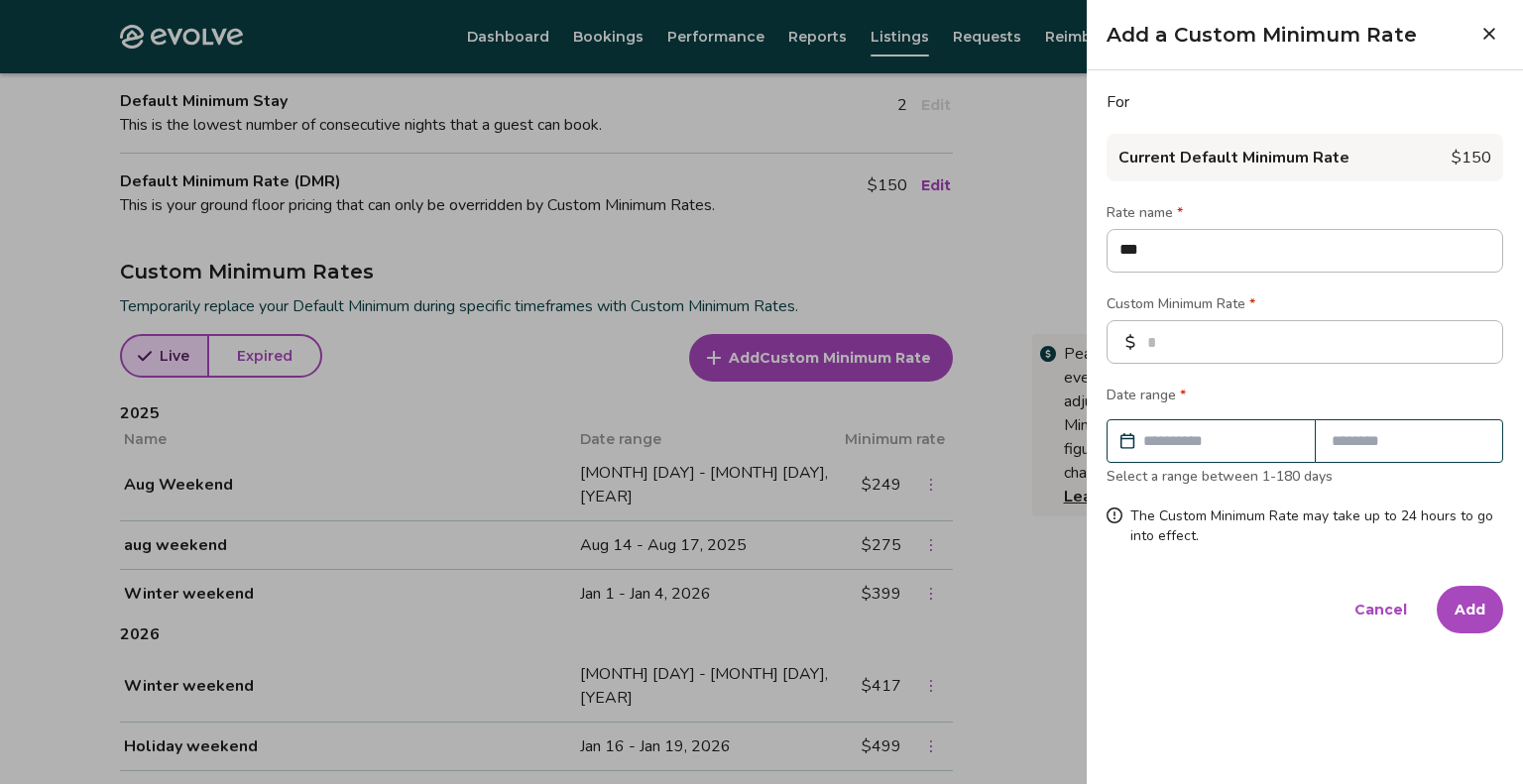 type on "*" 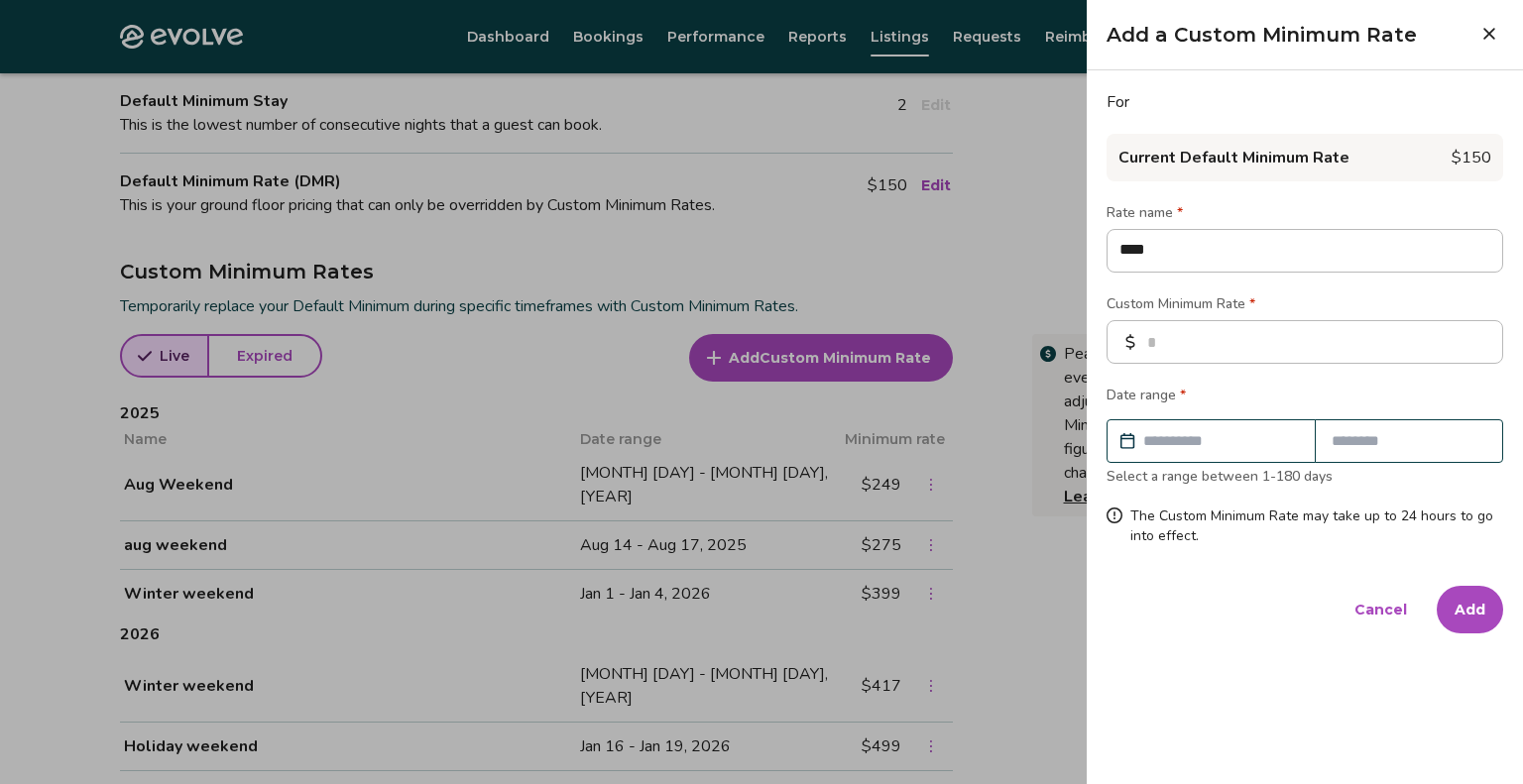 type on "*" 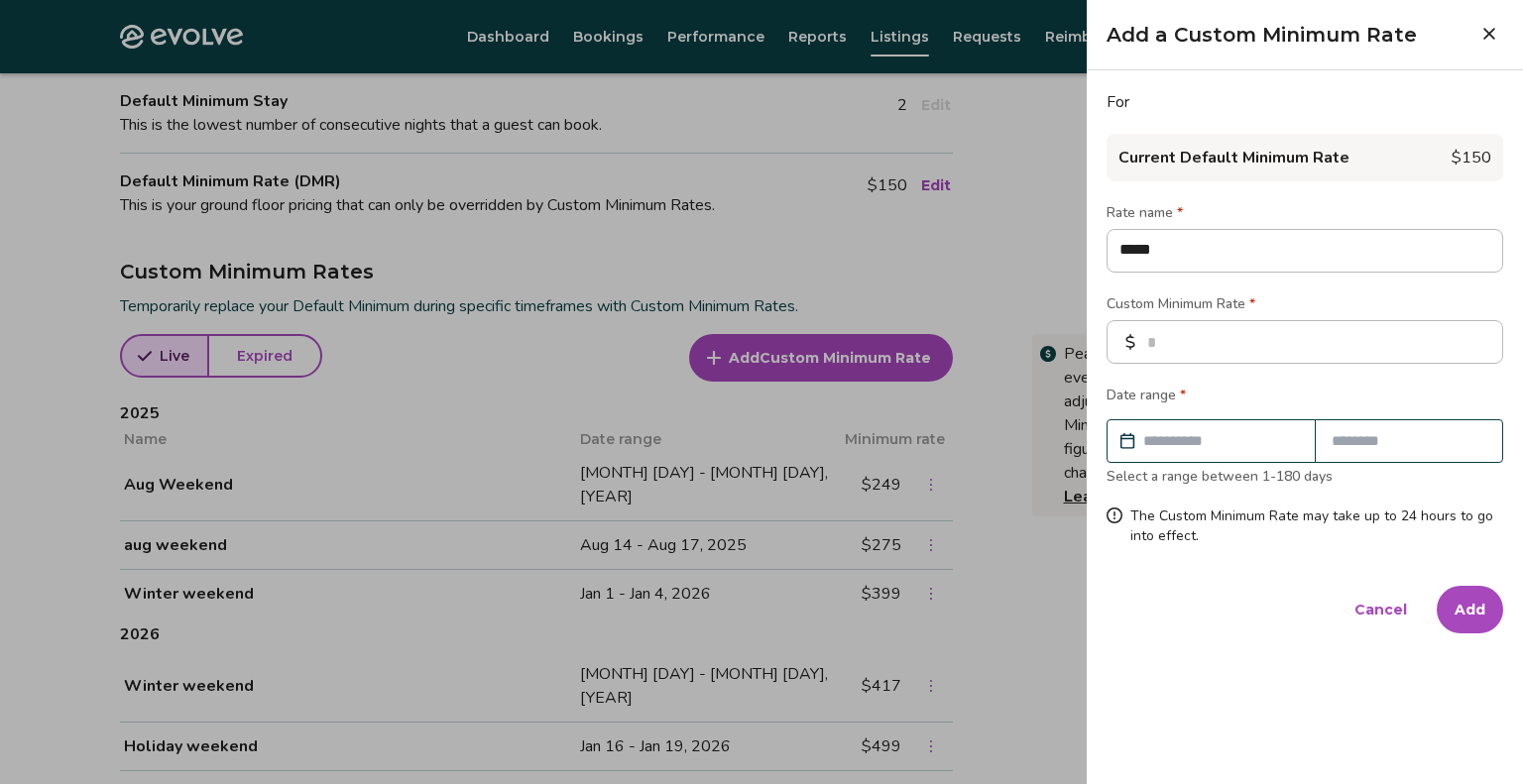 type on "*" 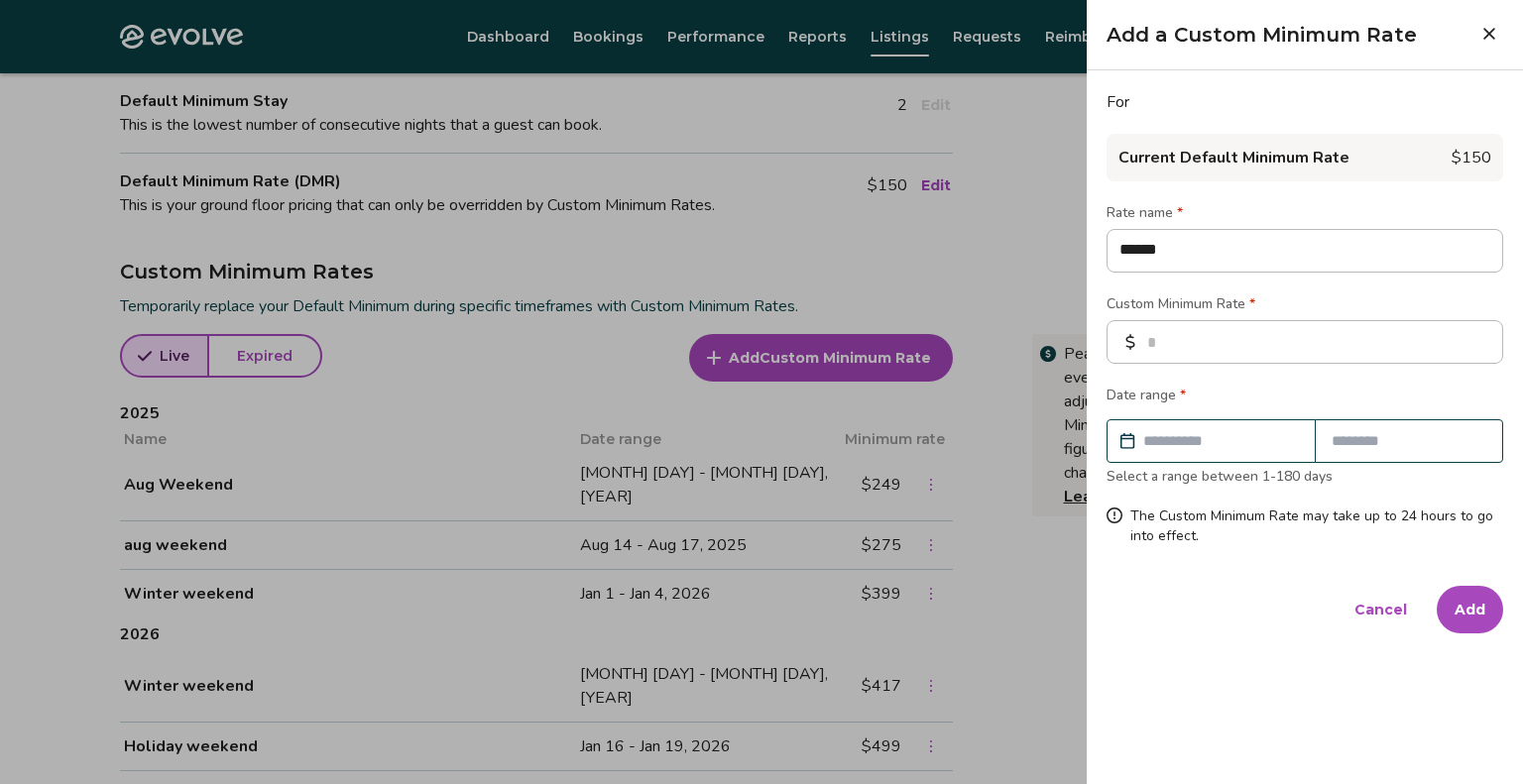 type on "*" 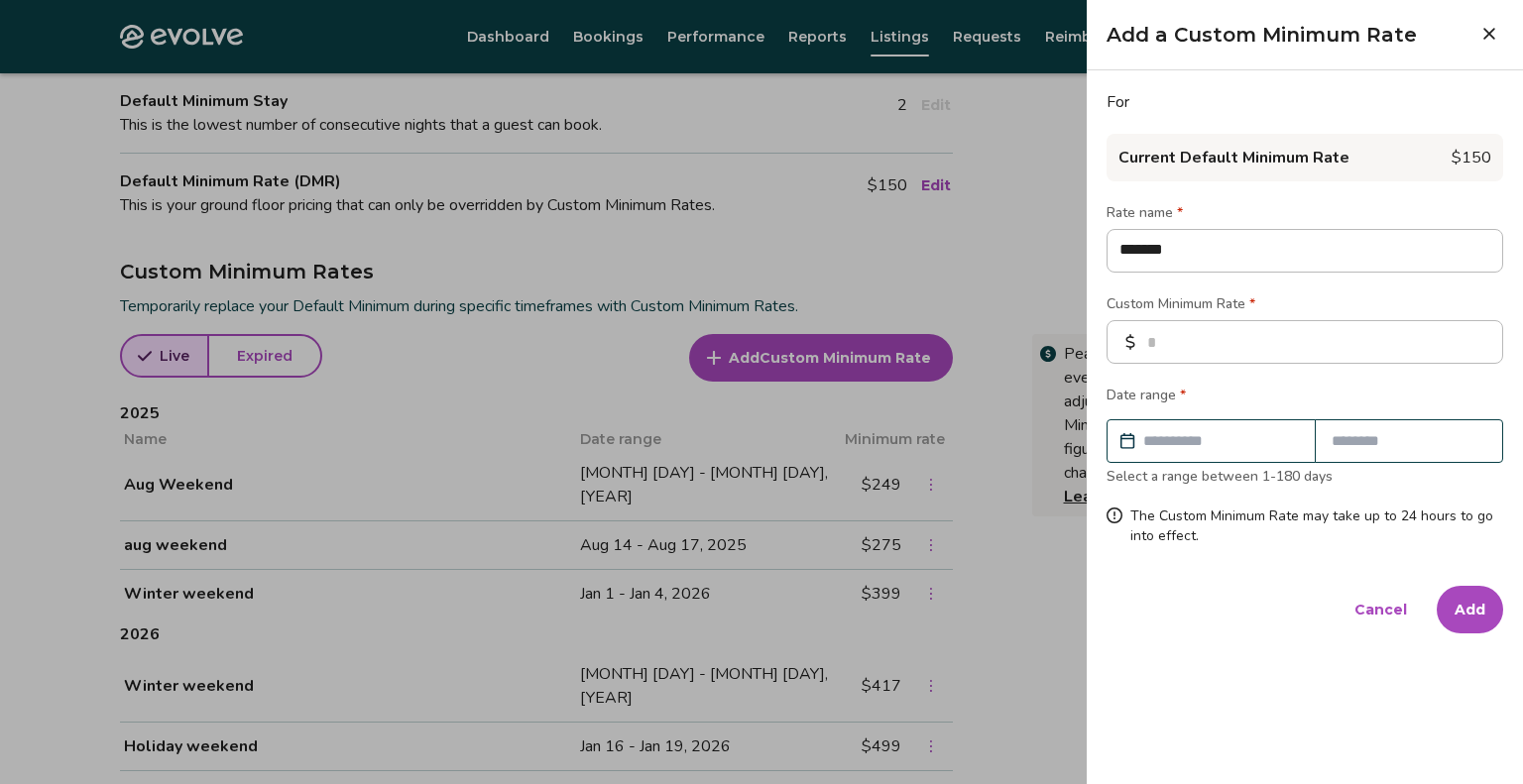 type on "*" 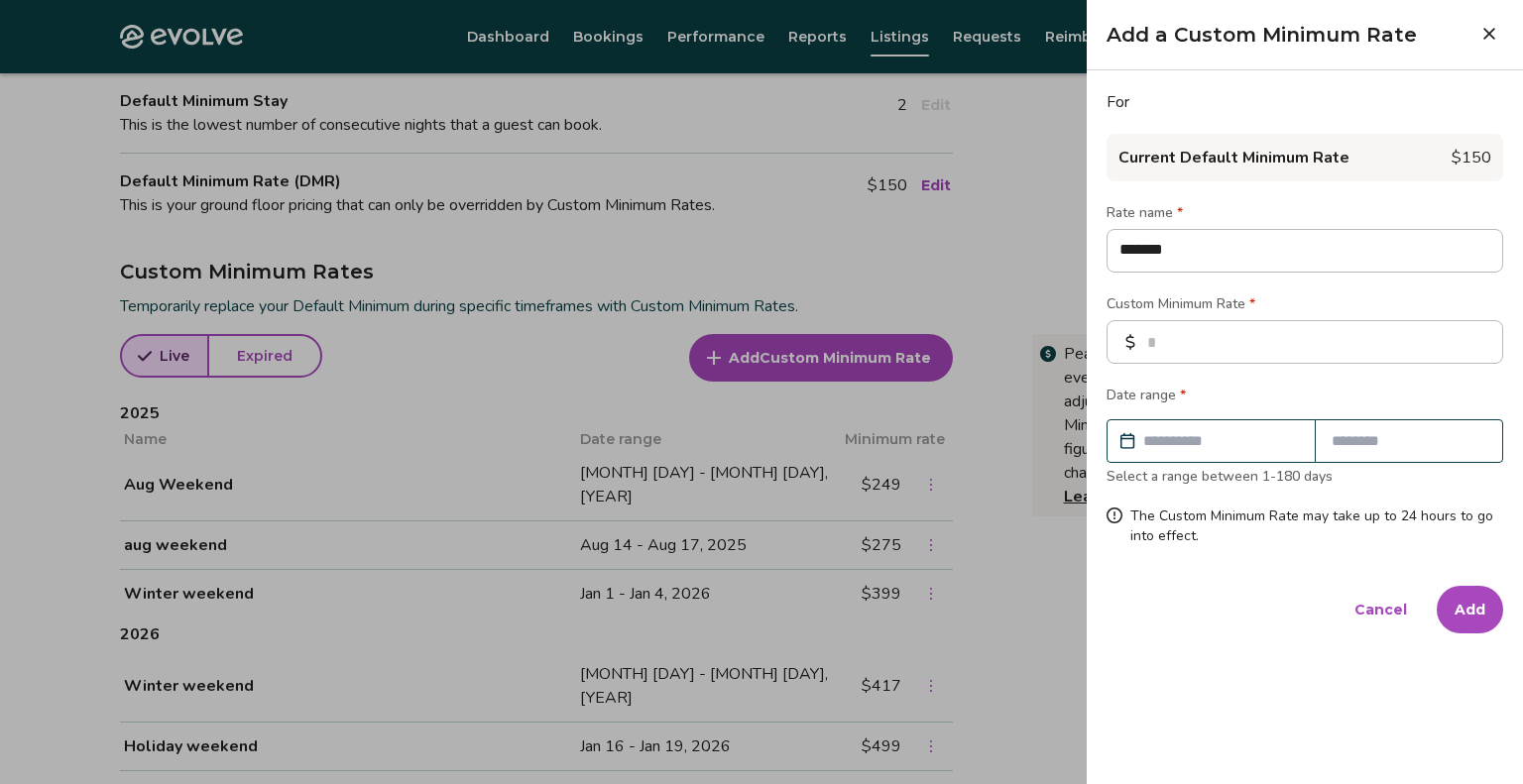 type on "********" 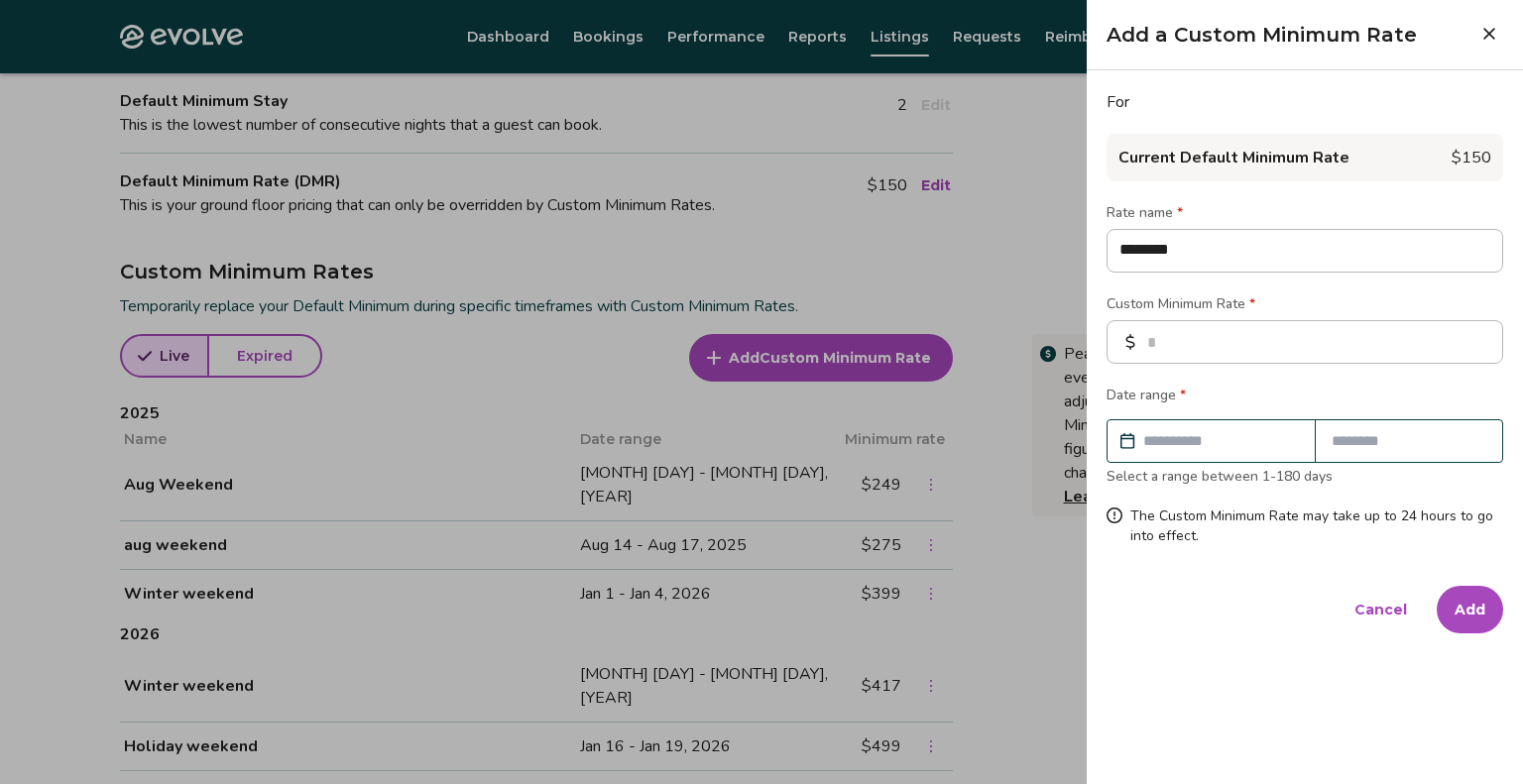 type on "*" 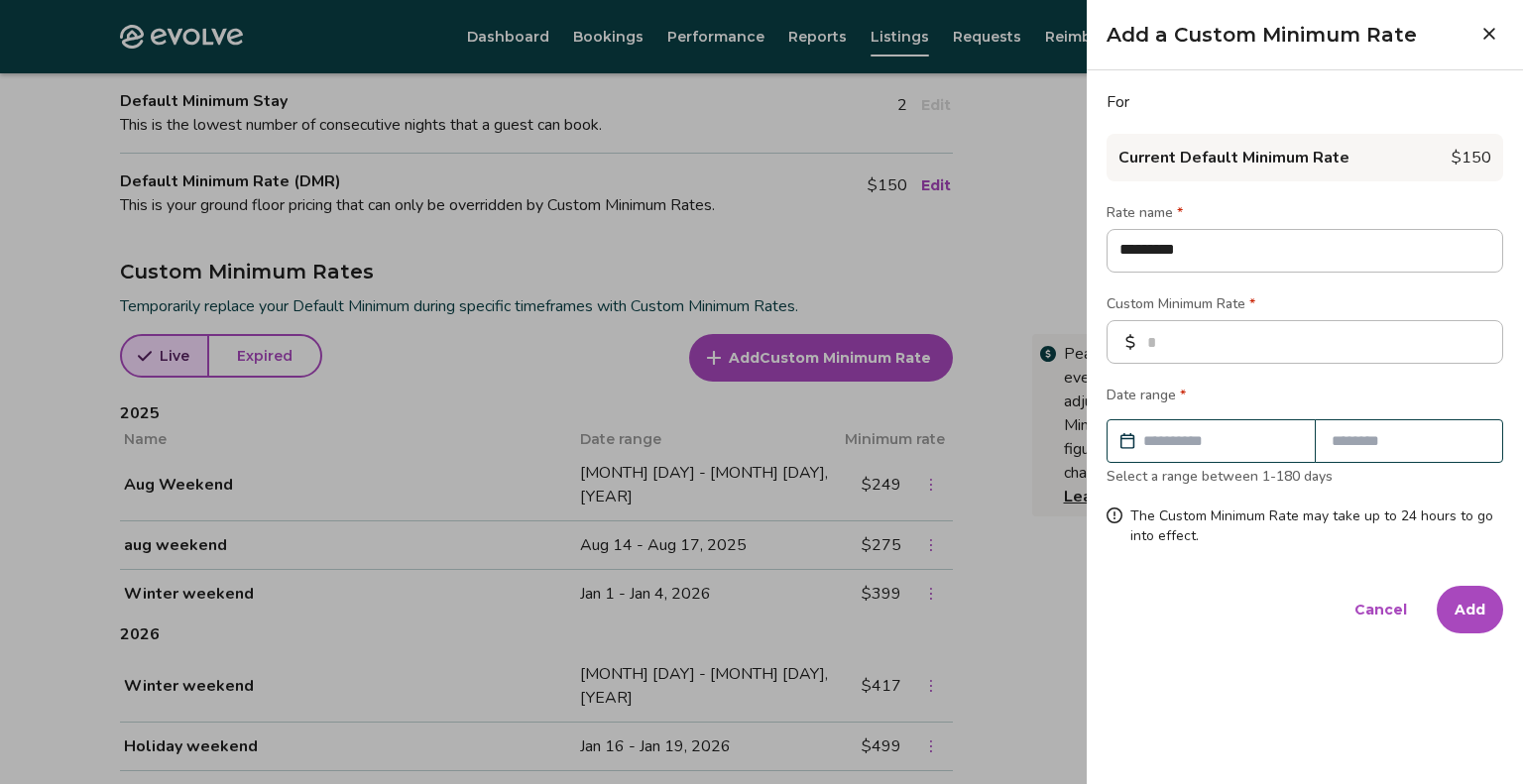 type on "*" 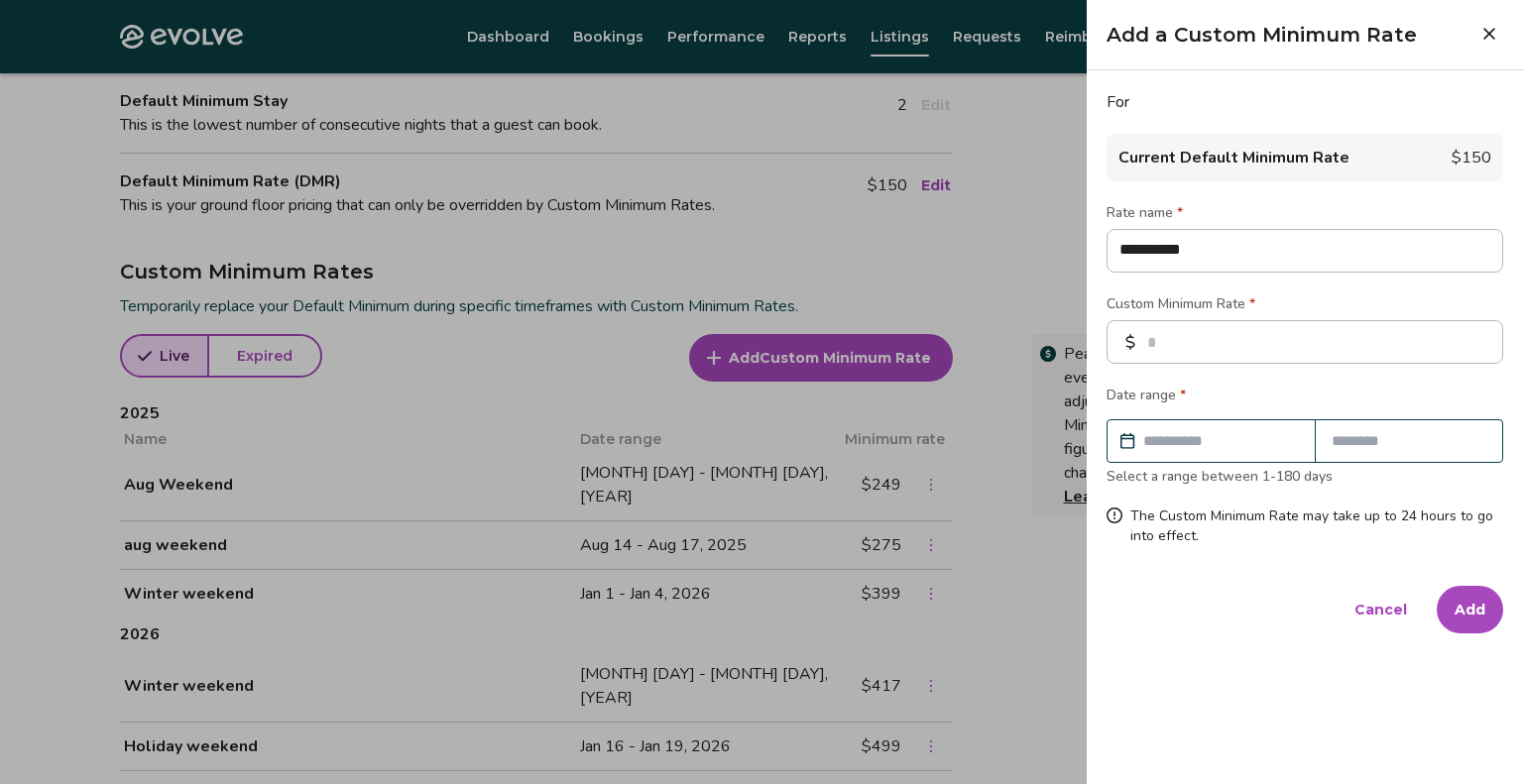 type on "*" 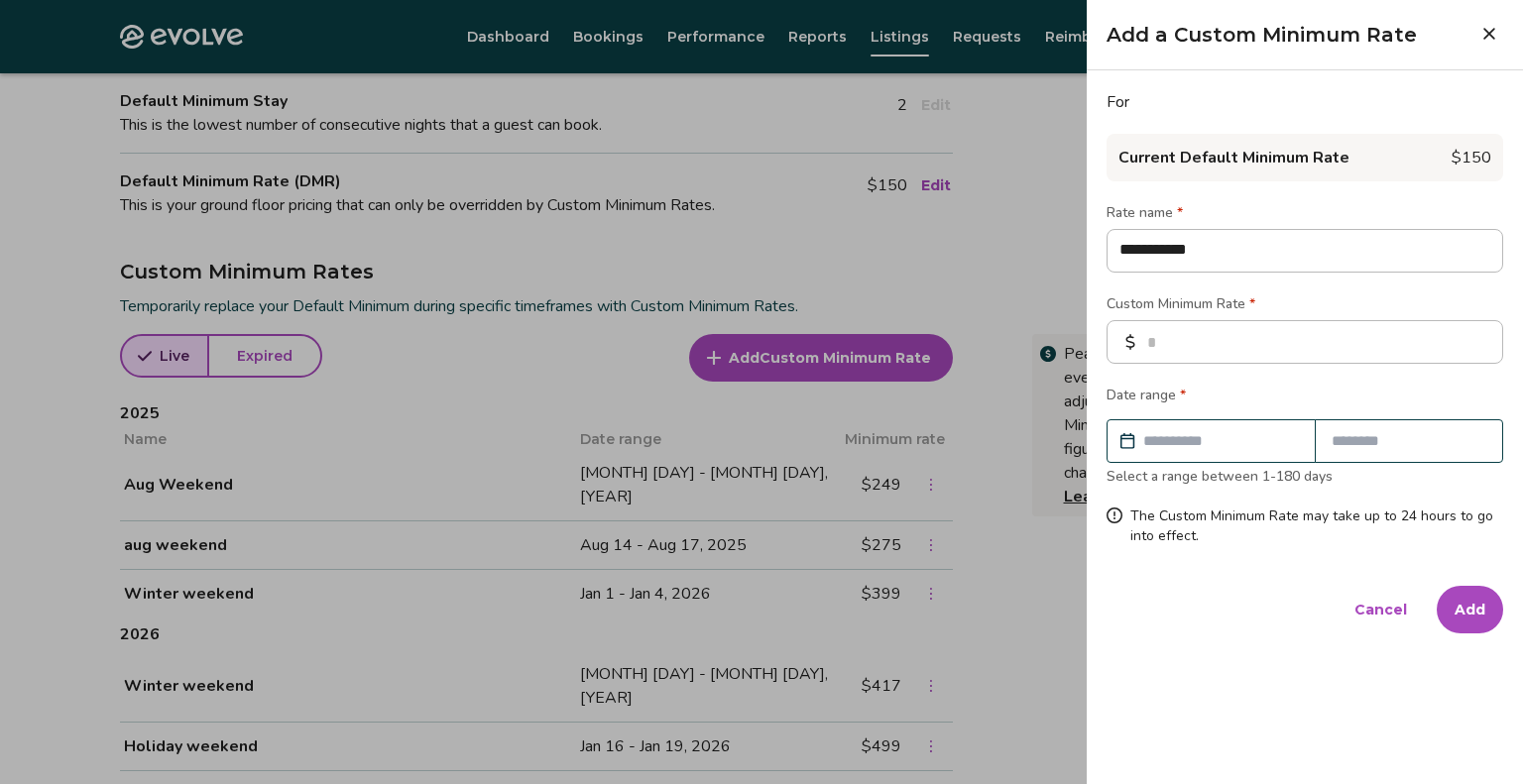 type on "**********" 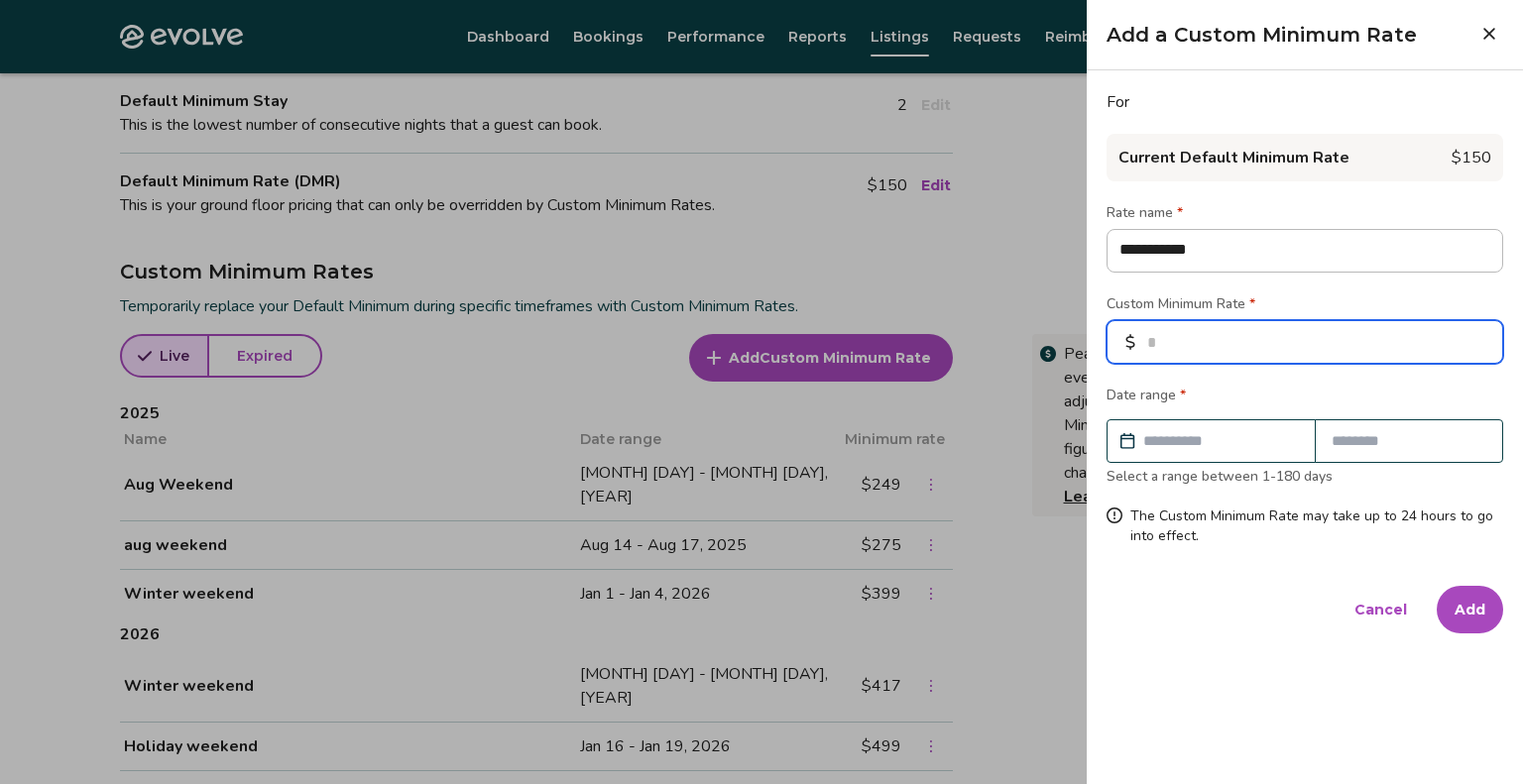 click at bounding box center (1305, 342) 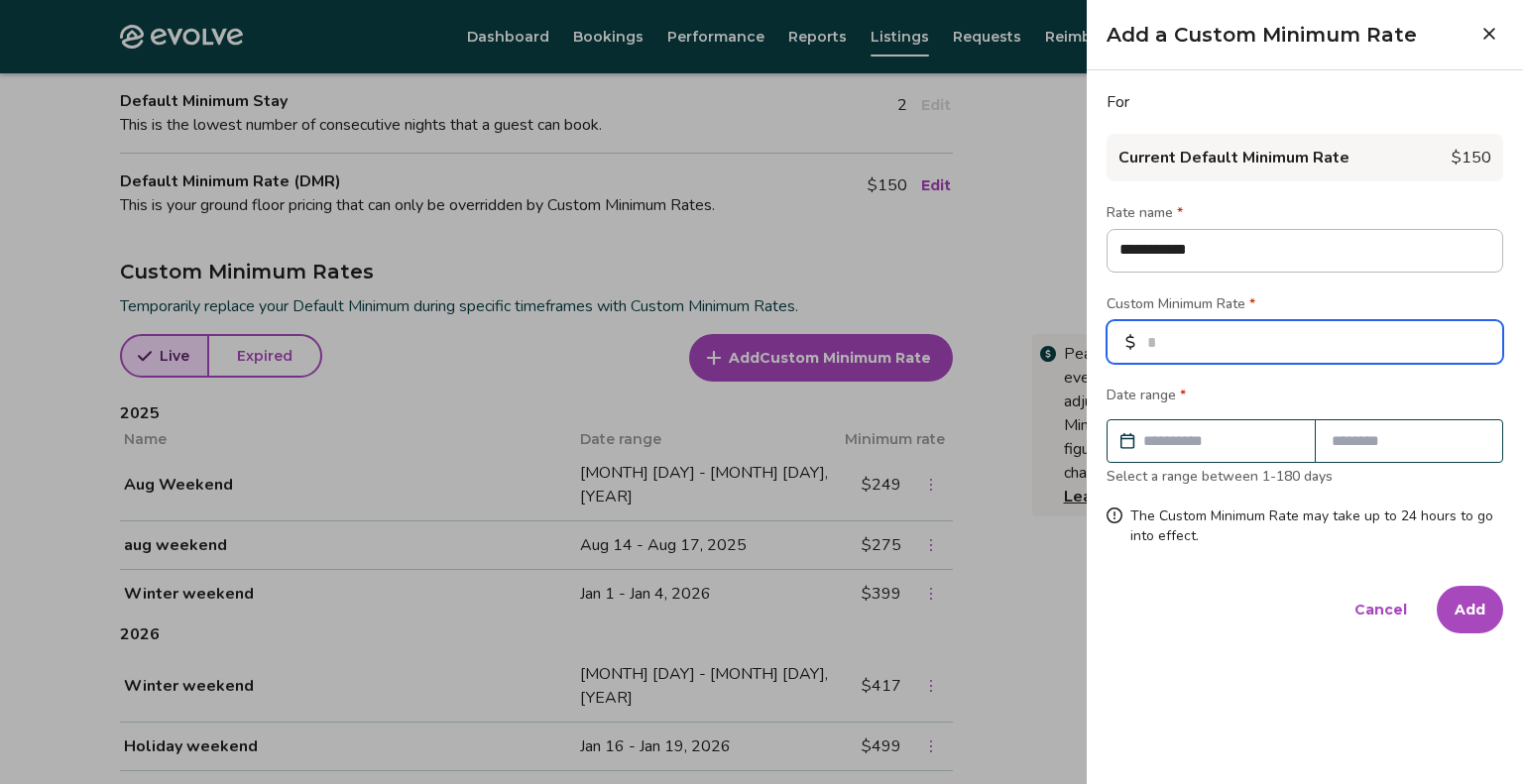 type on "*" 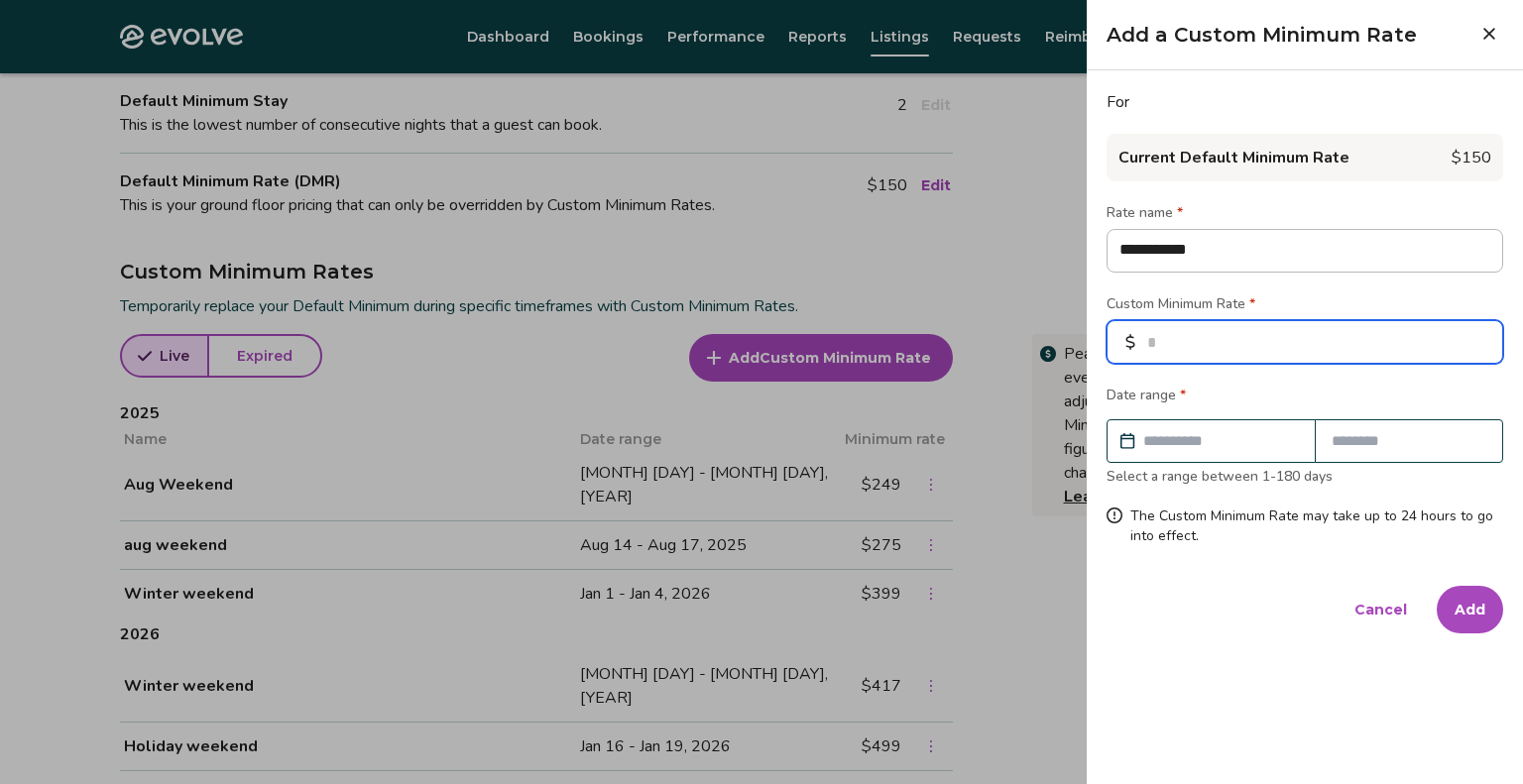 type on "*" 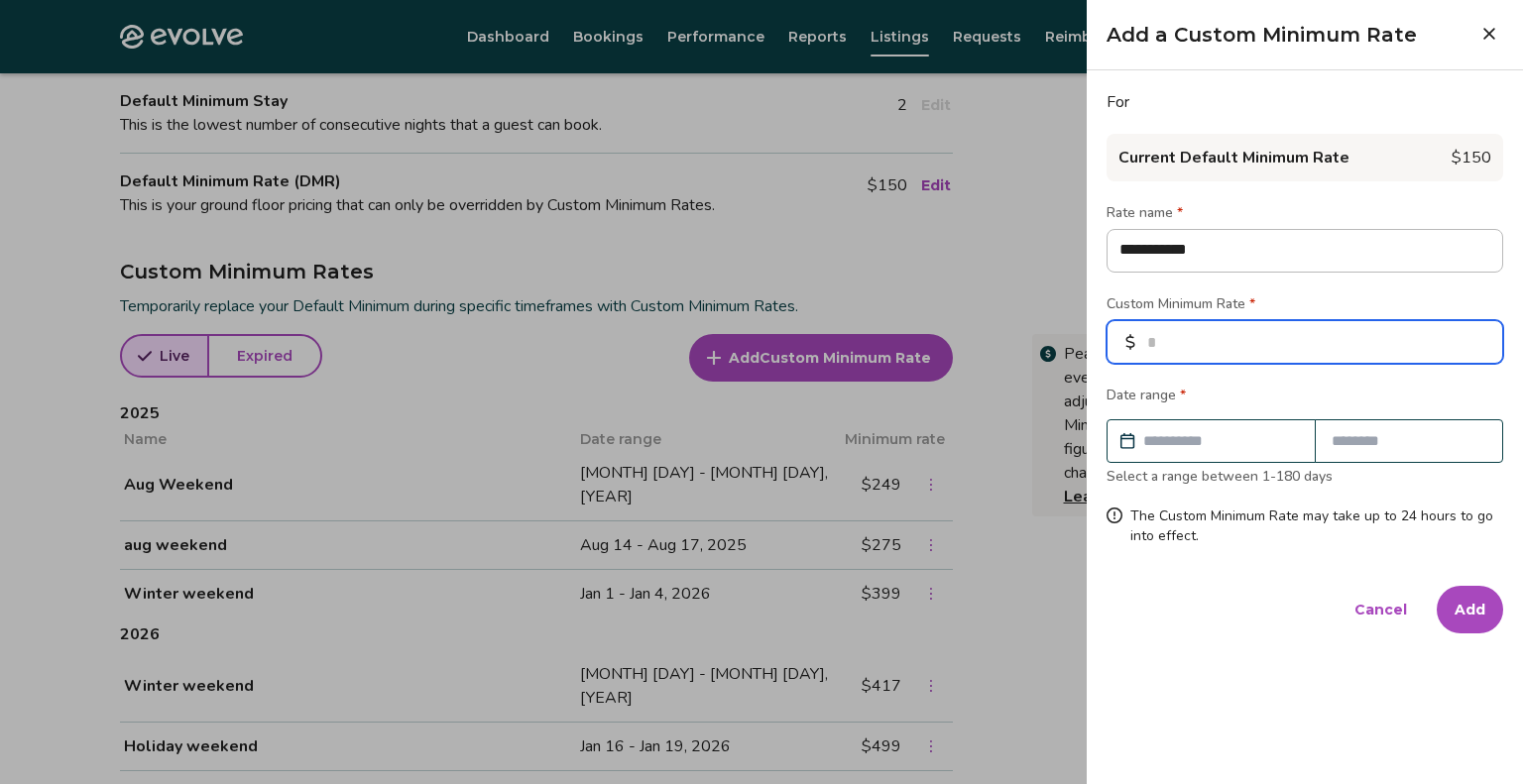 type on "*" 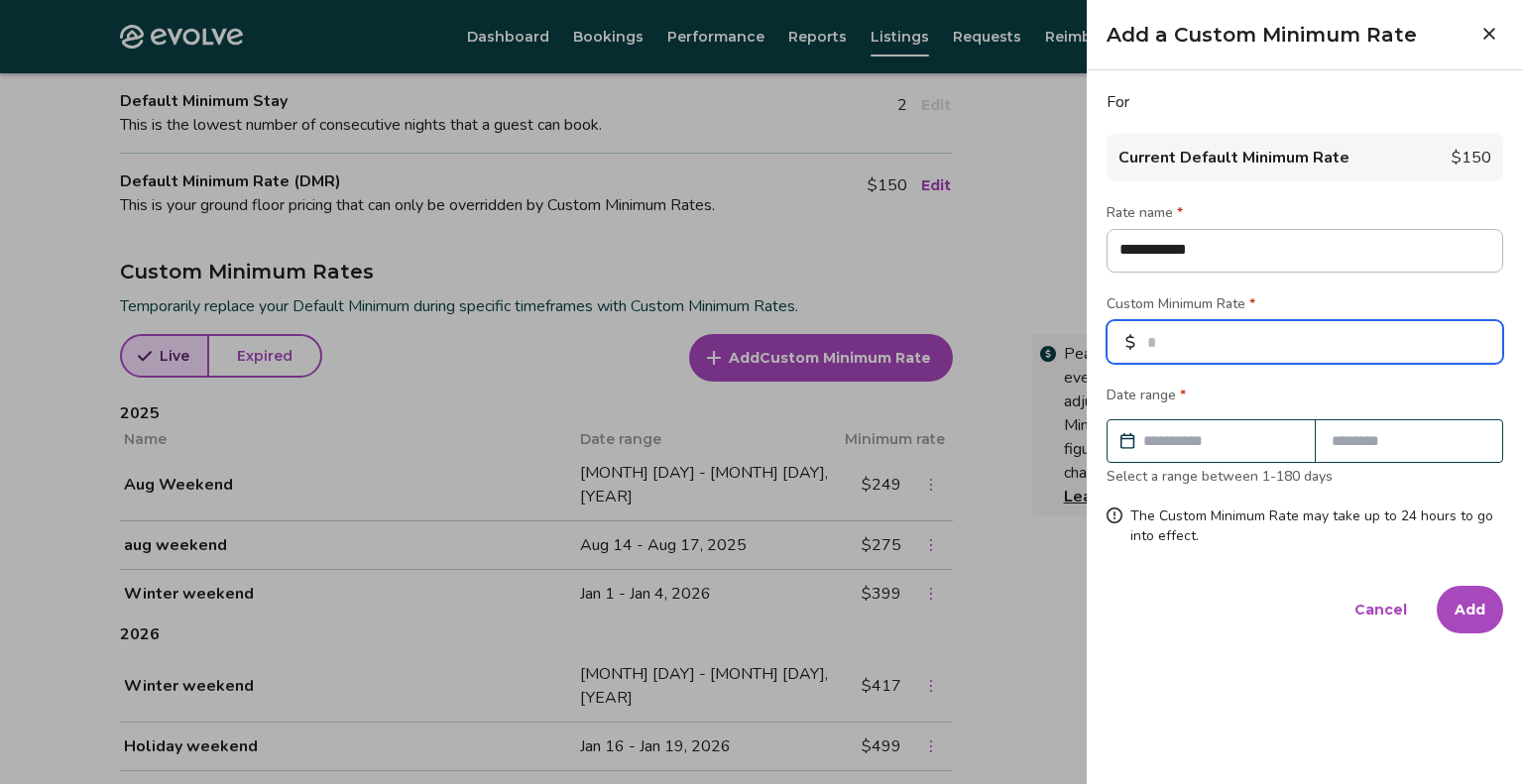 type on "**" 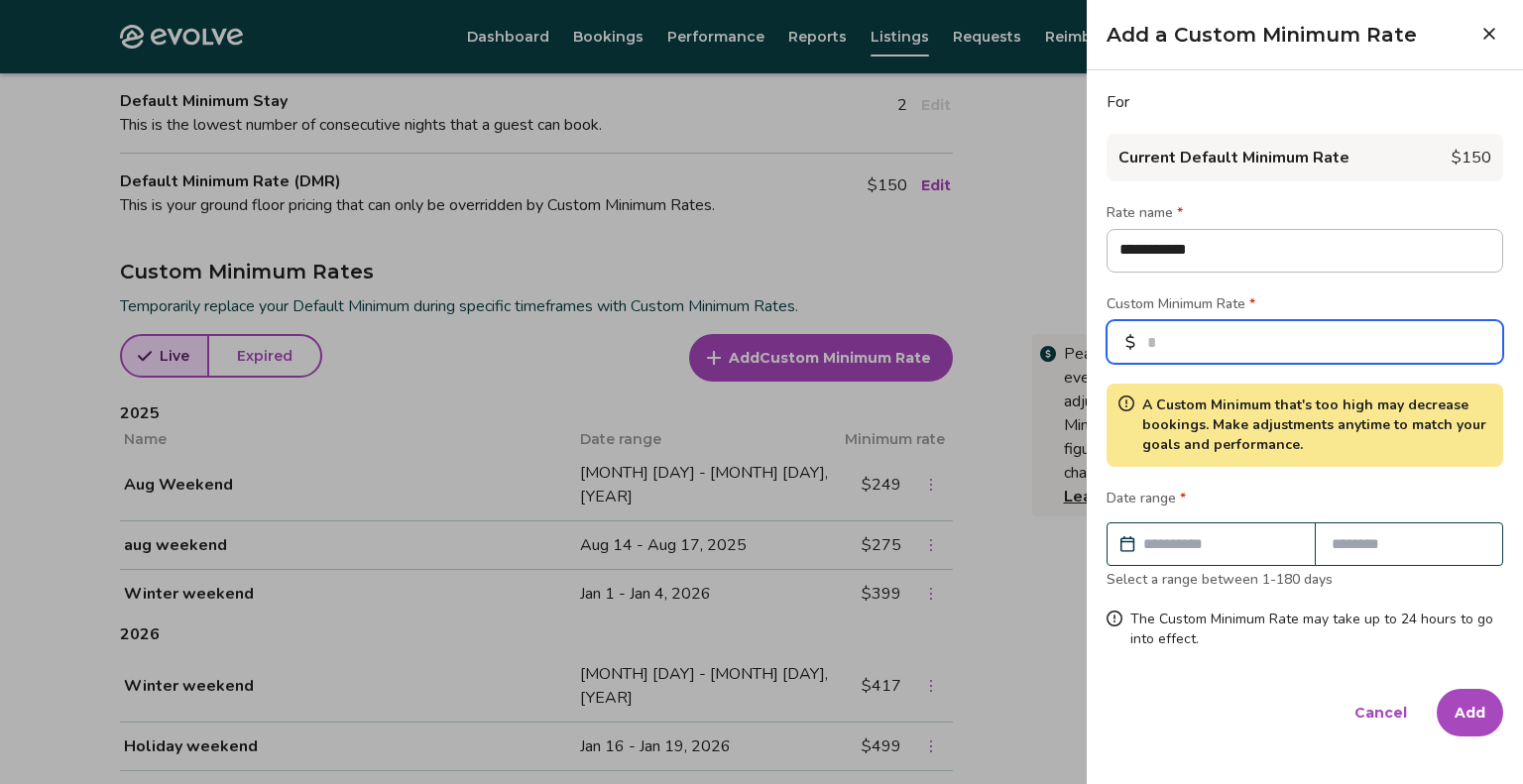 type on "***" 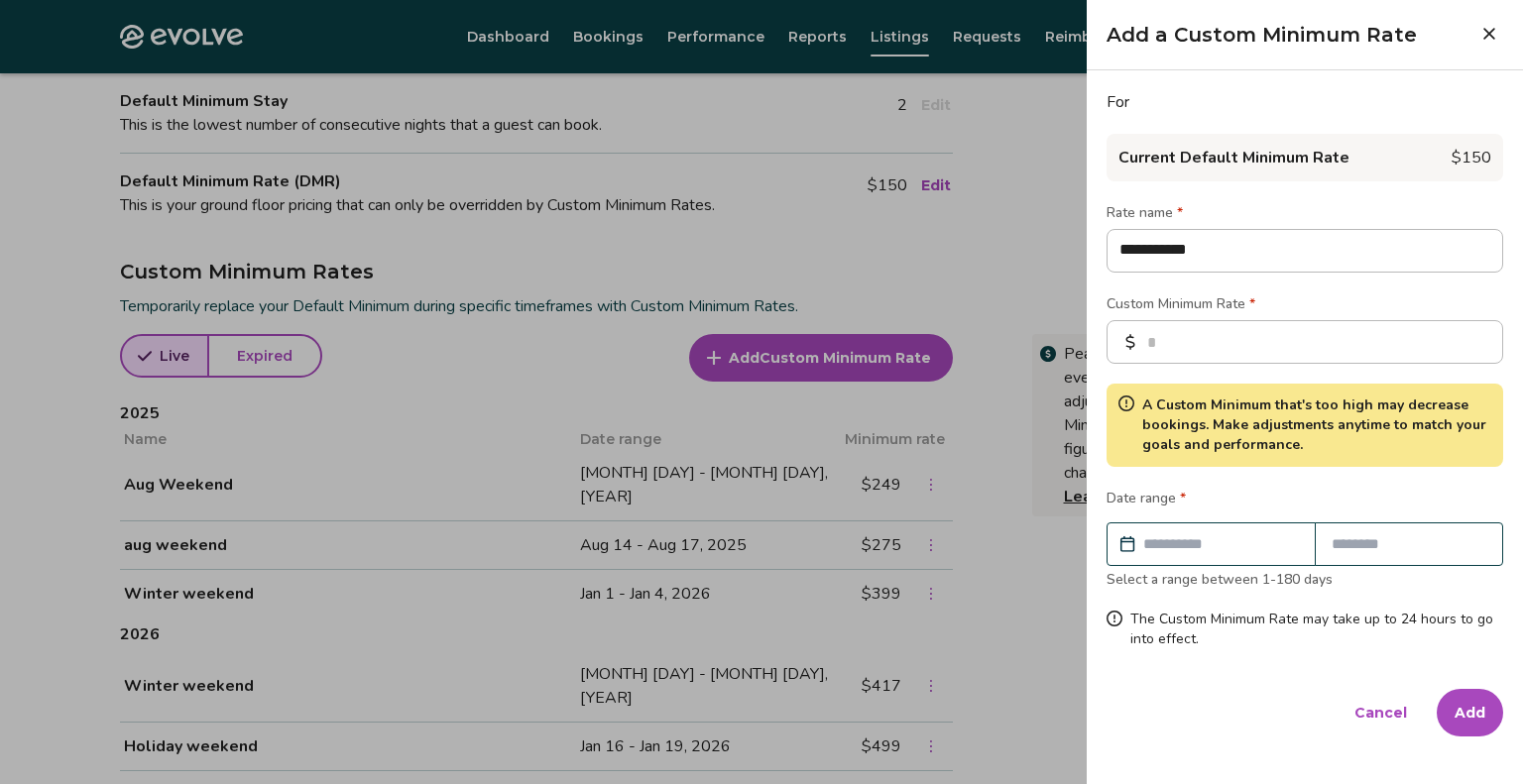 click at bounding box center (1221, 544) 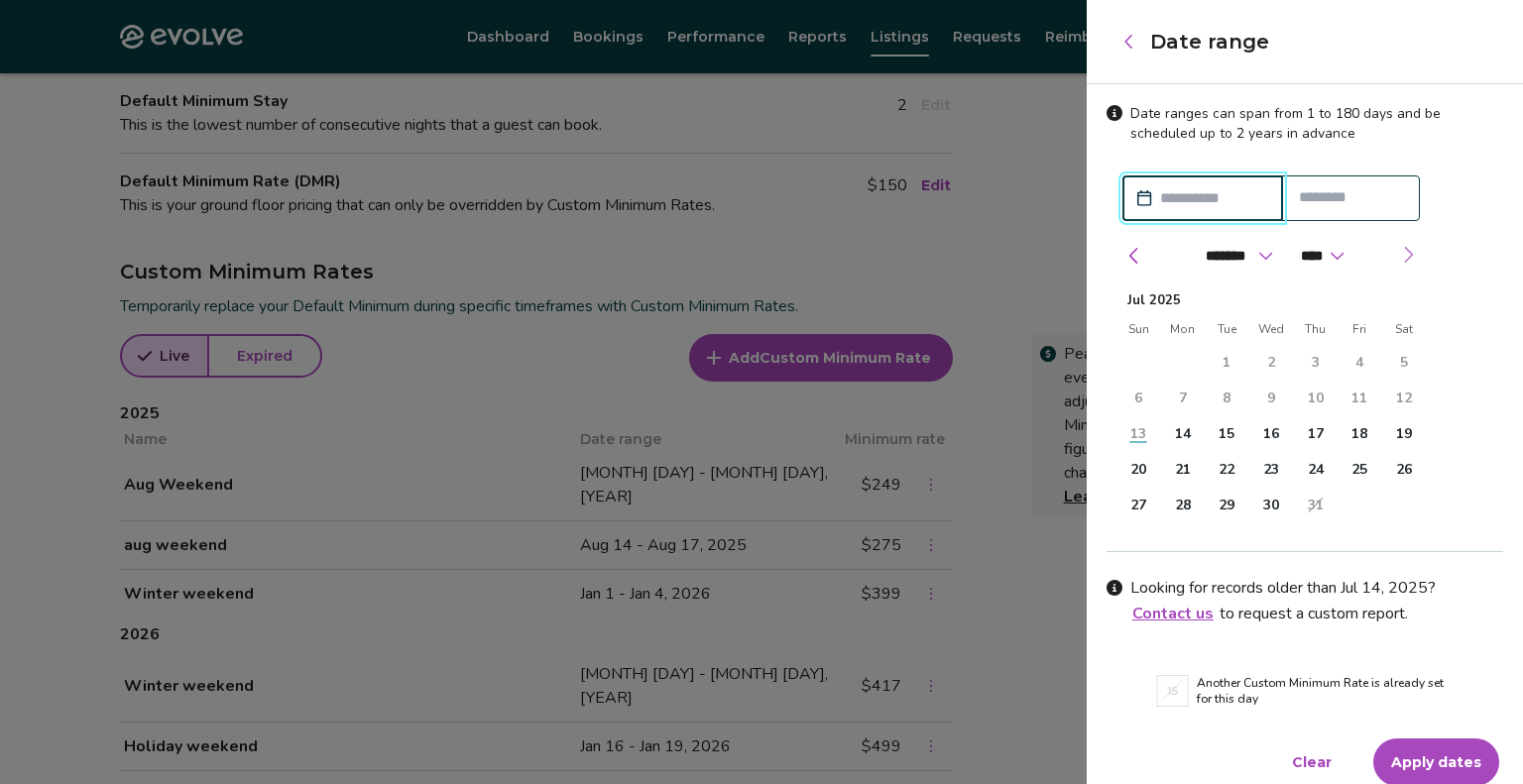 click at bounding box center (1408, 255) 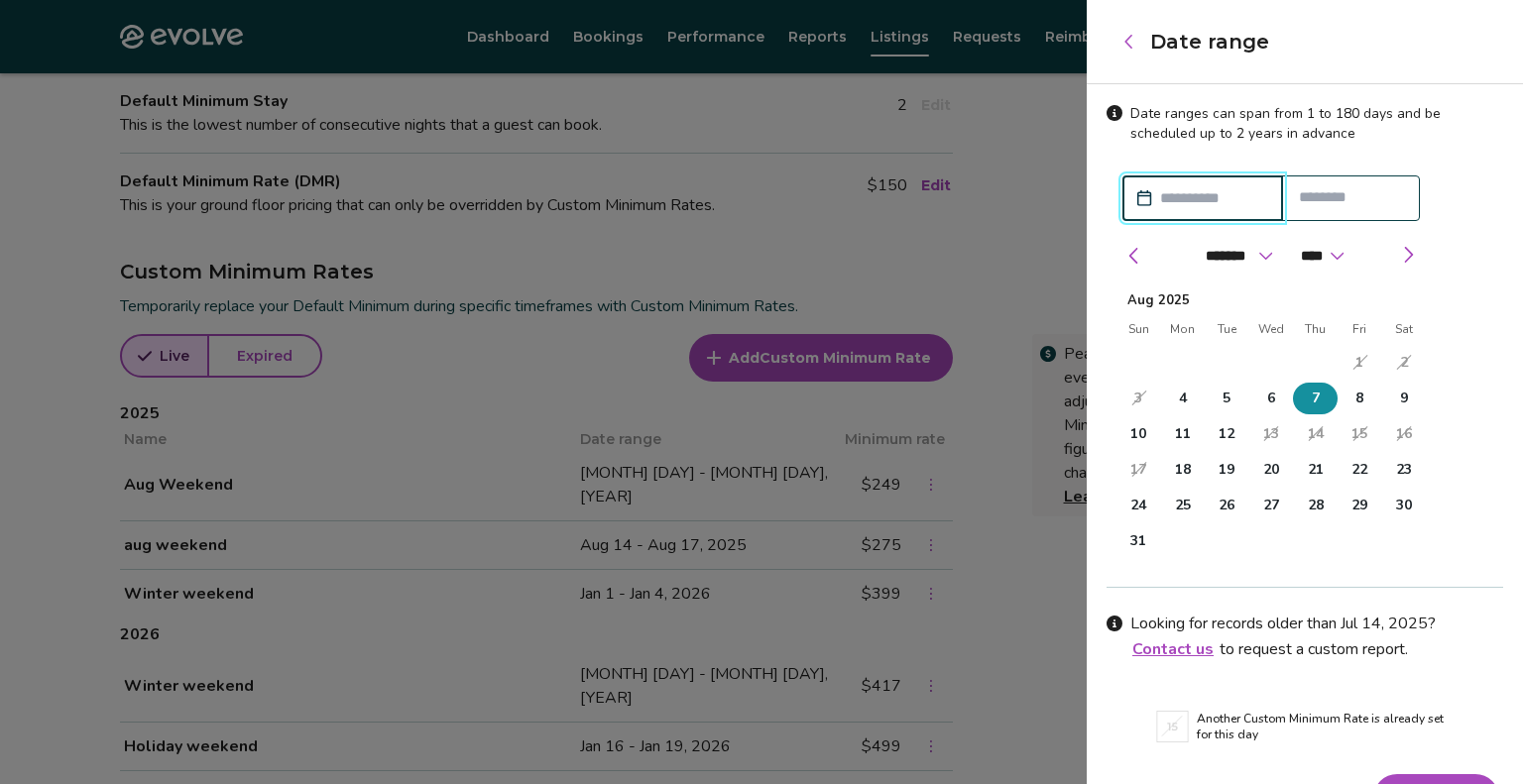 click on "7" at bounding box center (1315, 398) 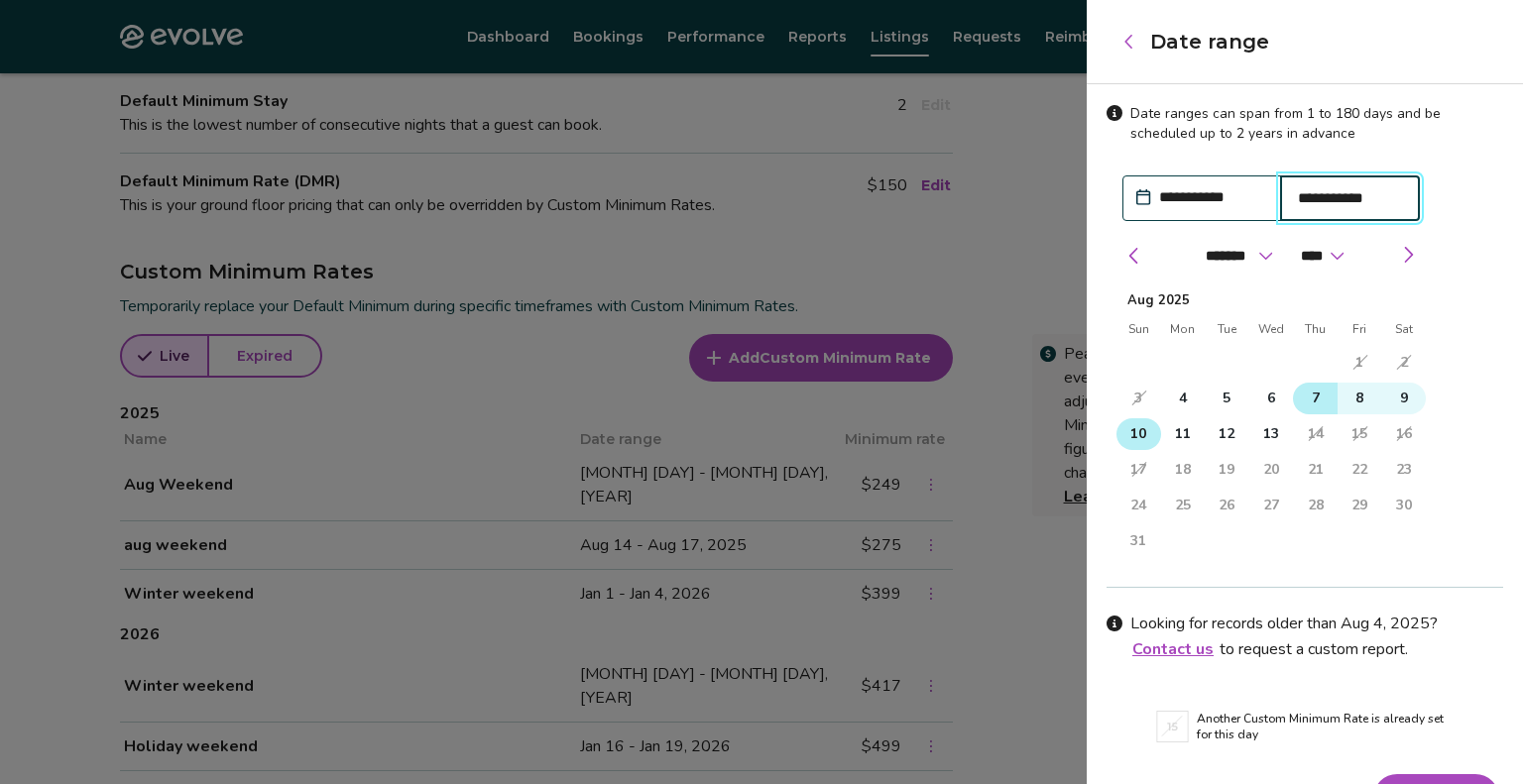 click on "10" at bounding box center (1138, 434) 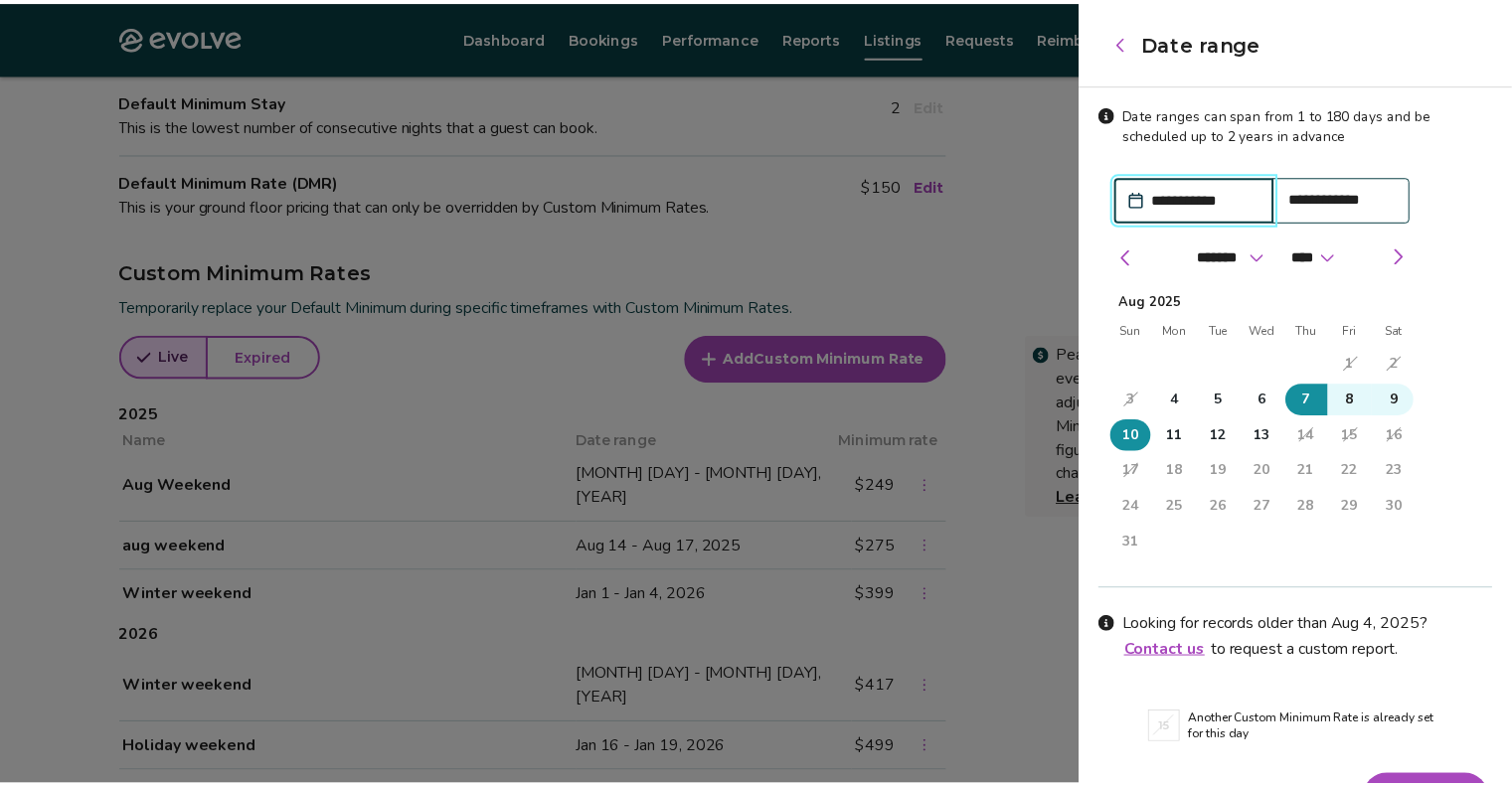 scroll, scrollTop: 47, scrollLeft: 0, axis: vertical 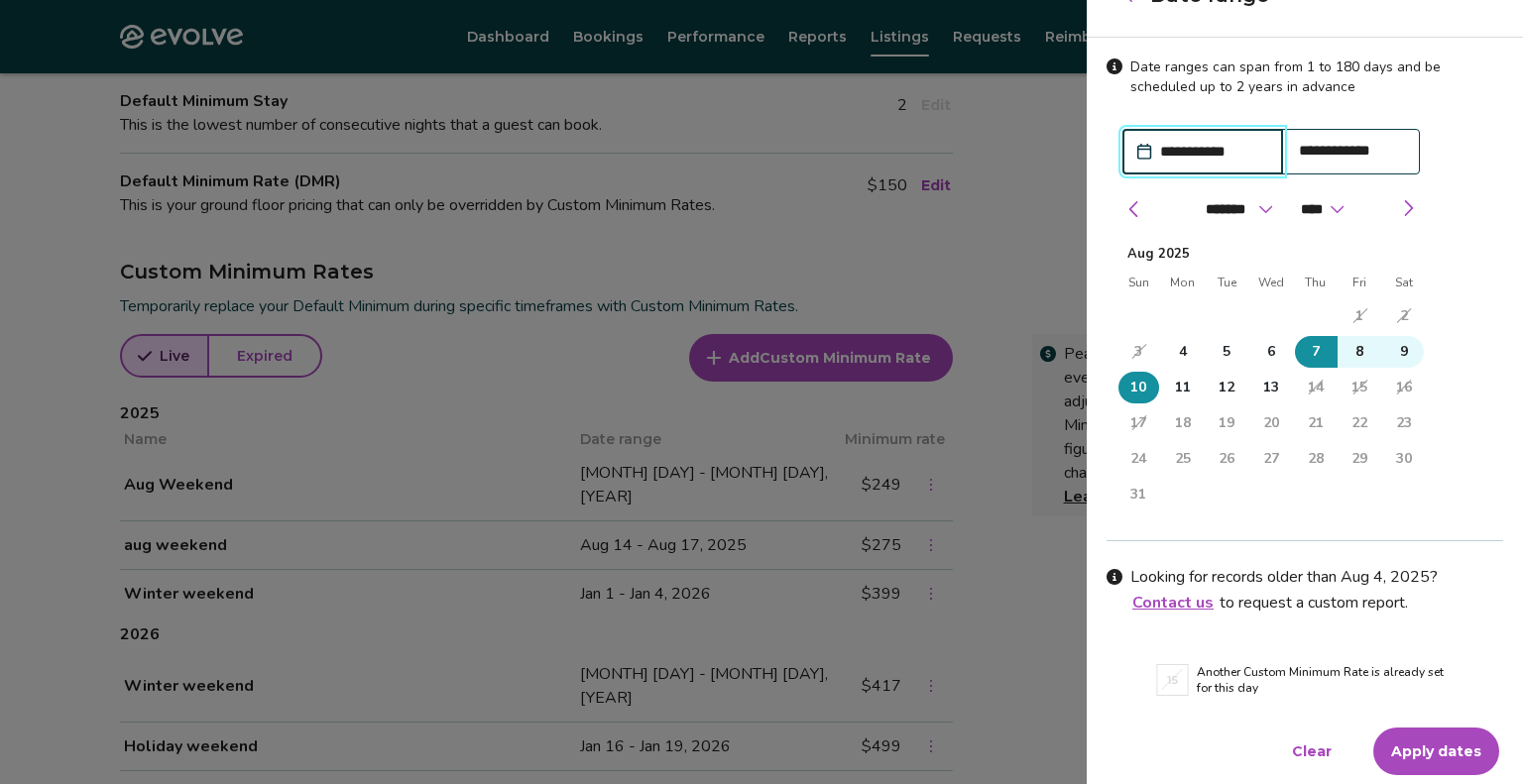 click on "Apply dates" at bounding box center (1436, 751) 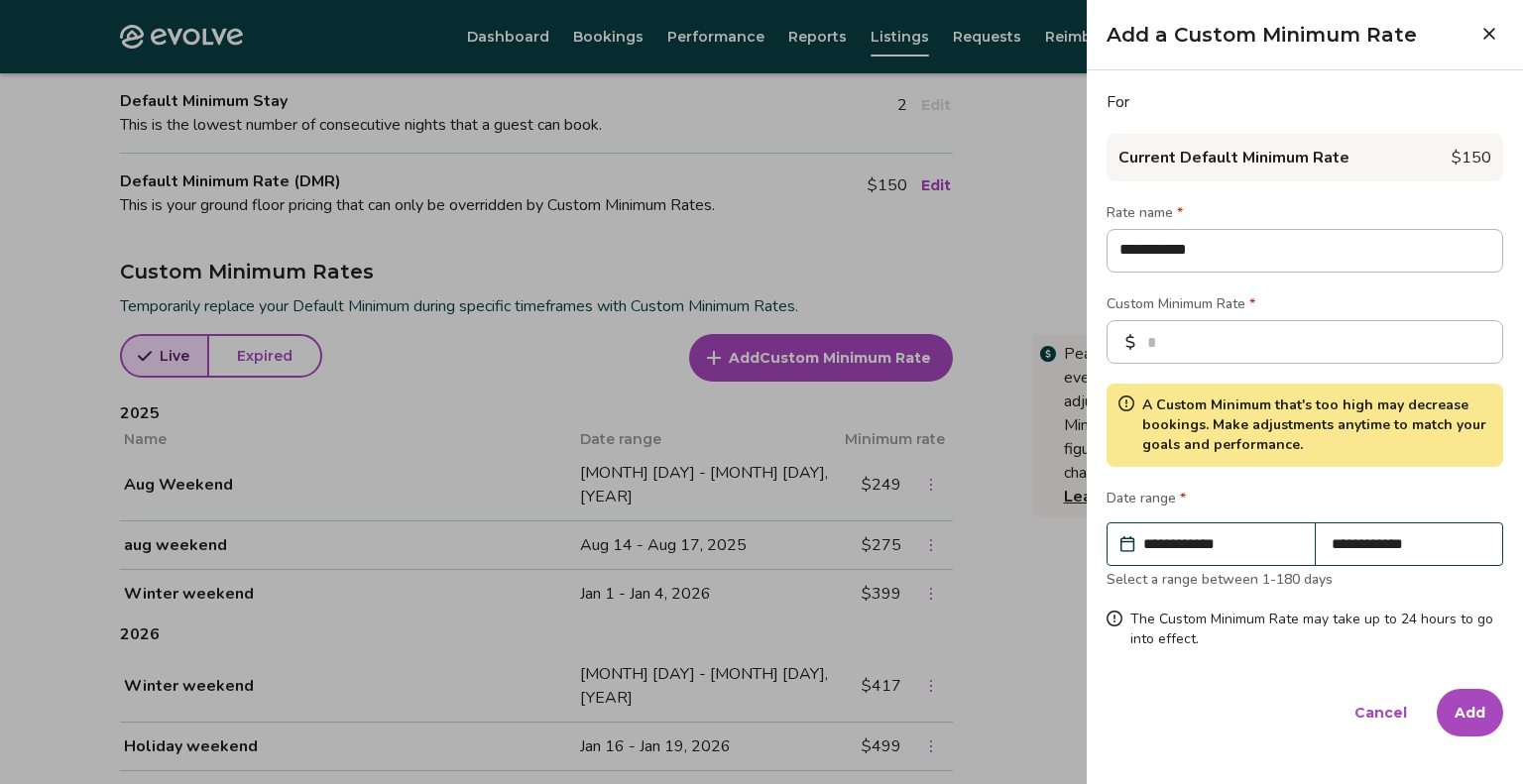 click on "Add" at bounding box center [1469, 713] 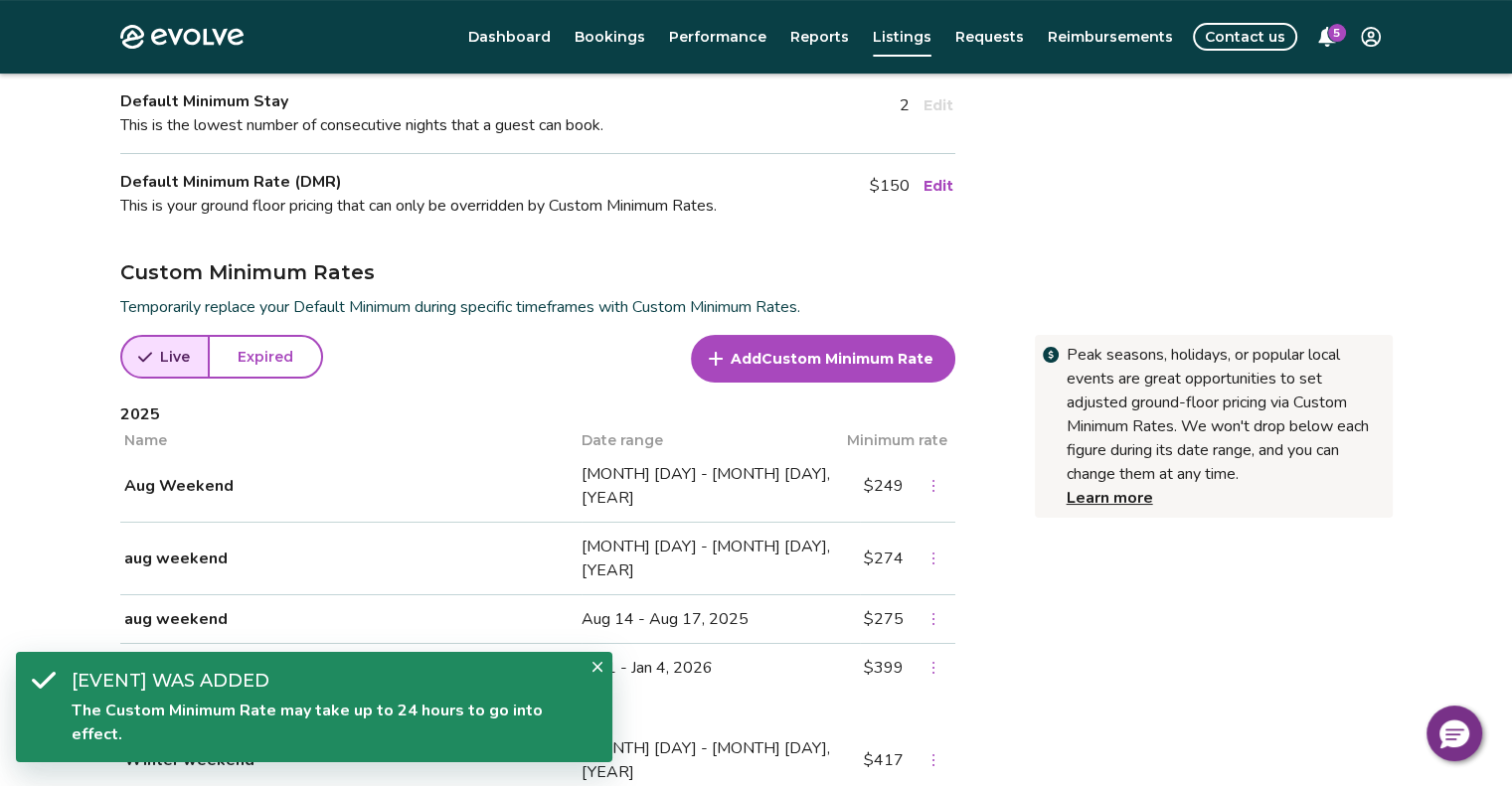 click on "Custom Minimum Rate" at bounding box center (847, 359) 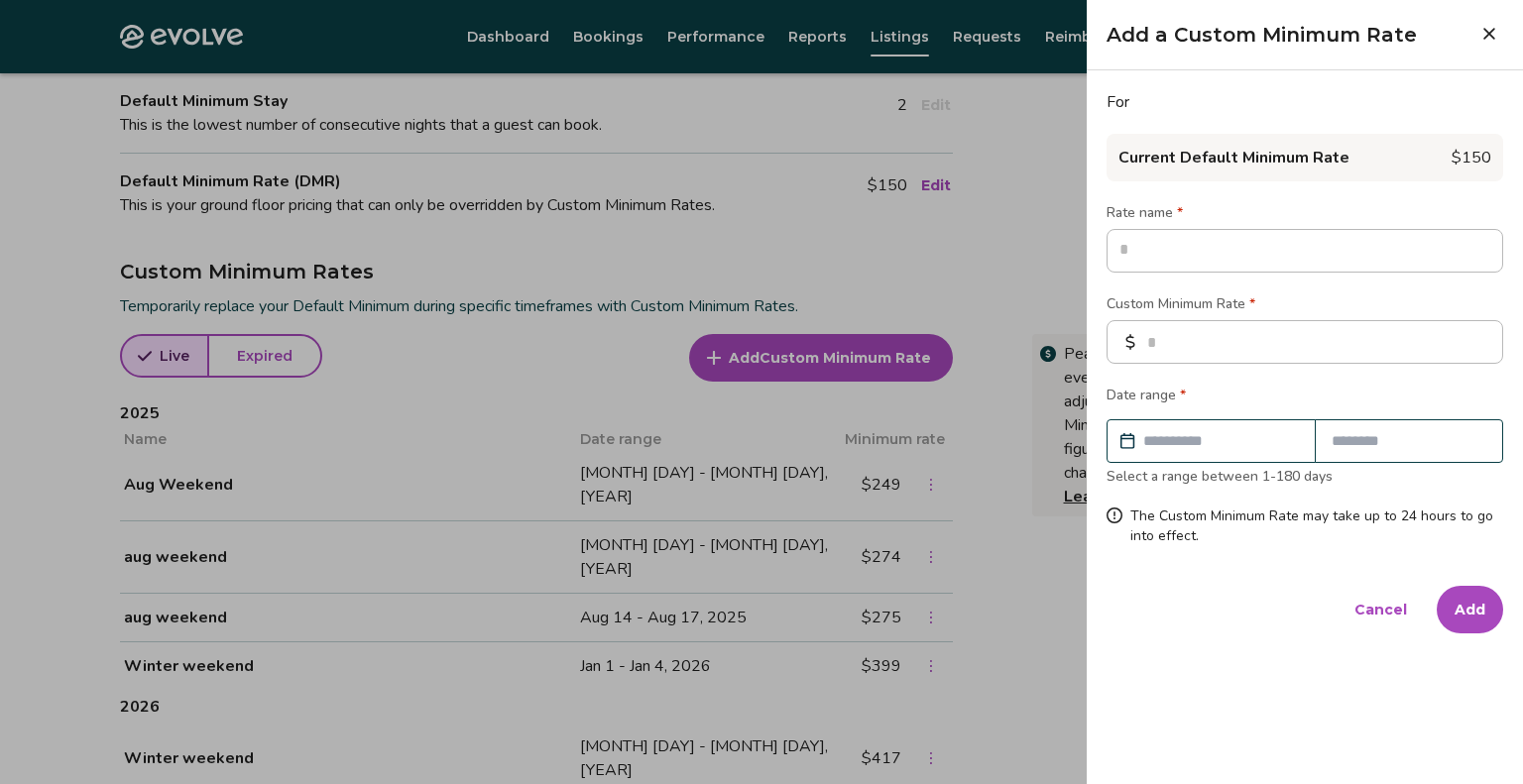 type on "*" 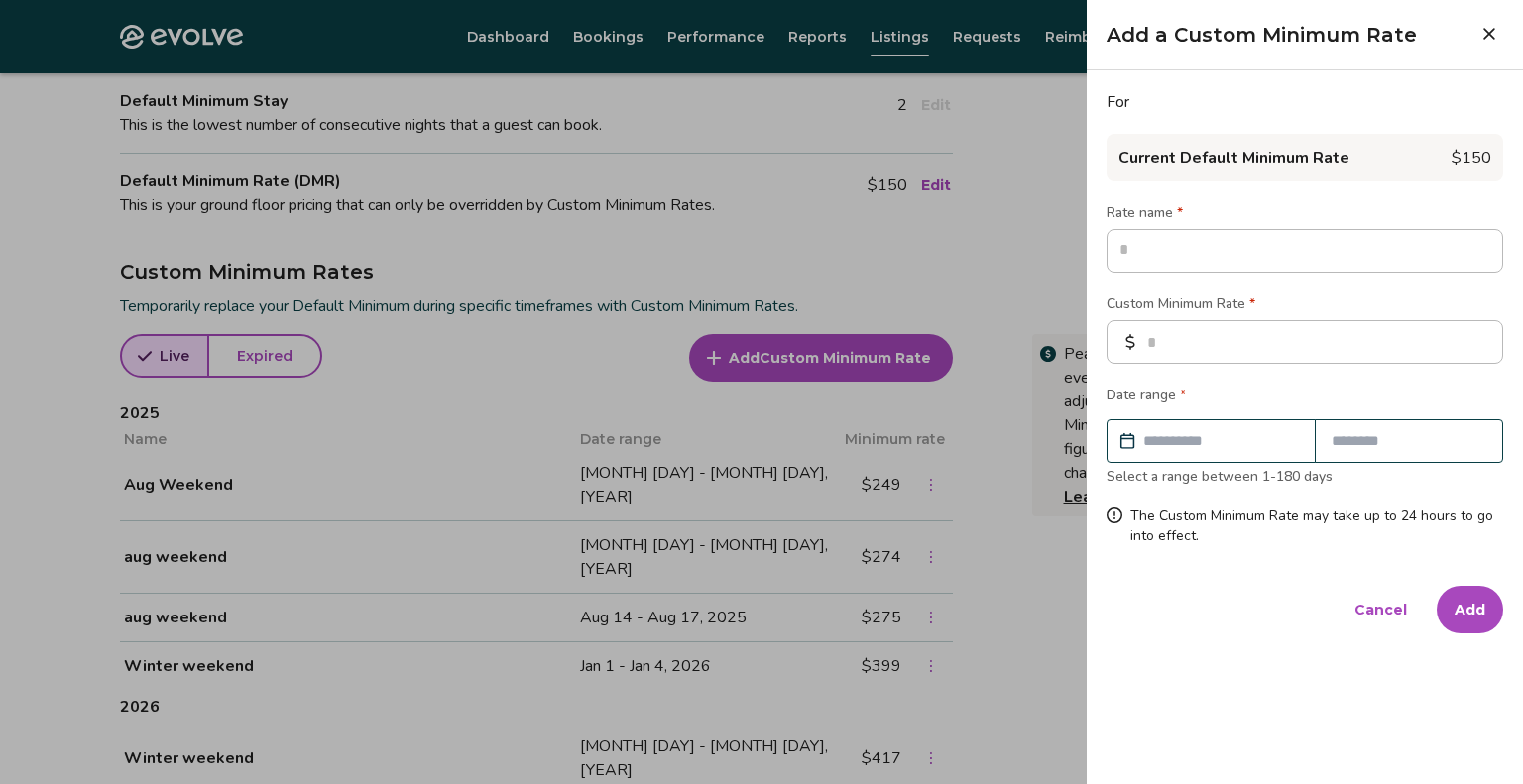 type on "*" 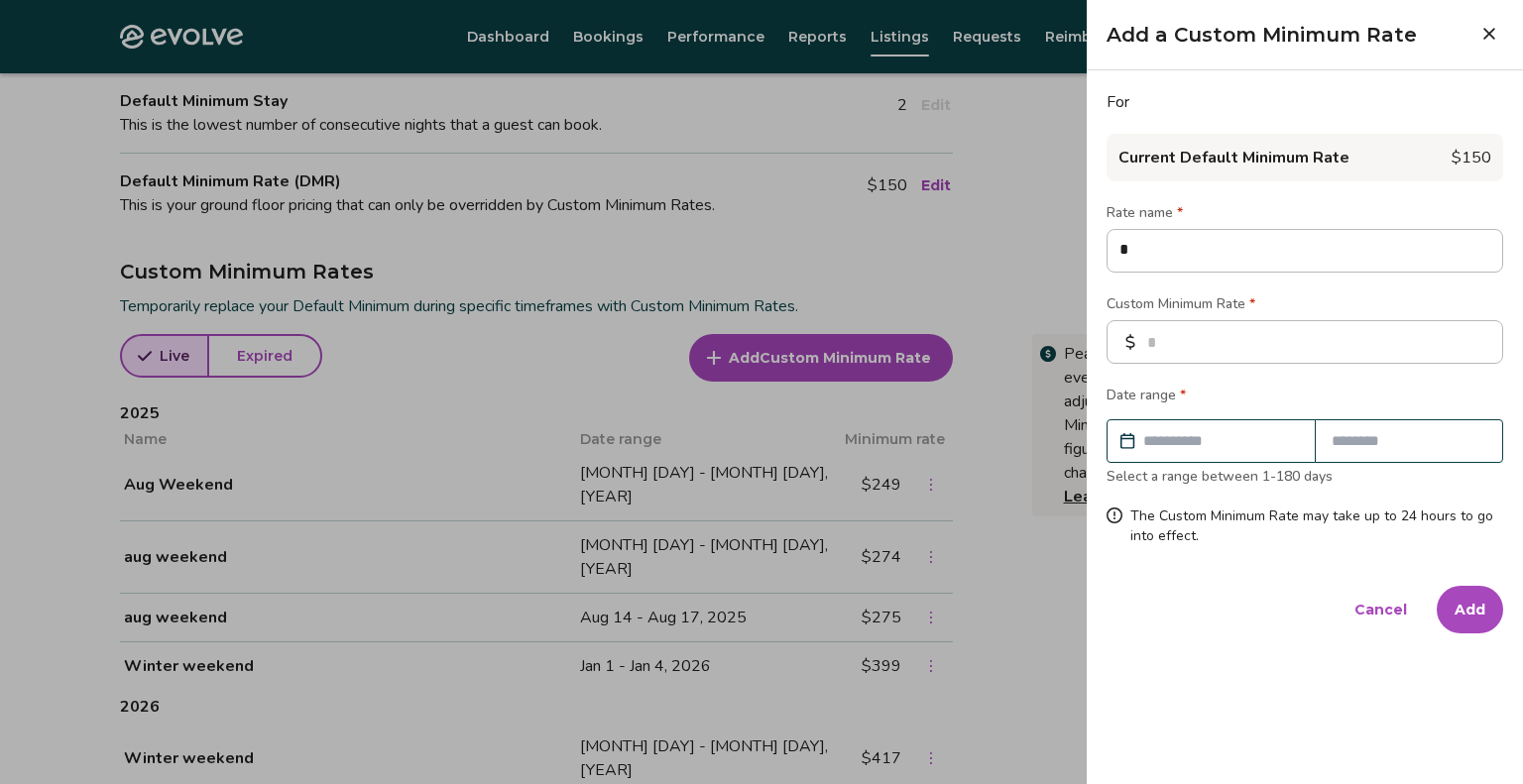 type on "*" 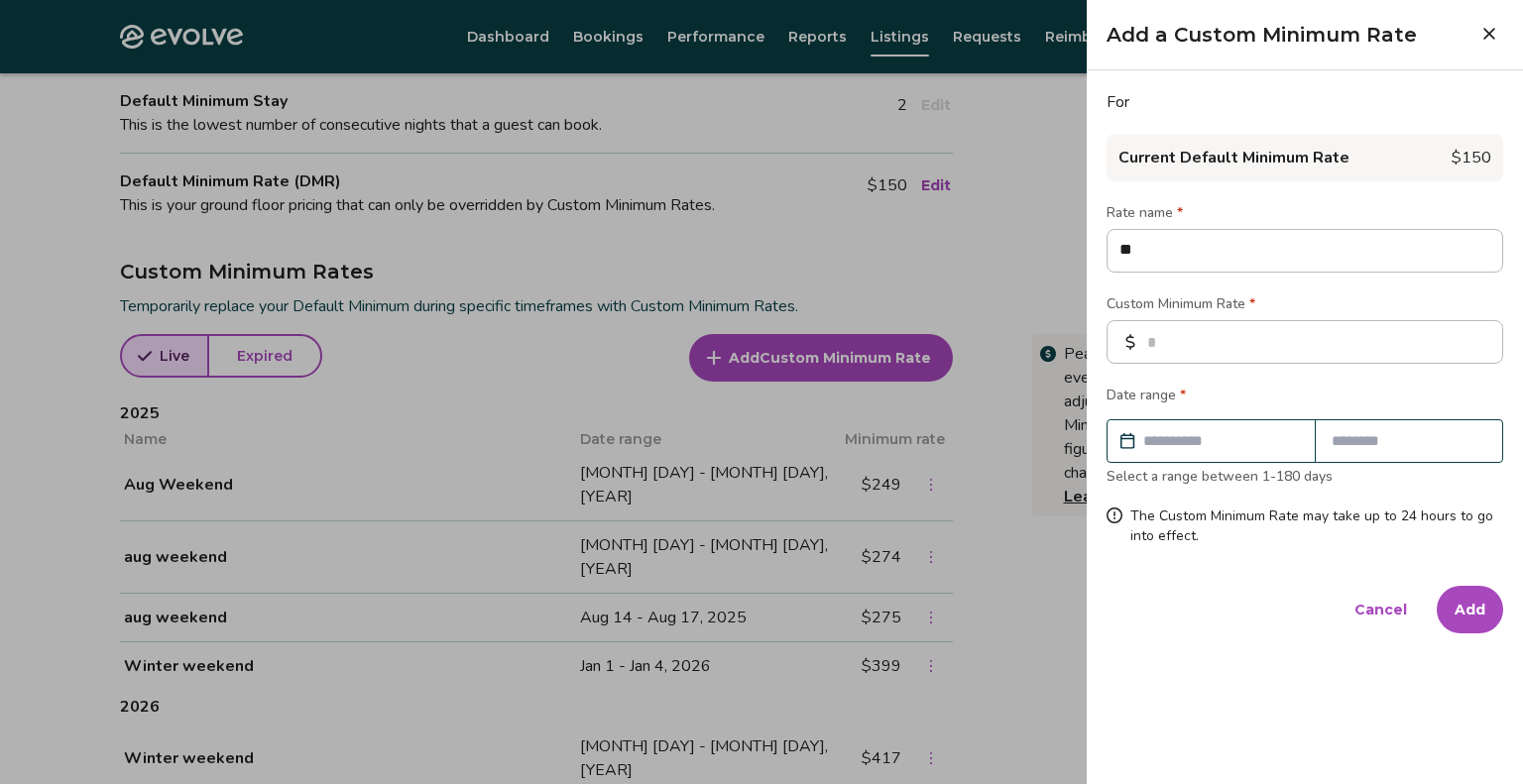 type on "*" 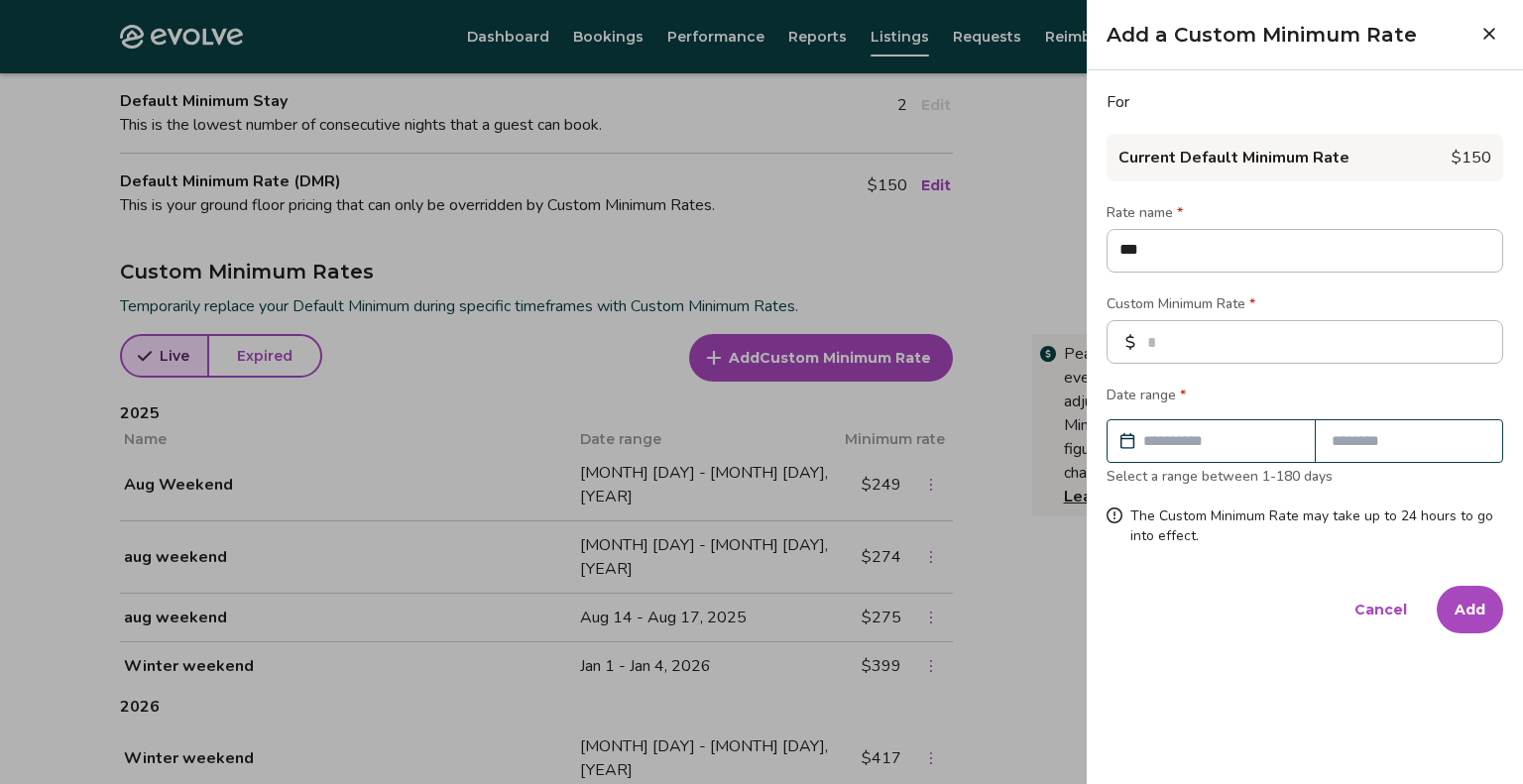 type on "*" 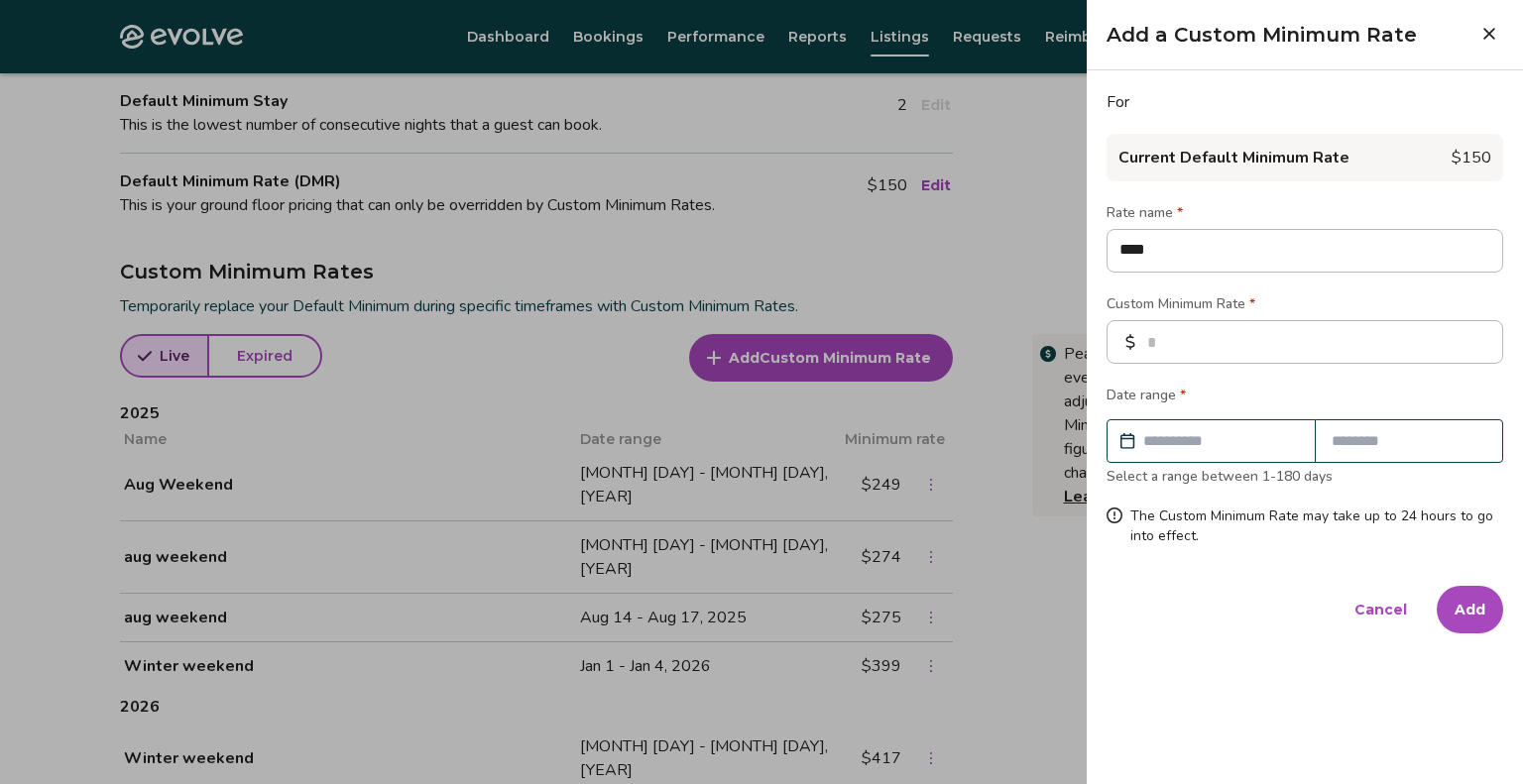 type on "*" 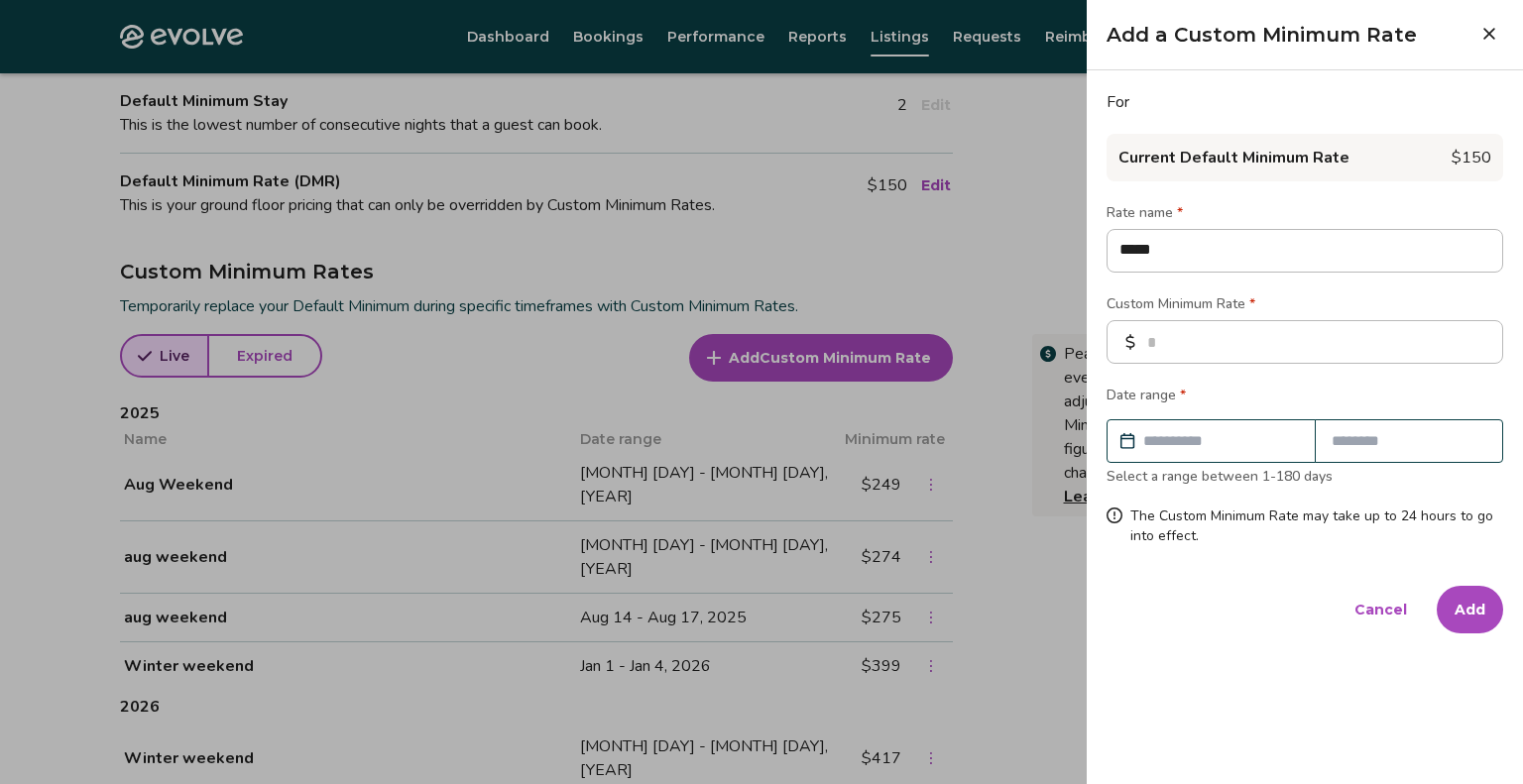 type on "*" 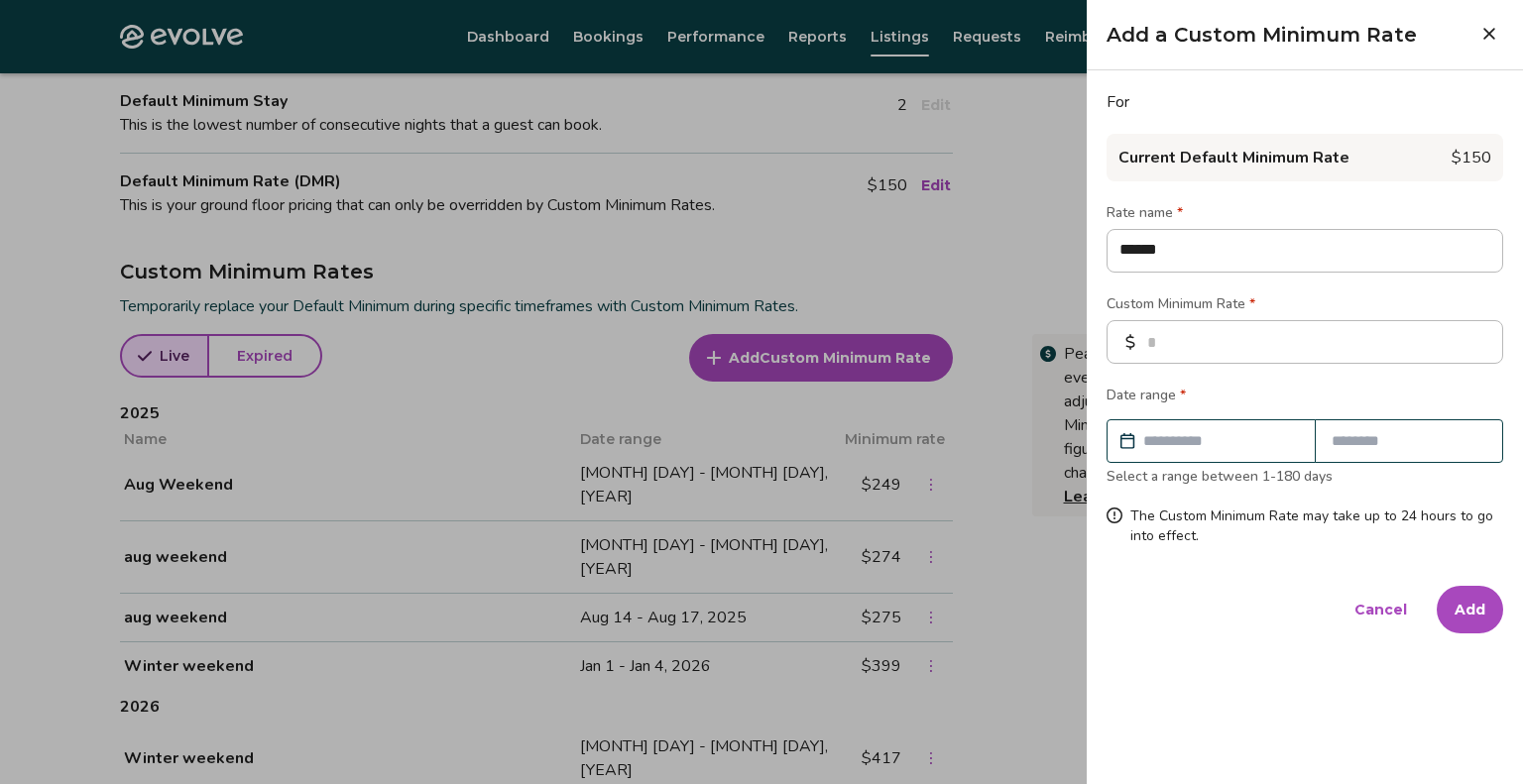 type on "*" 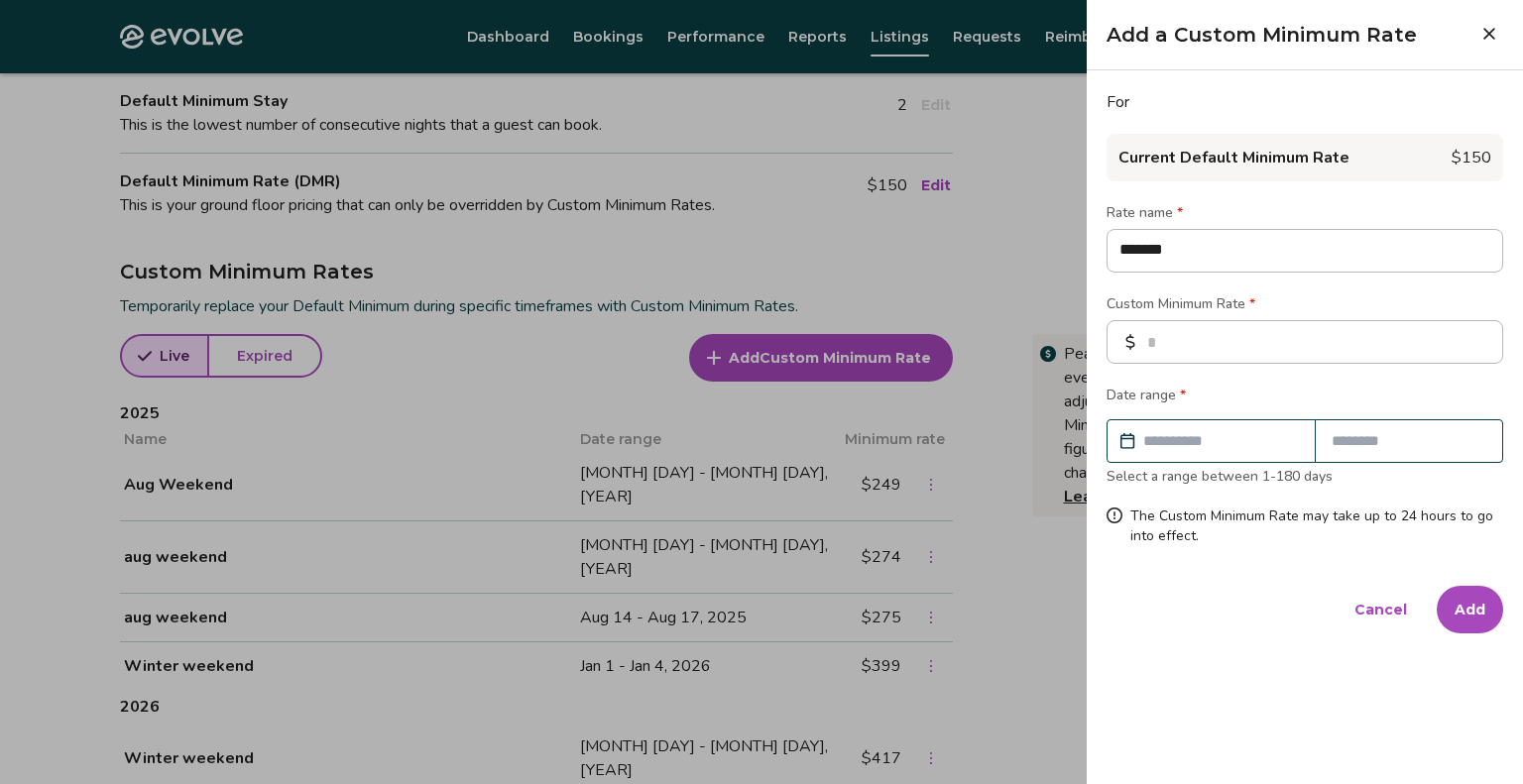 type on "*" 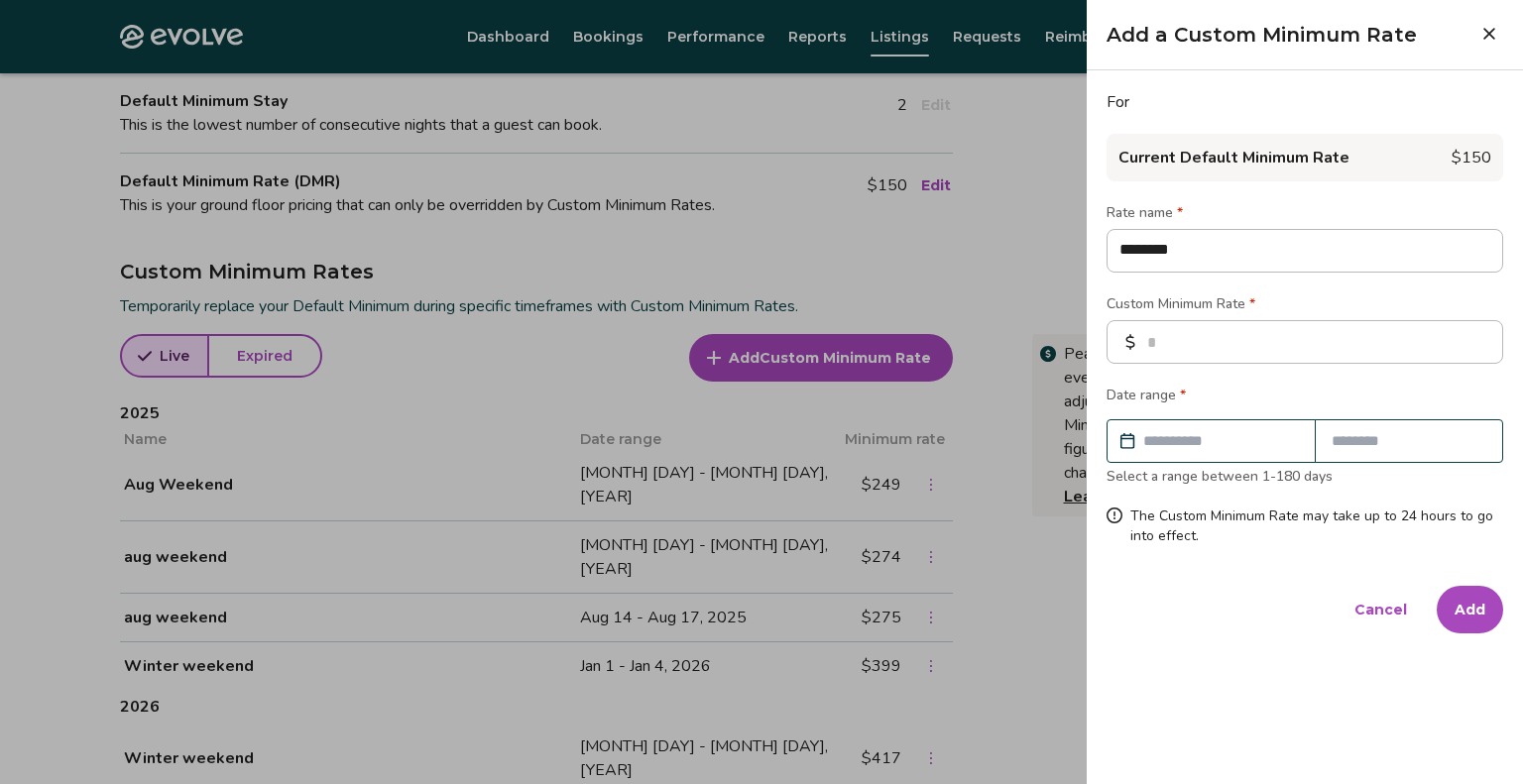 type on "*" 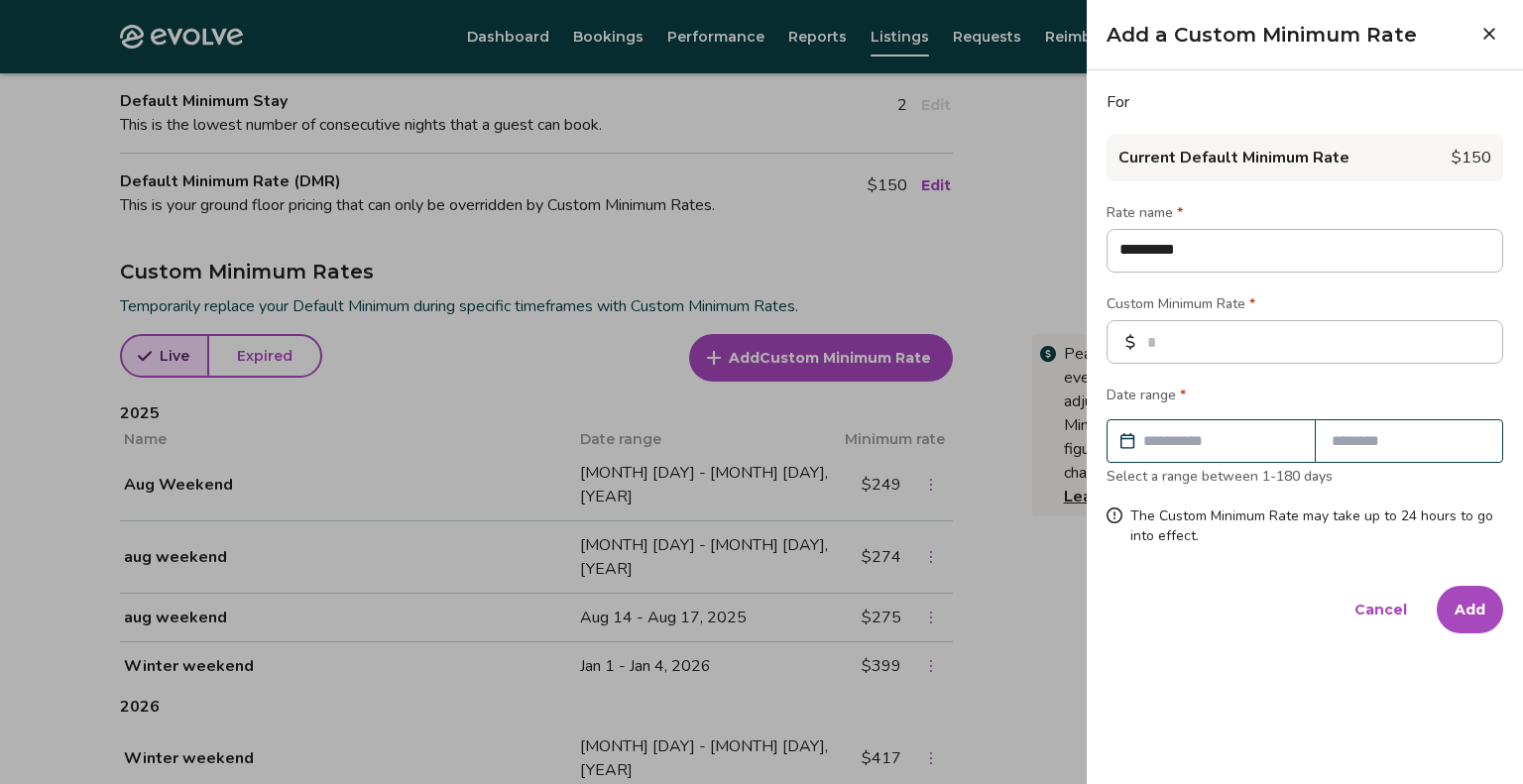 type on "*" 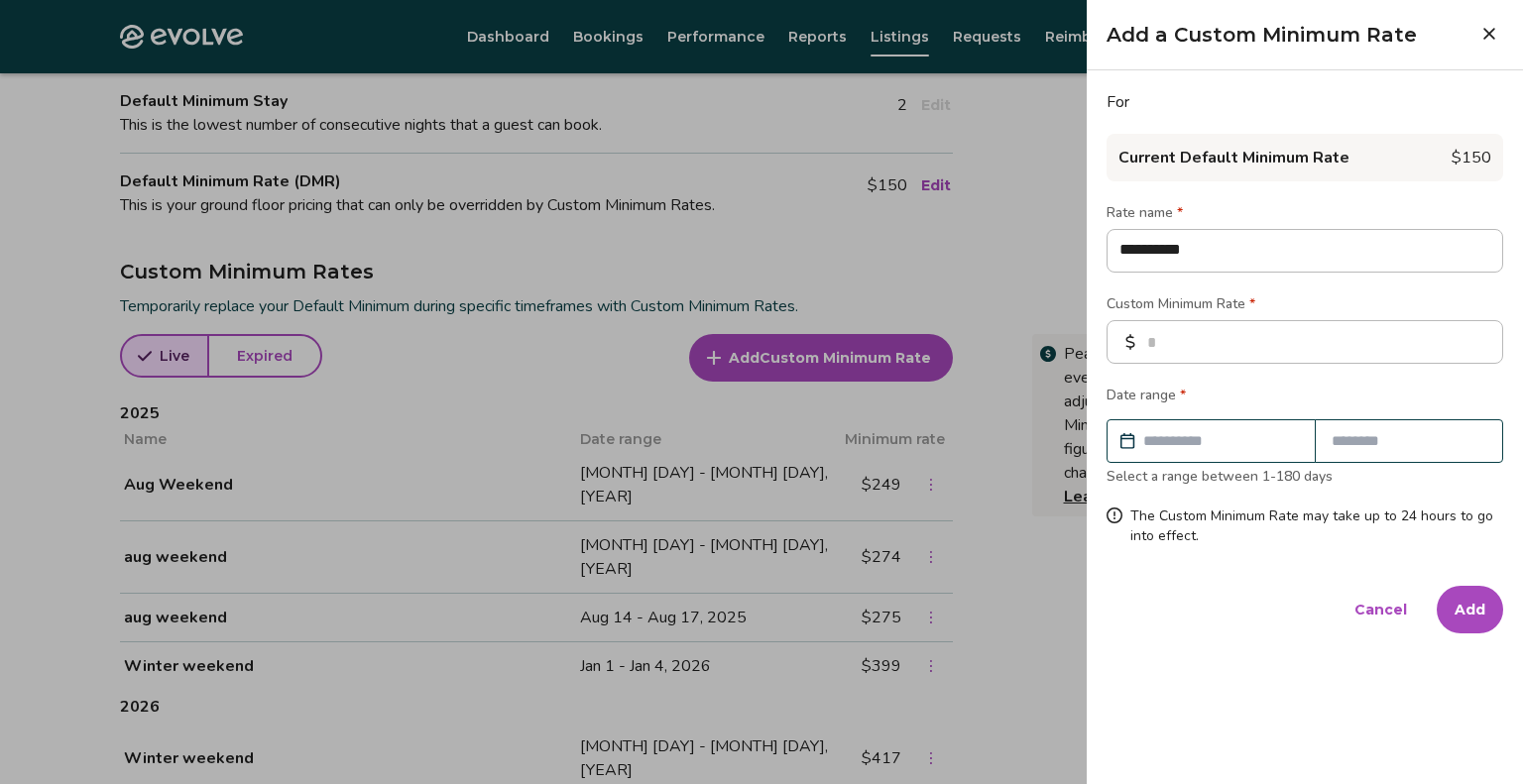 type on "*" 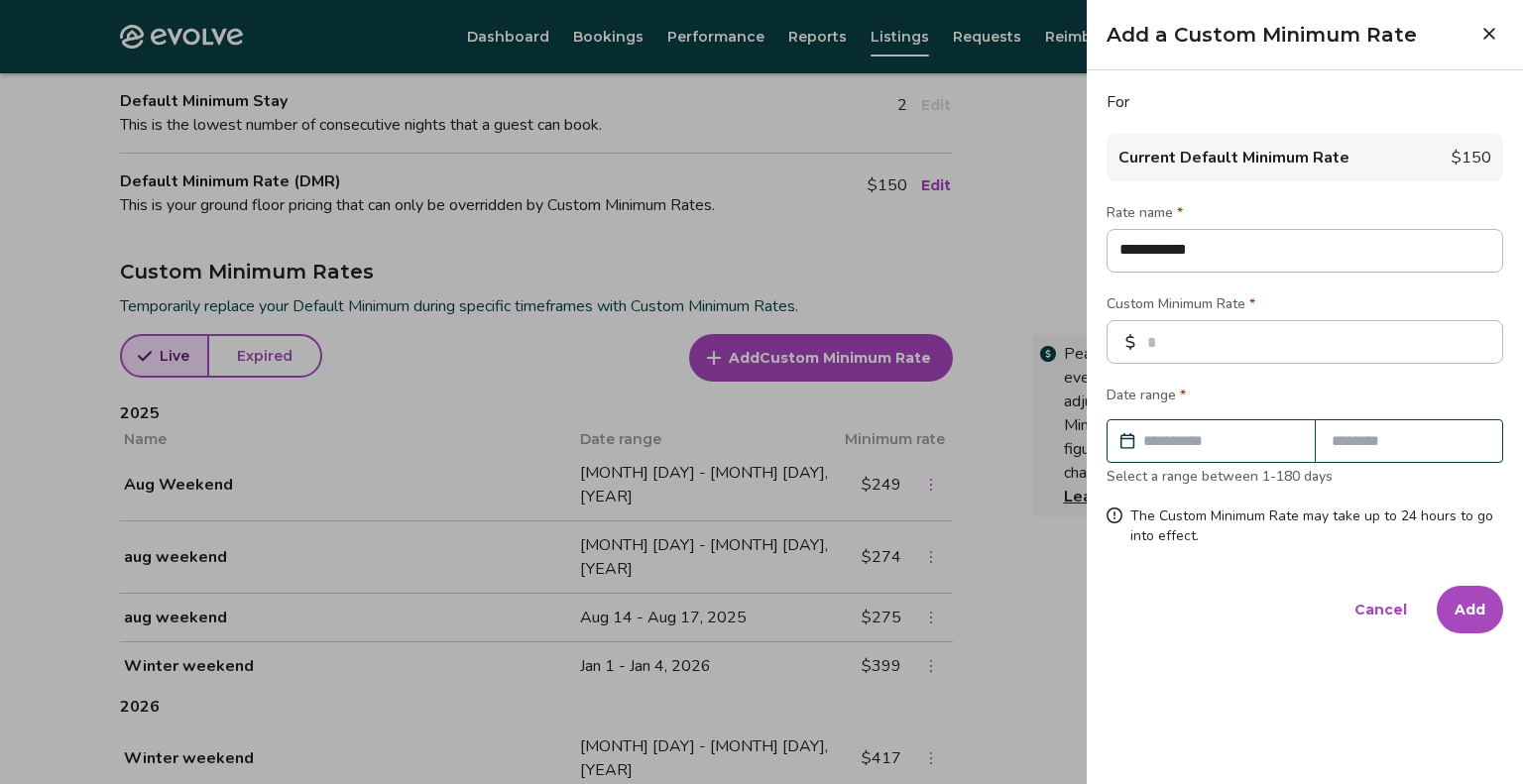 type on "**********" 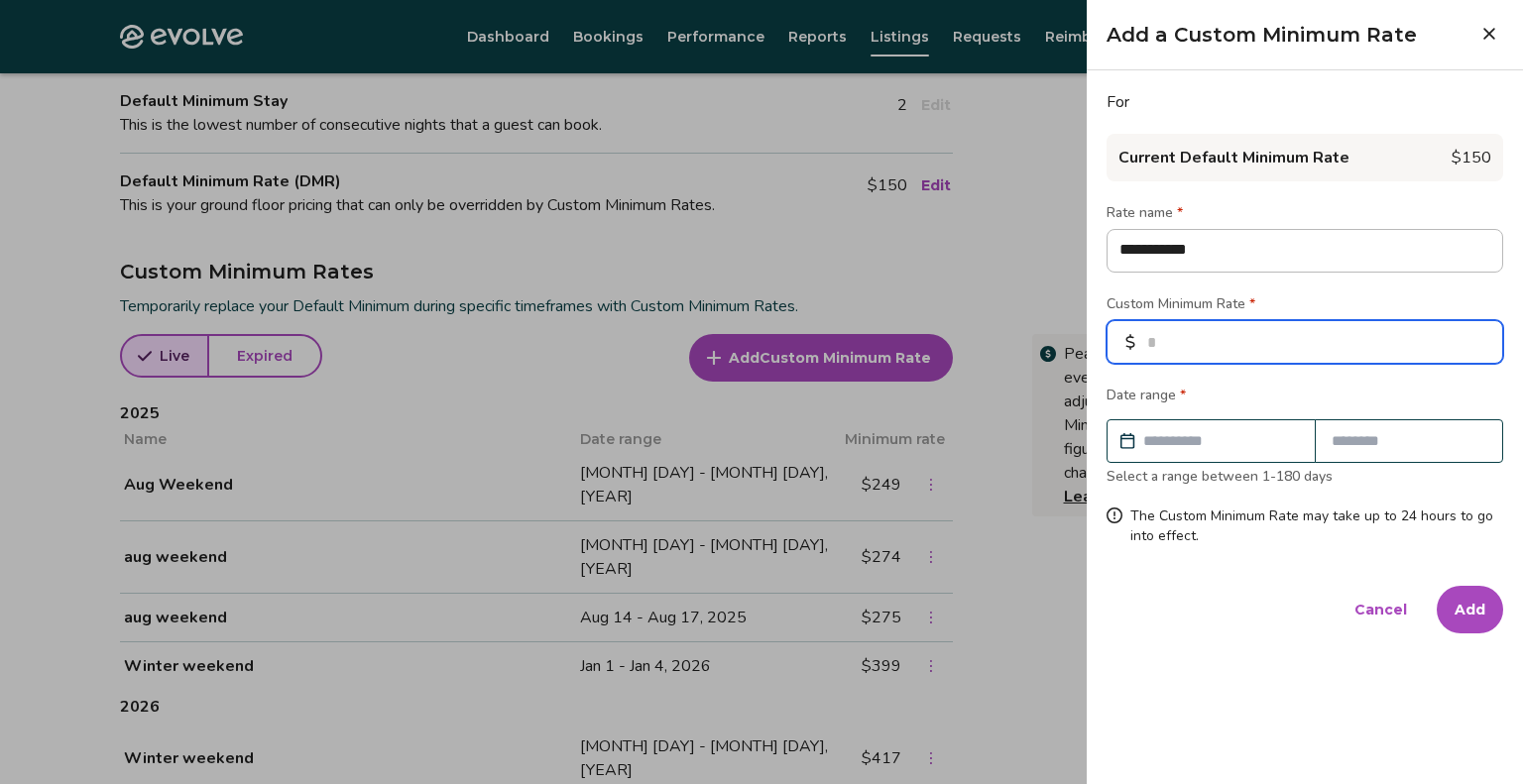 click at bounding box center (1305, 342) 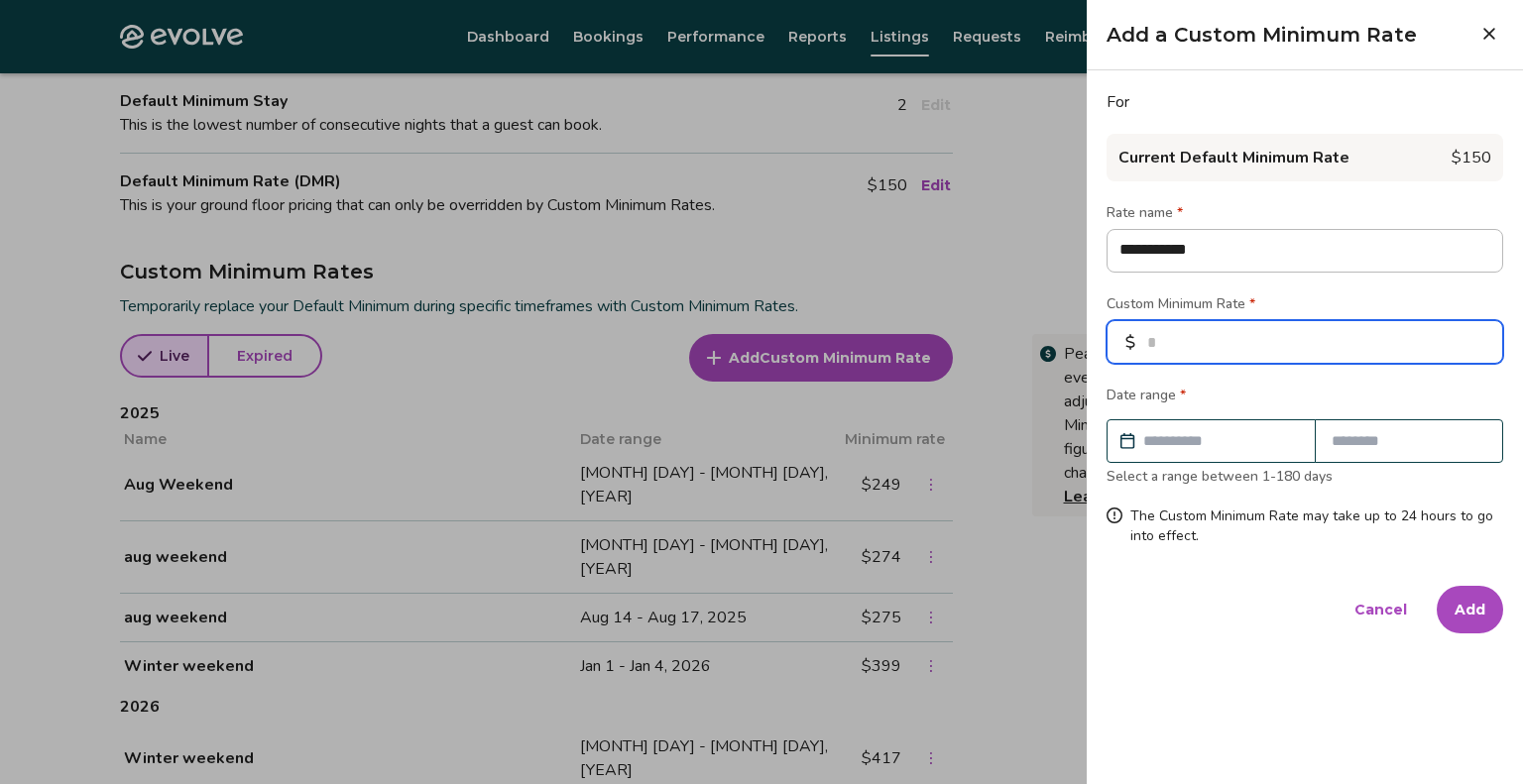 type on "*" 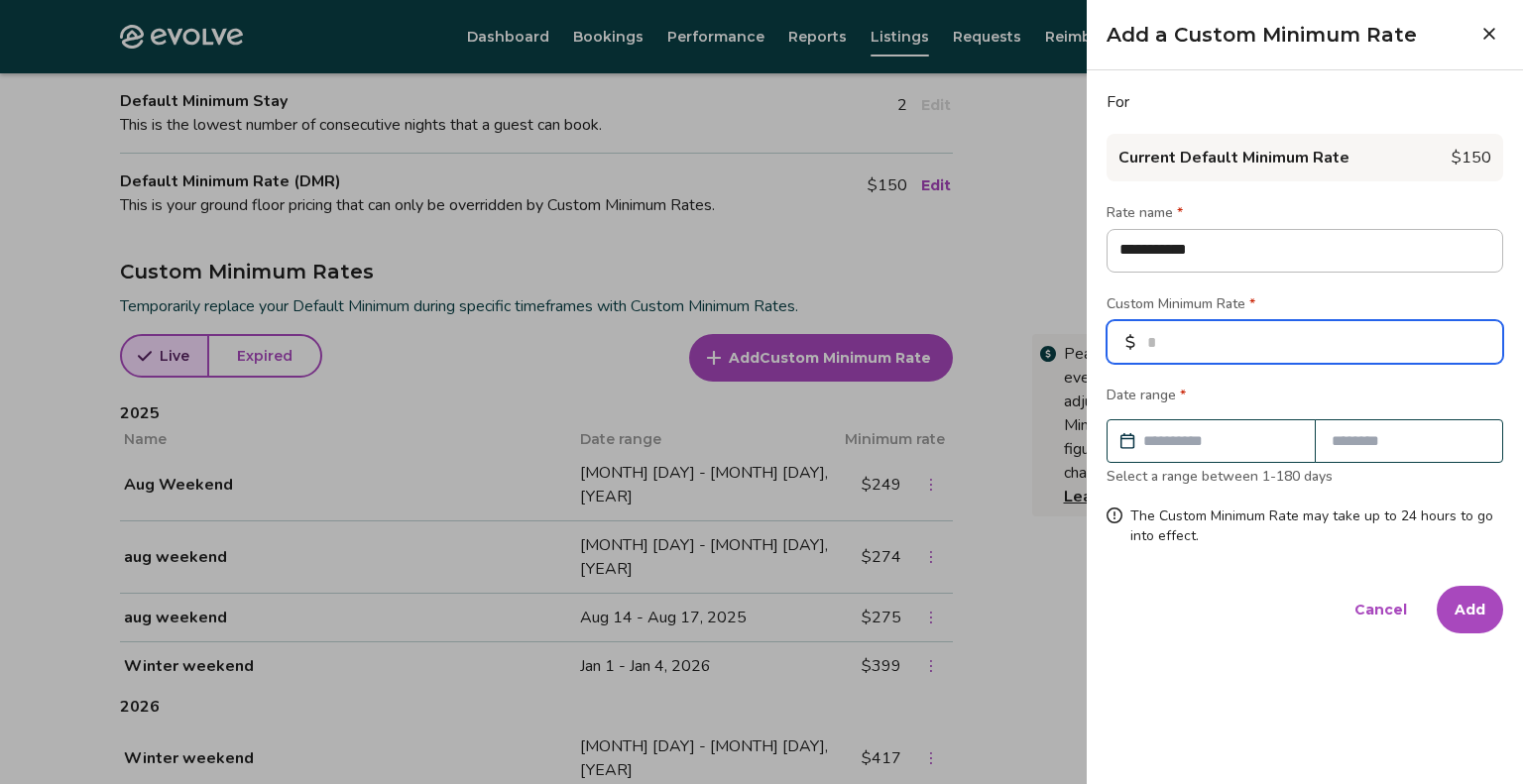 type on "*" 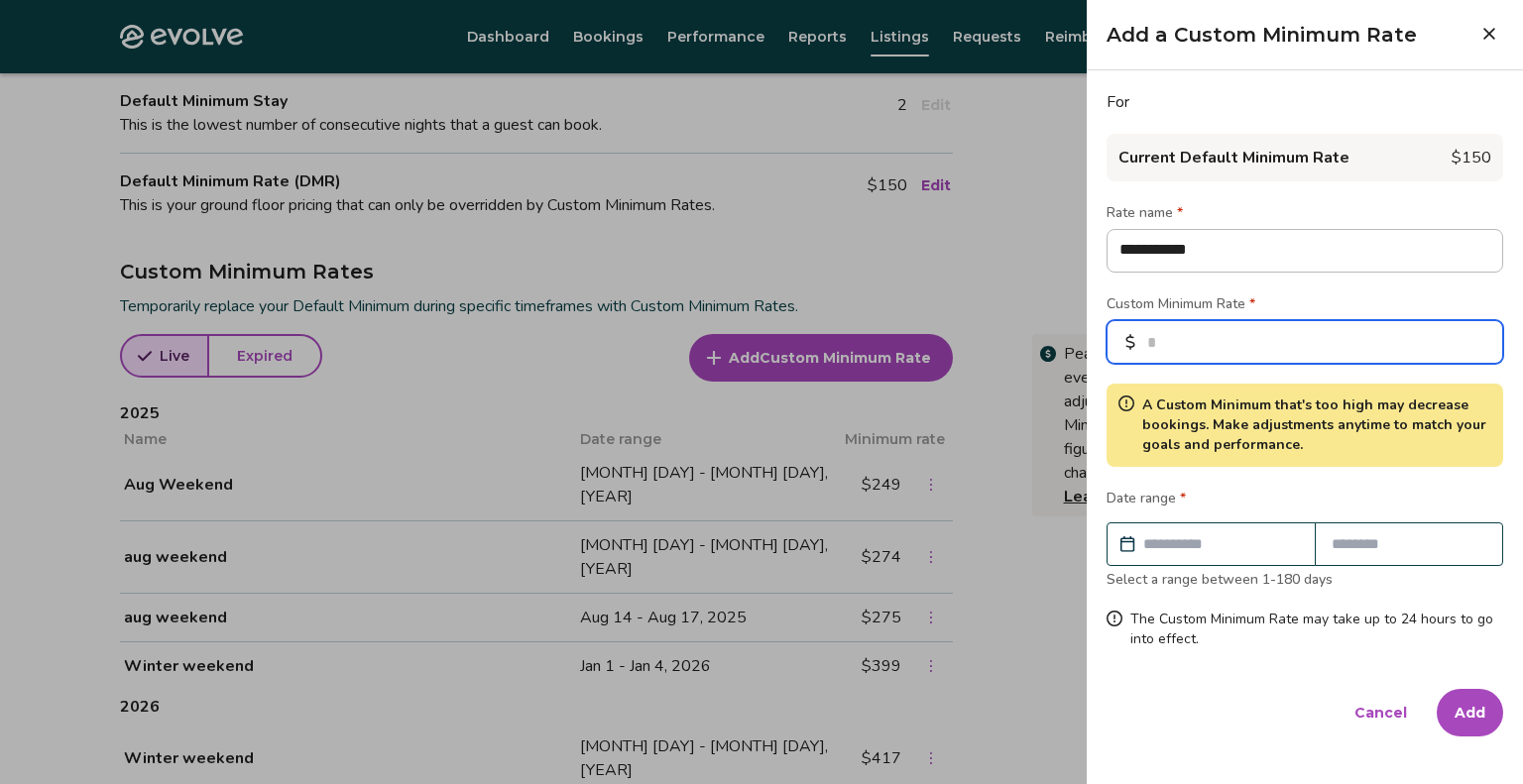 type on "***" 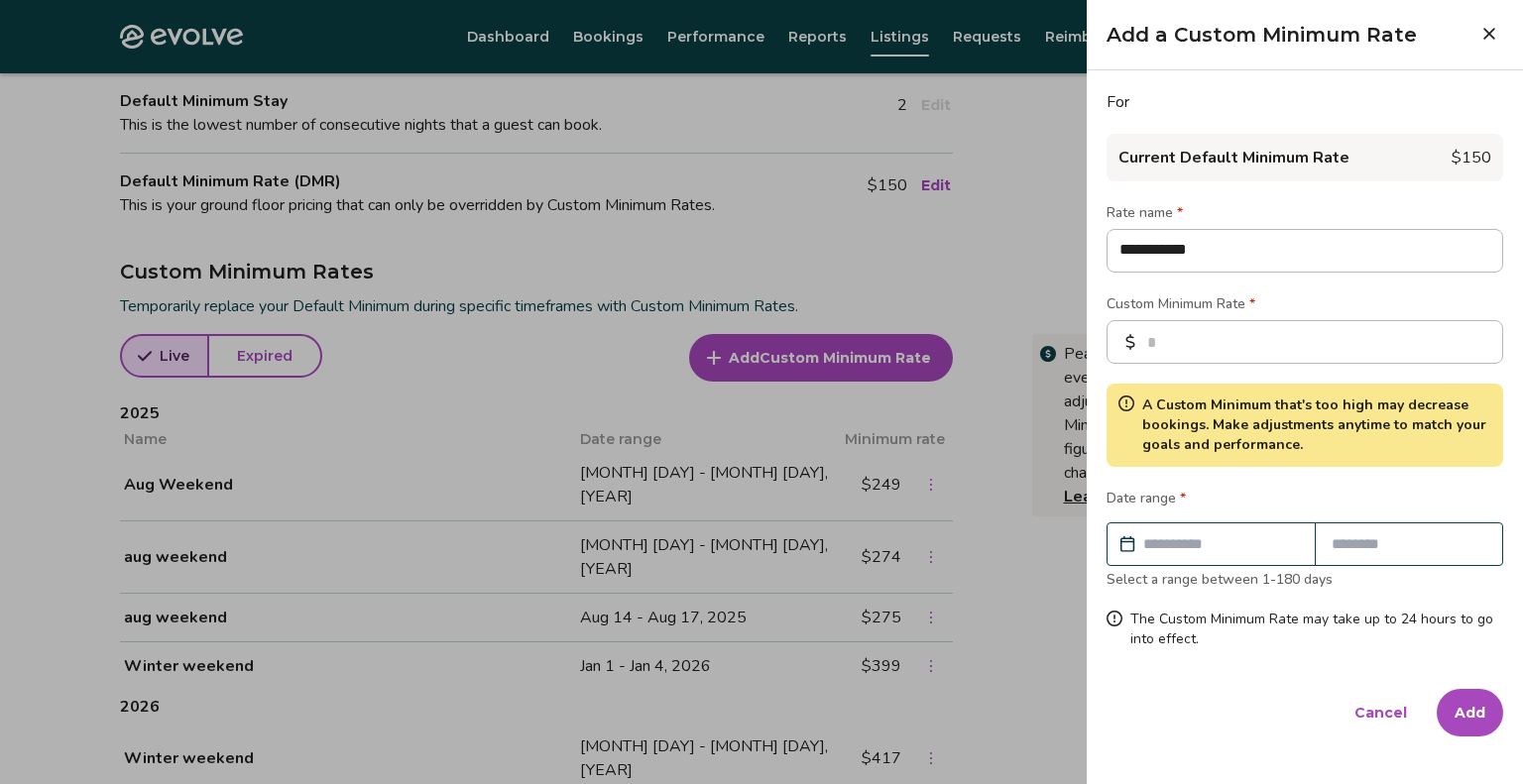 click at bounding box center [1221, 544] 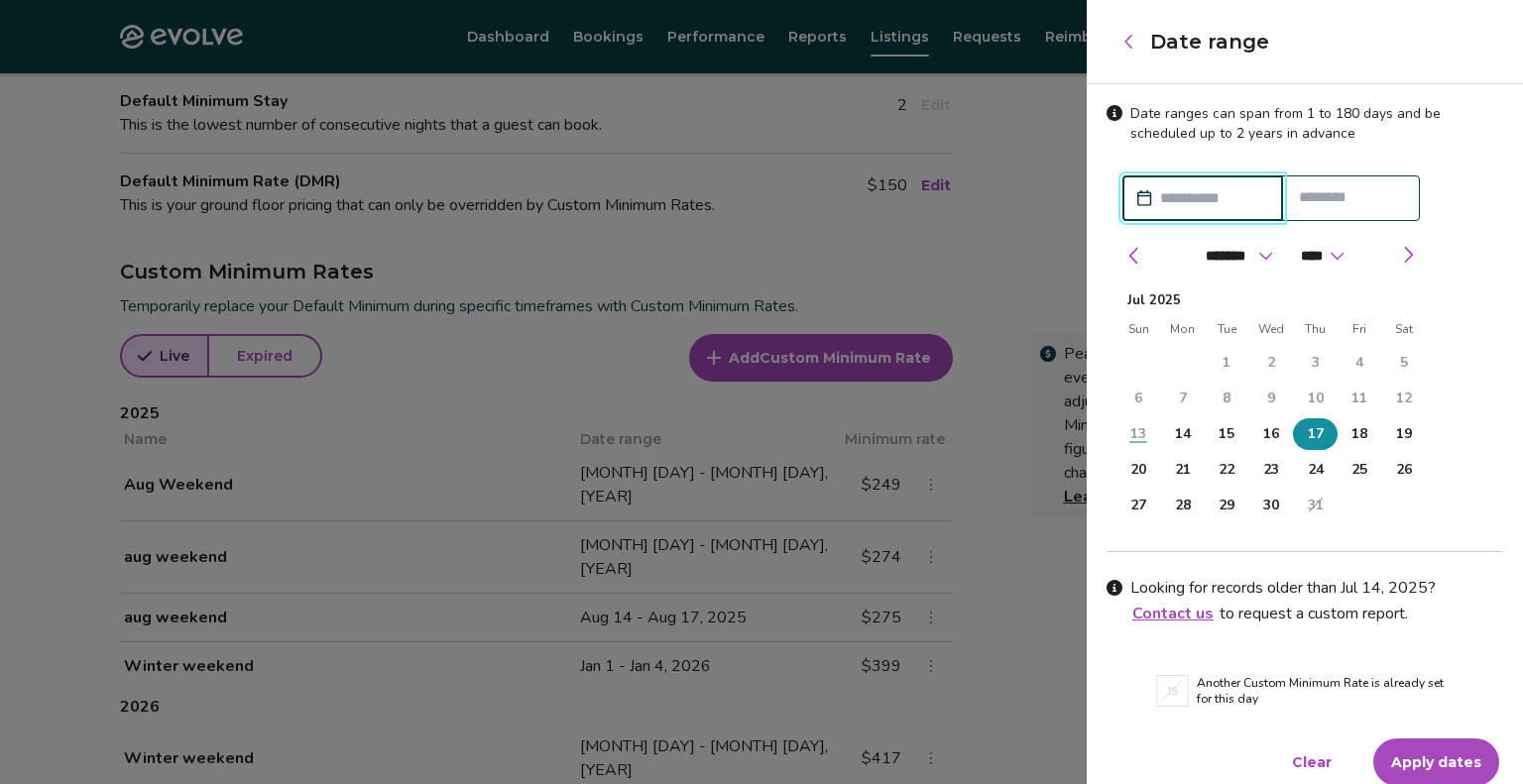 click on "17" at bounding box center [1316, 434] 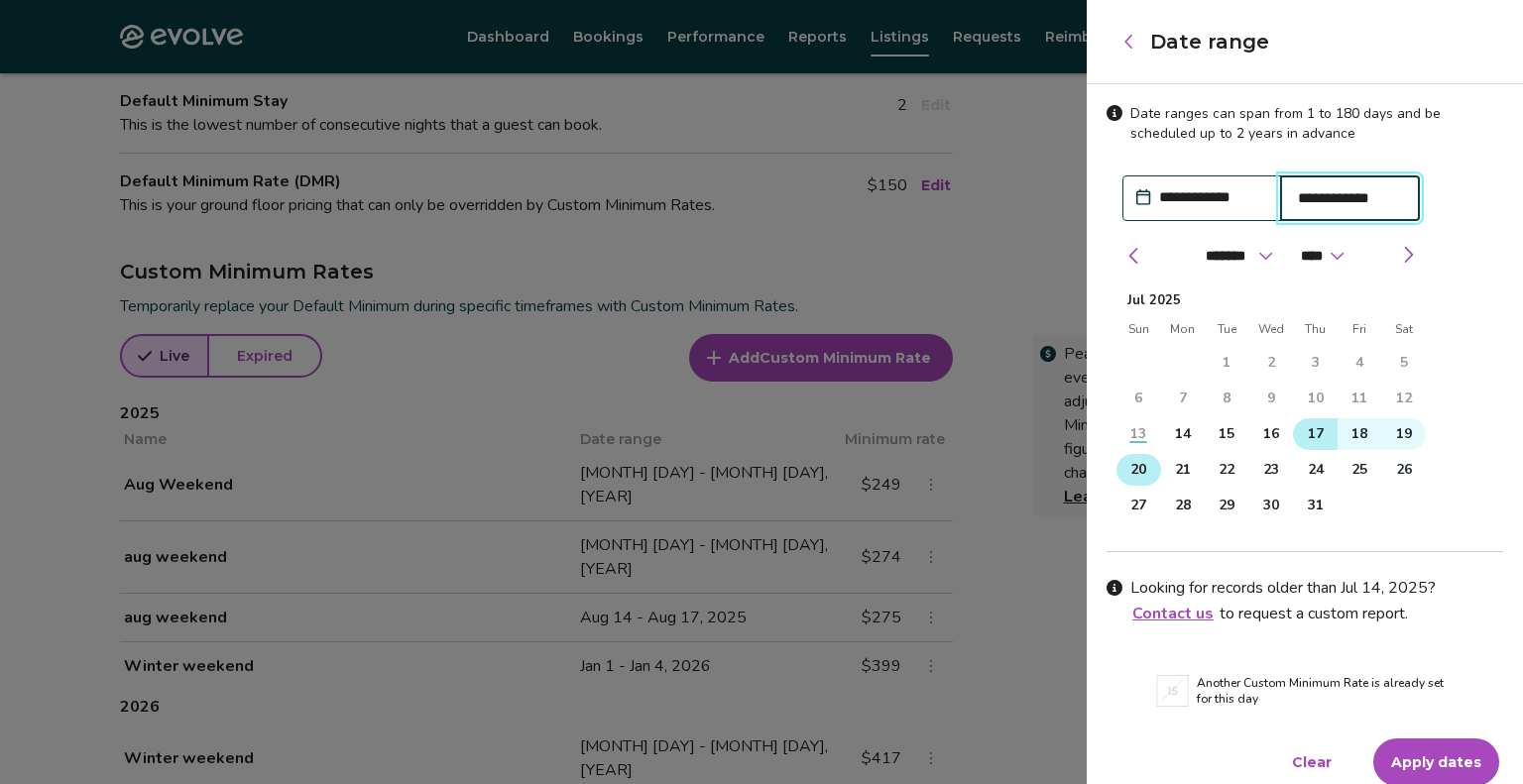 click on "20" at bounding box center [1138, 470] 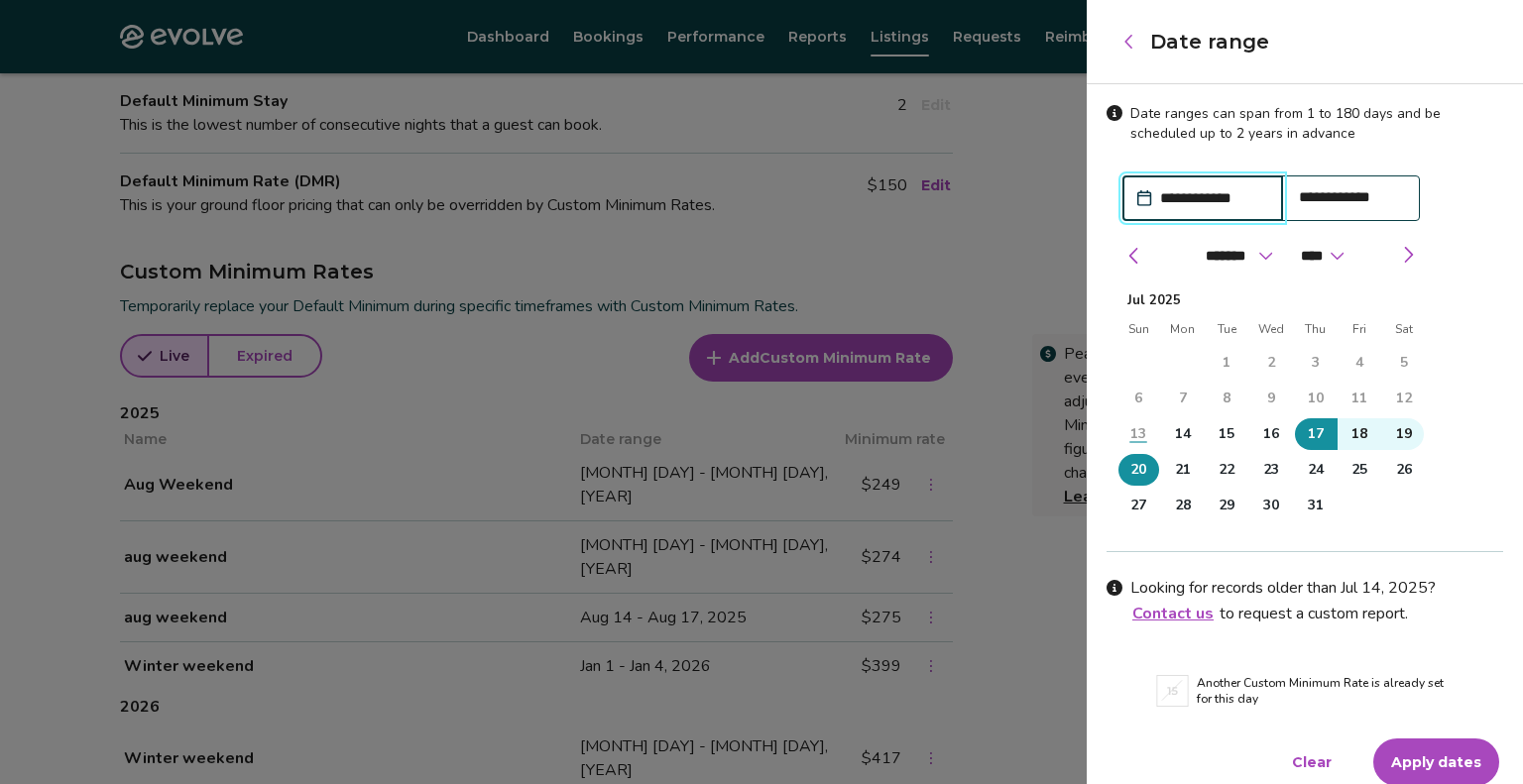 click on "Apply dates" at bounding box center (1436, 762) 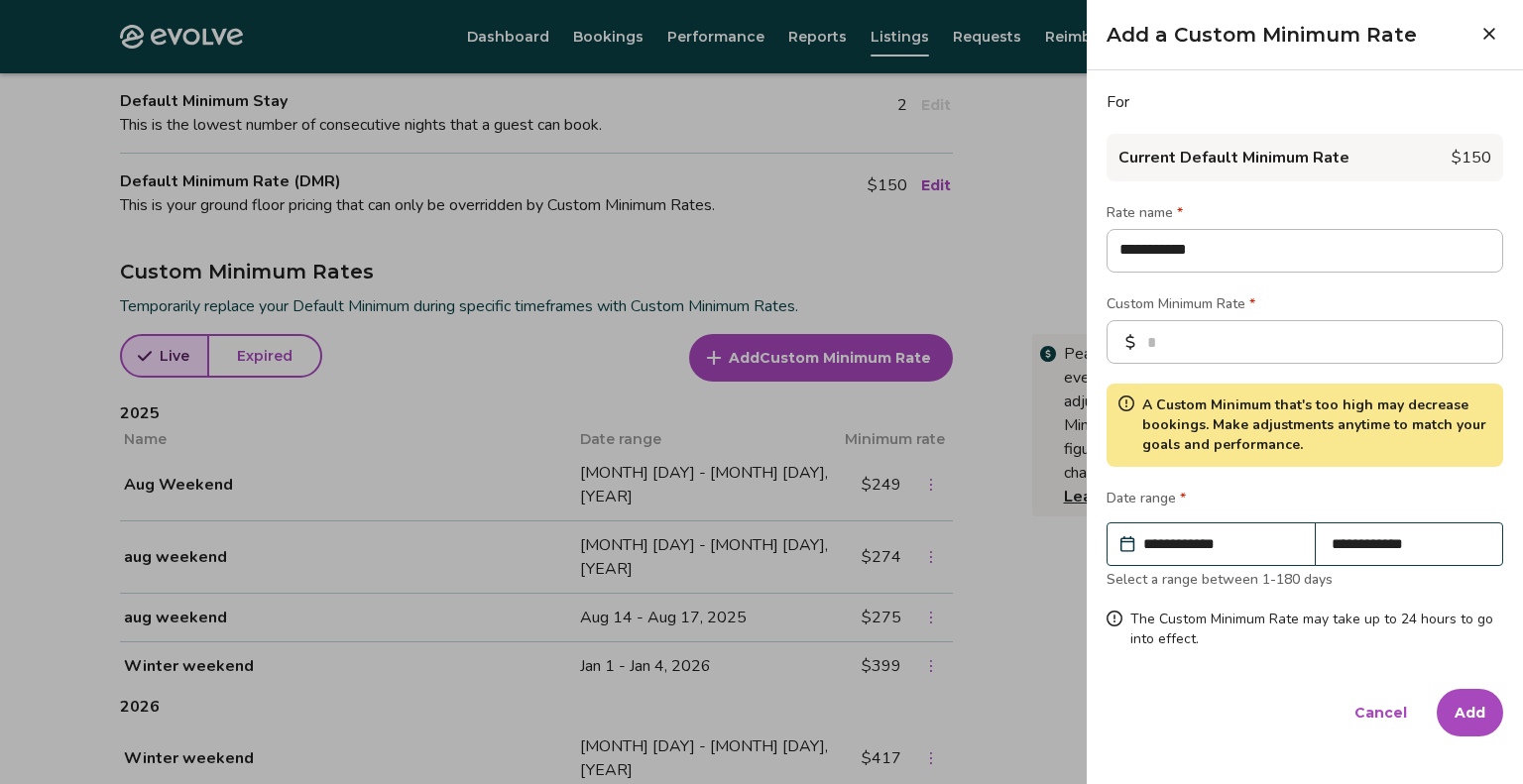 click on "Add" at bounding box center [1469, 713] 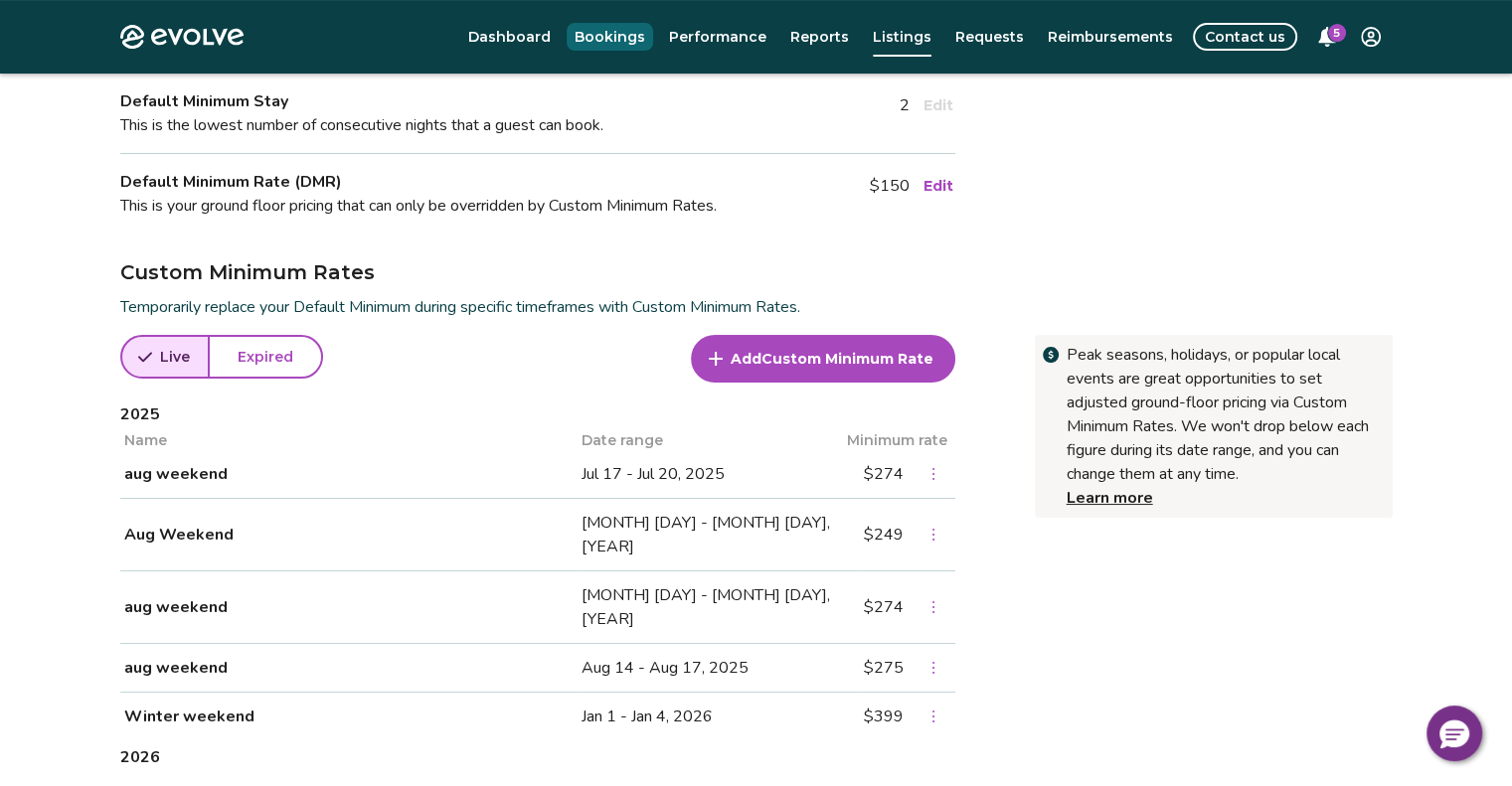 click on "Bookings" at bounding box center [609, 37] 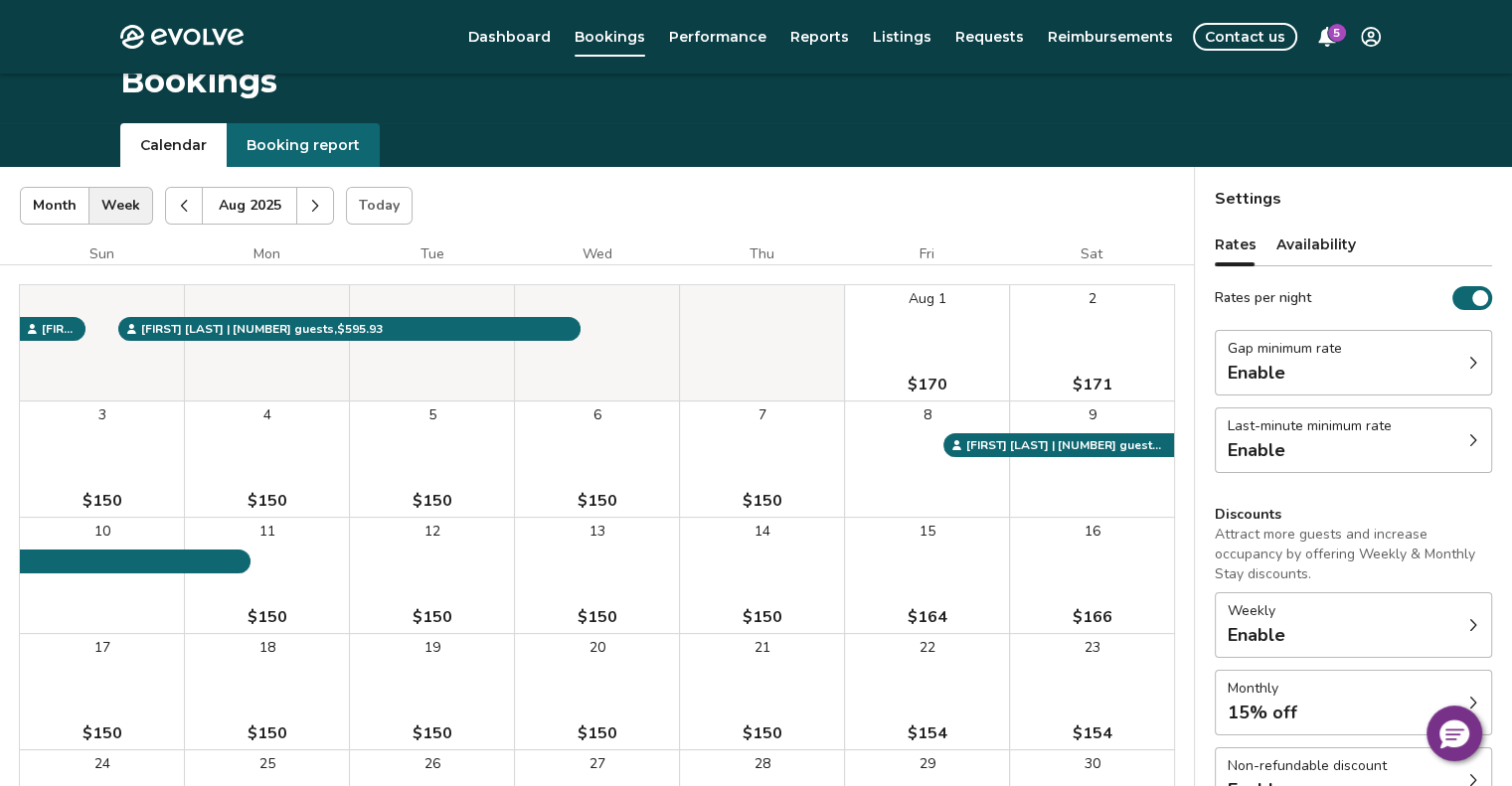 scroll, scrollTop: 0, scrollLeft: 0, axis: both 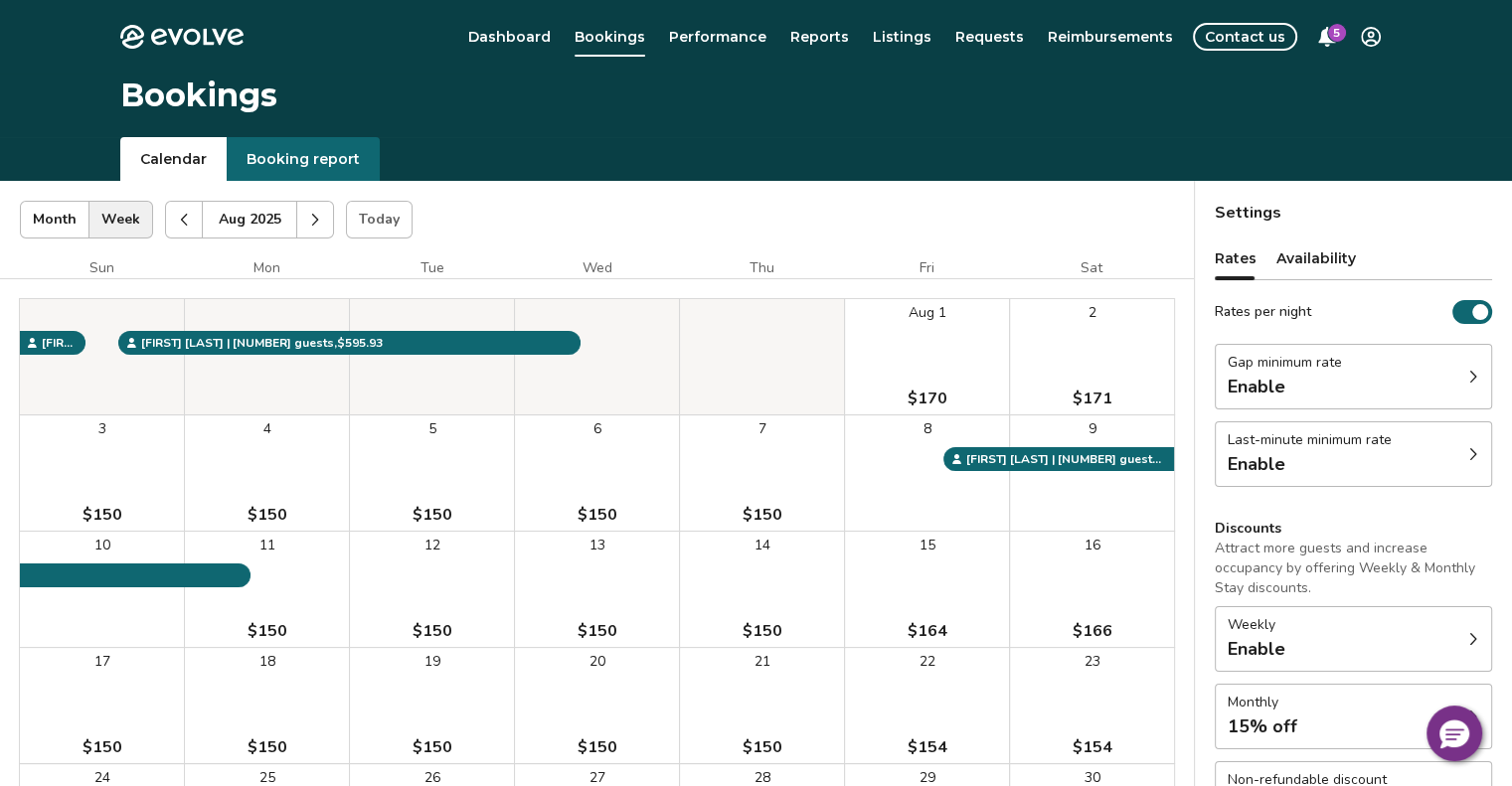 click at bounding box center (315, 220) 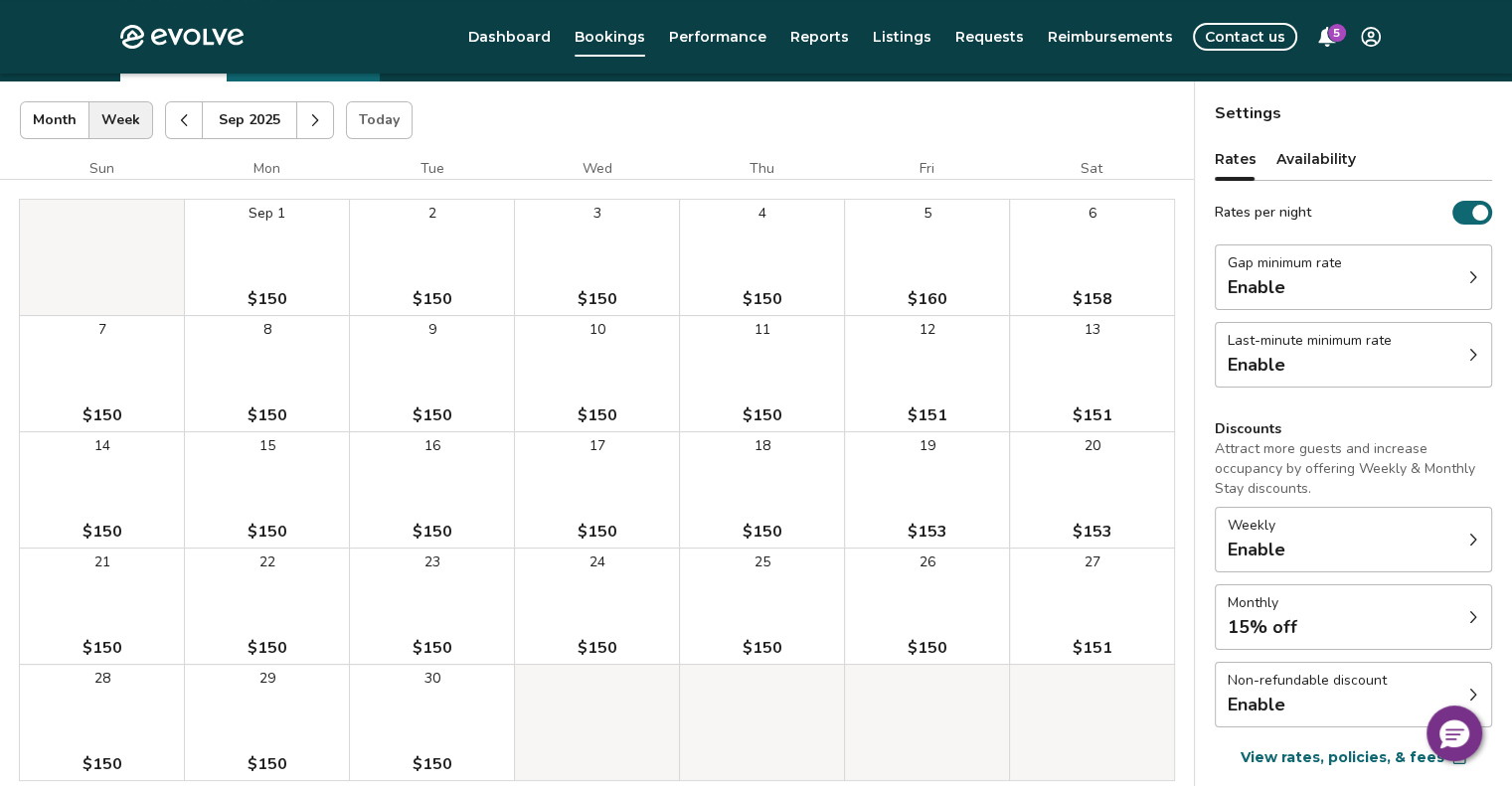 scroll, scrollTop: 0, scrollLeft: 0, axis: both 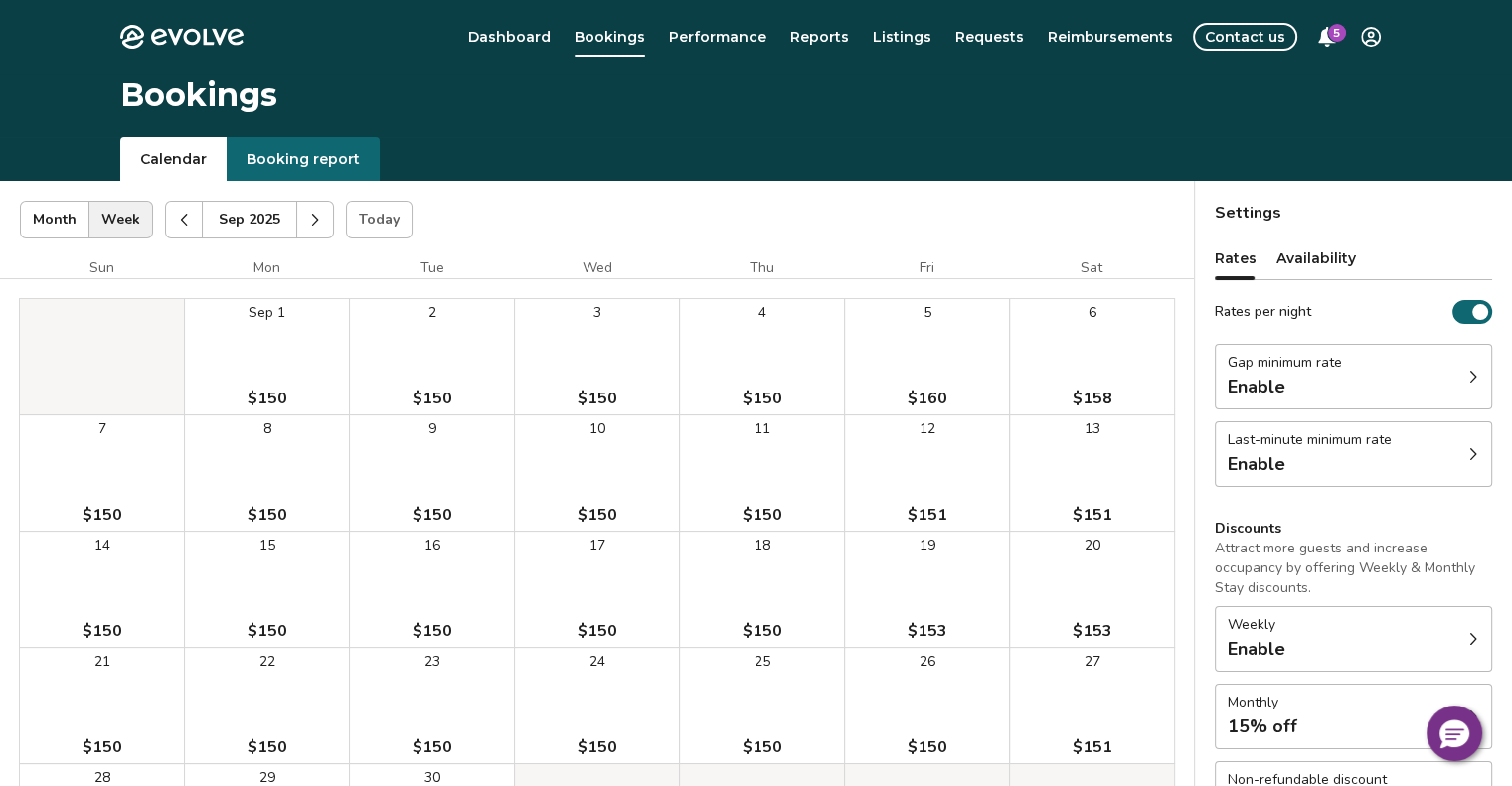click 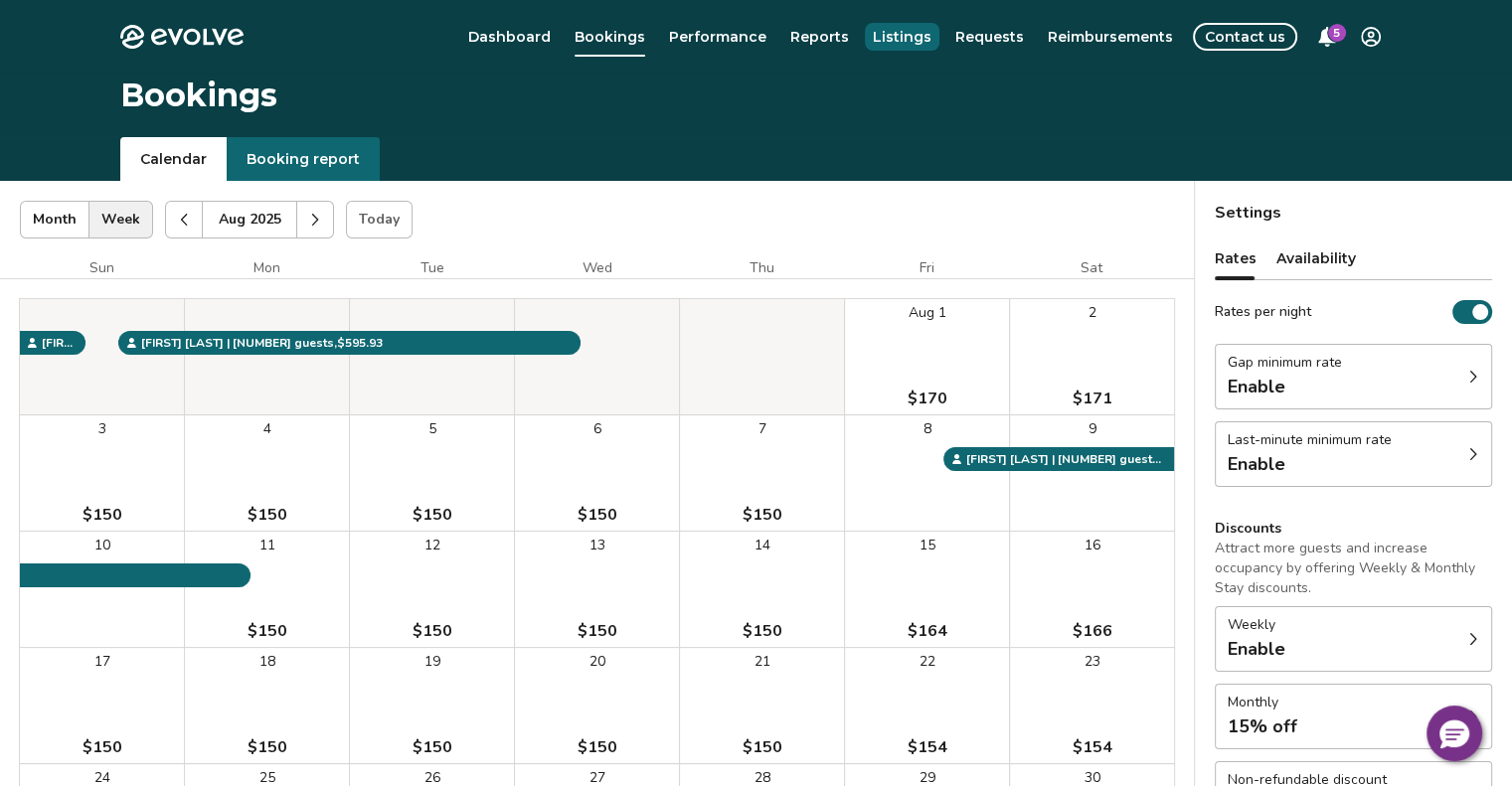 click on "Listings" at bounding box center (902, 37) 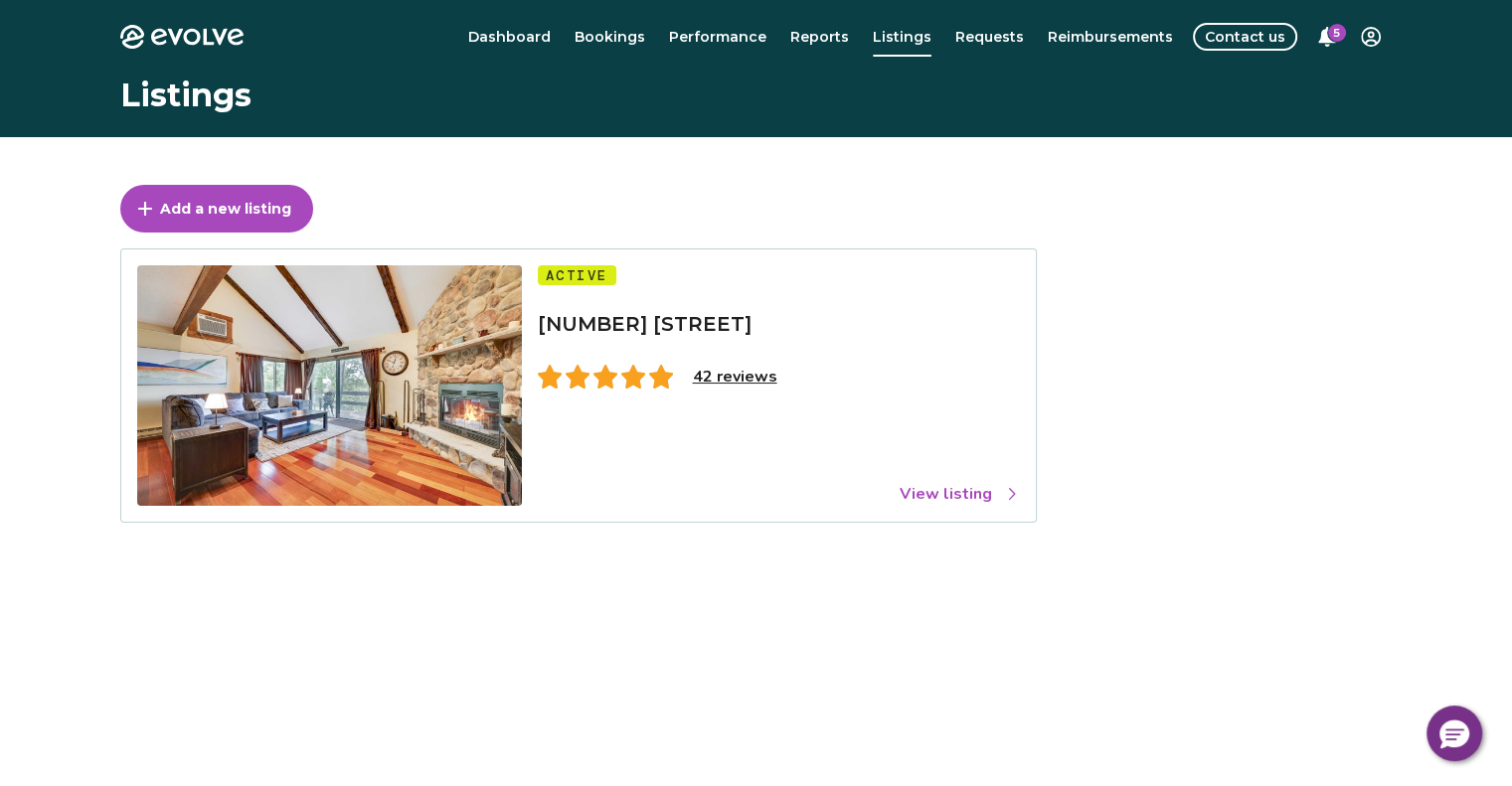 click on "View listing" at bounding box center [959, 494] 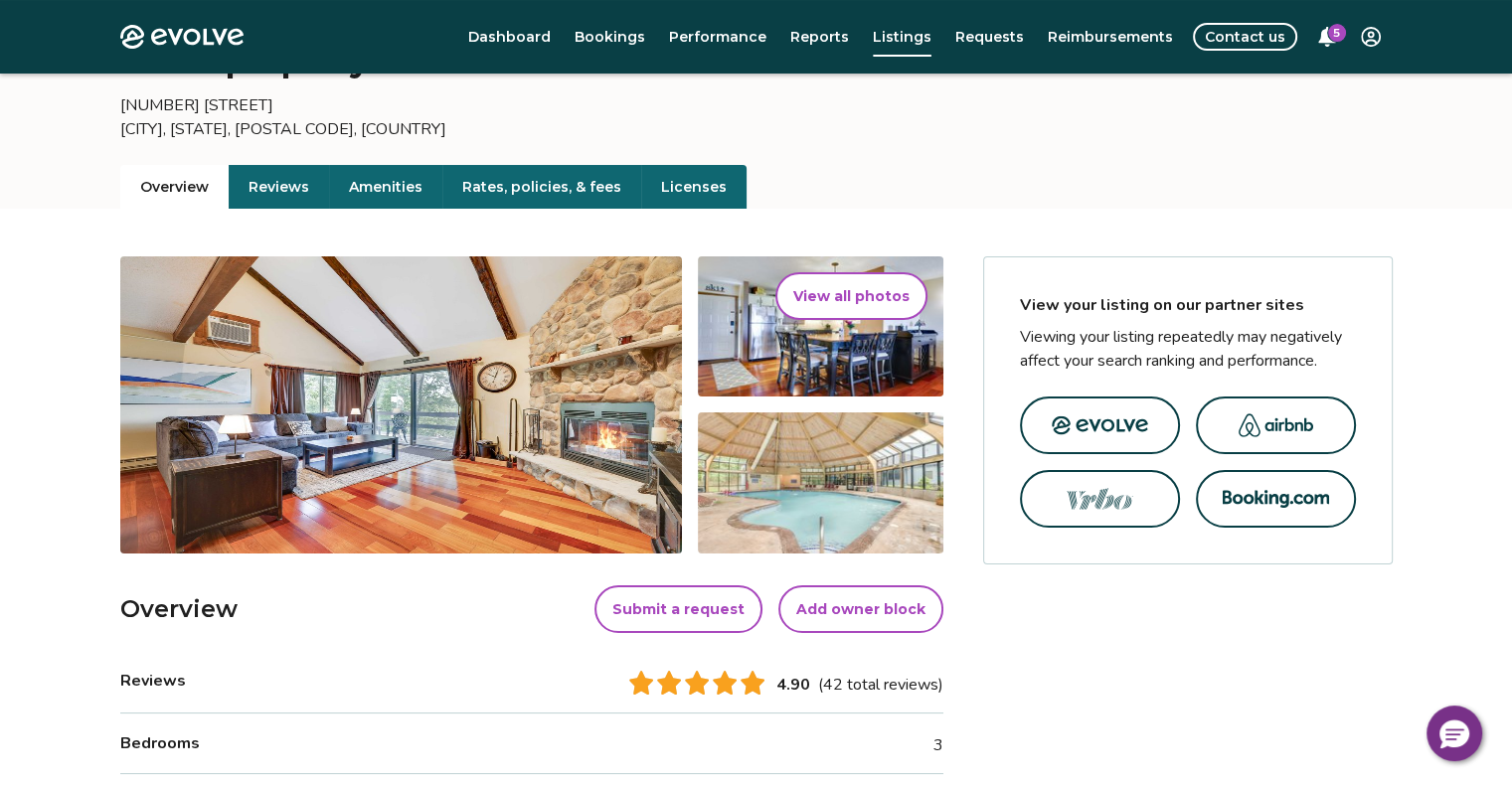 scroll, scrollTop: 0, scrollLeft: 0, axis: both 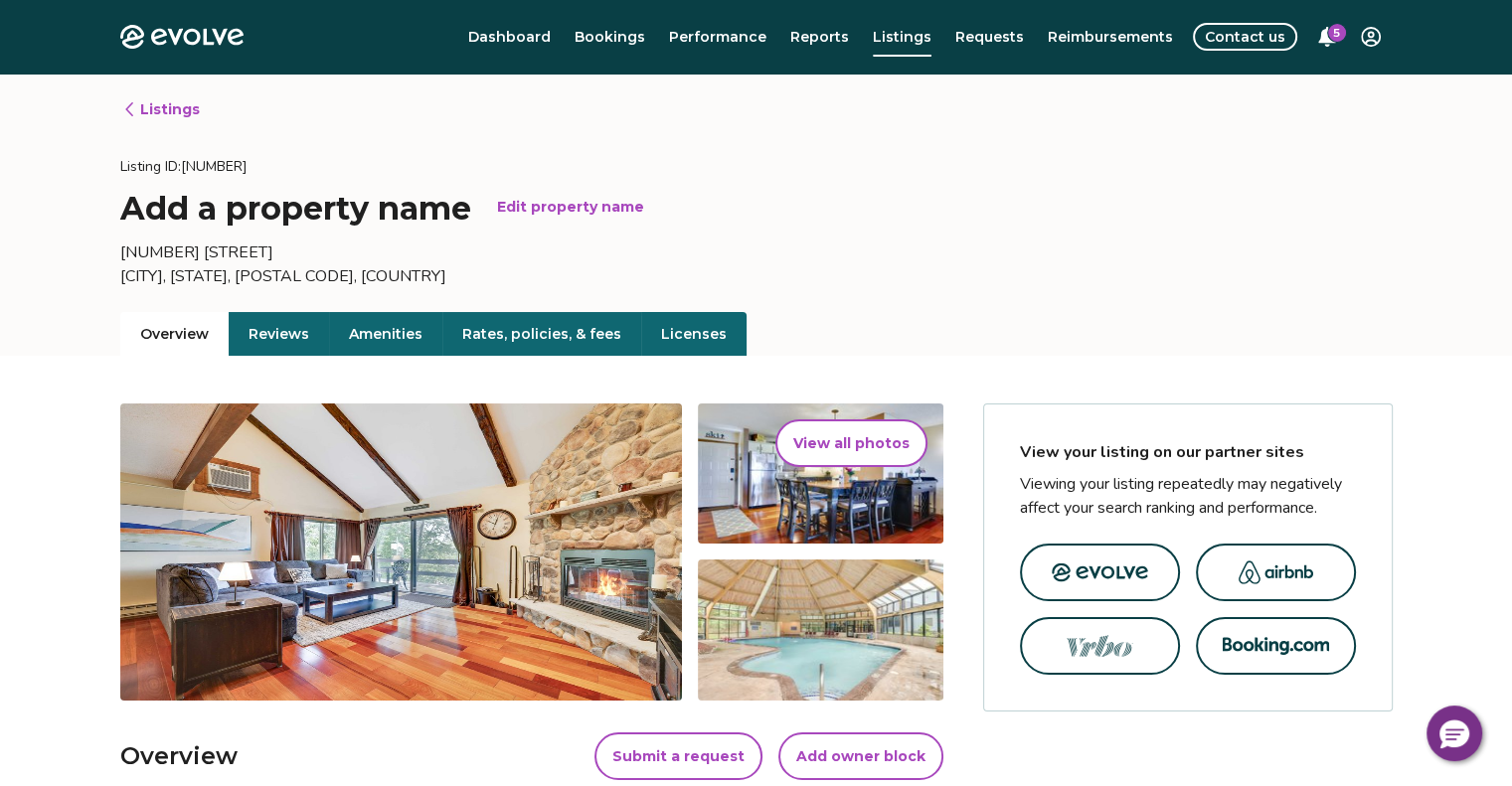 click on "Rates, policies, & fees" at bounding box center [542, 334] 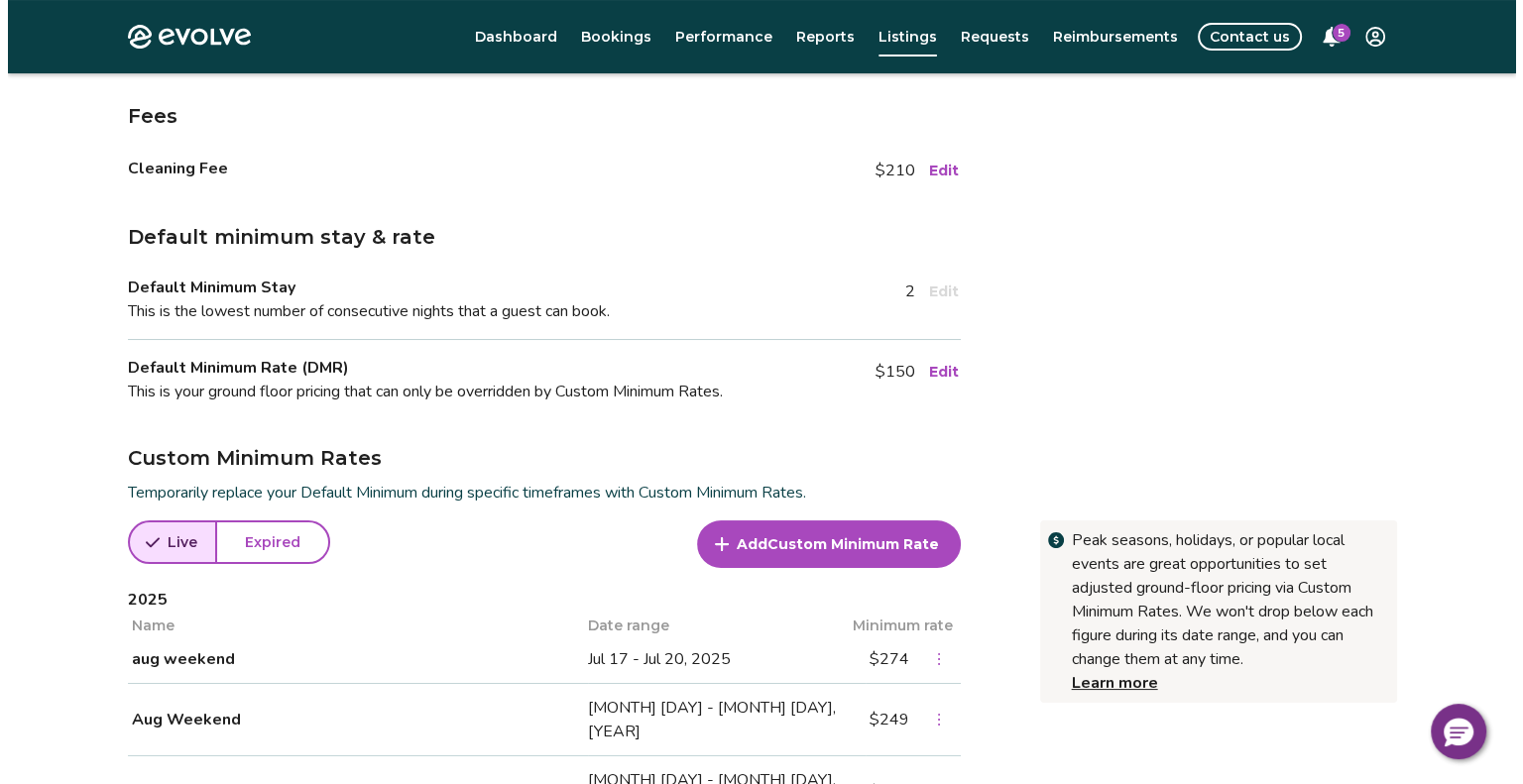 scroll, scrollTop: 309, scrollLeft: 0, axis: vertical 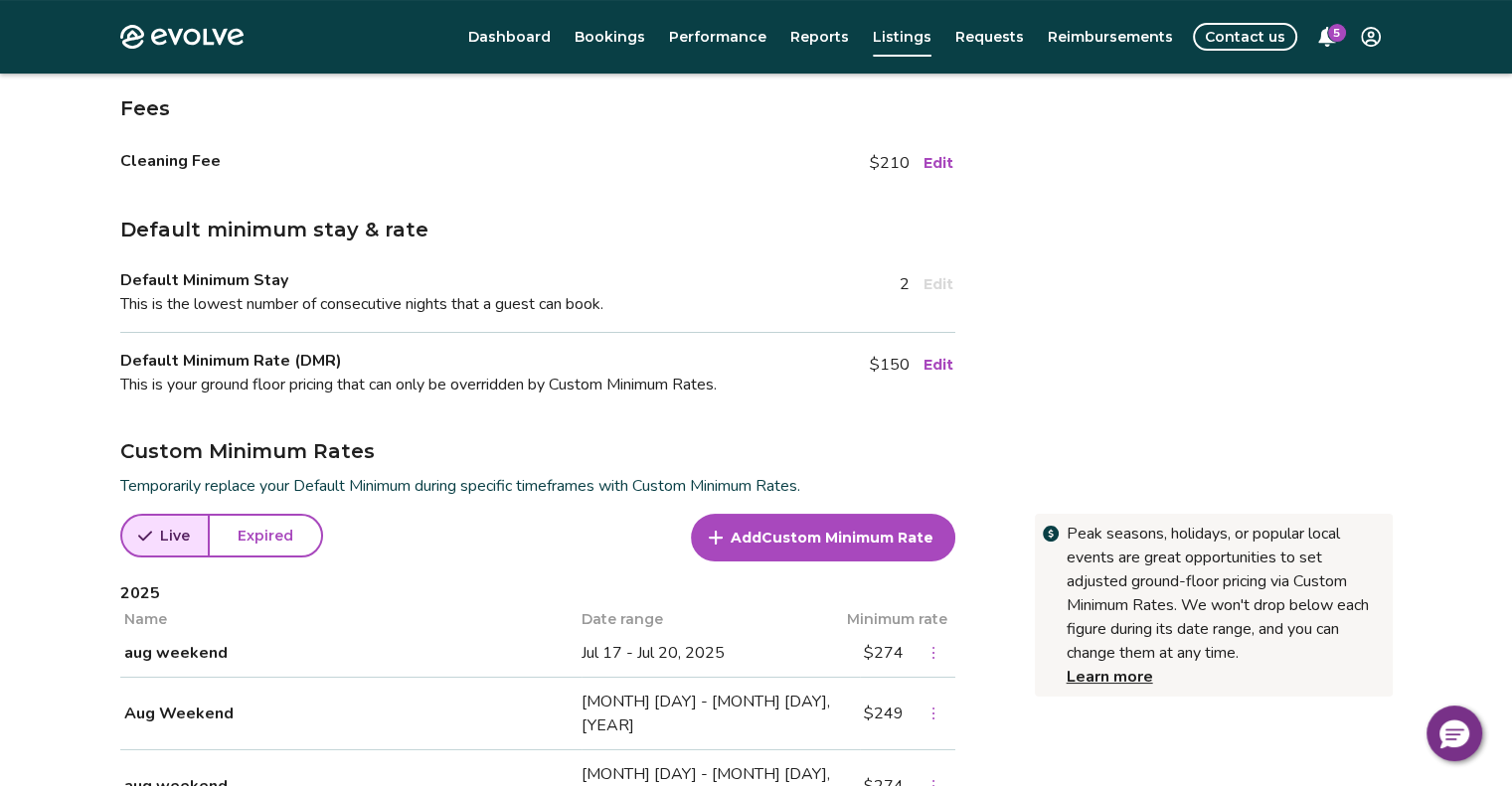 click on "Custom Minimum Rate" at bounding box center [847, 538] 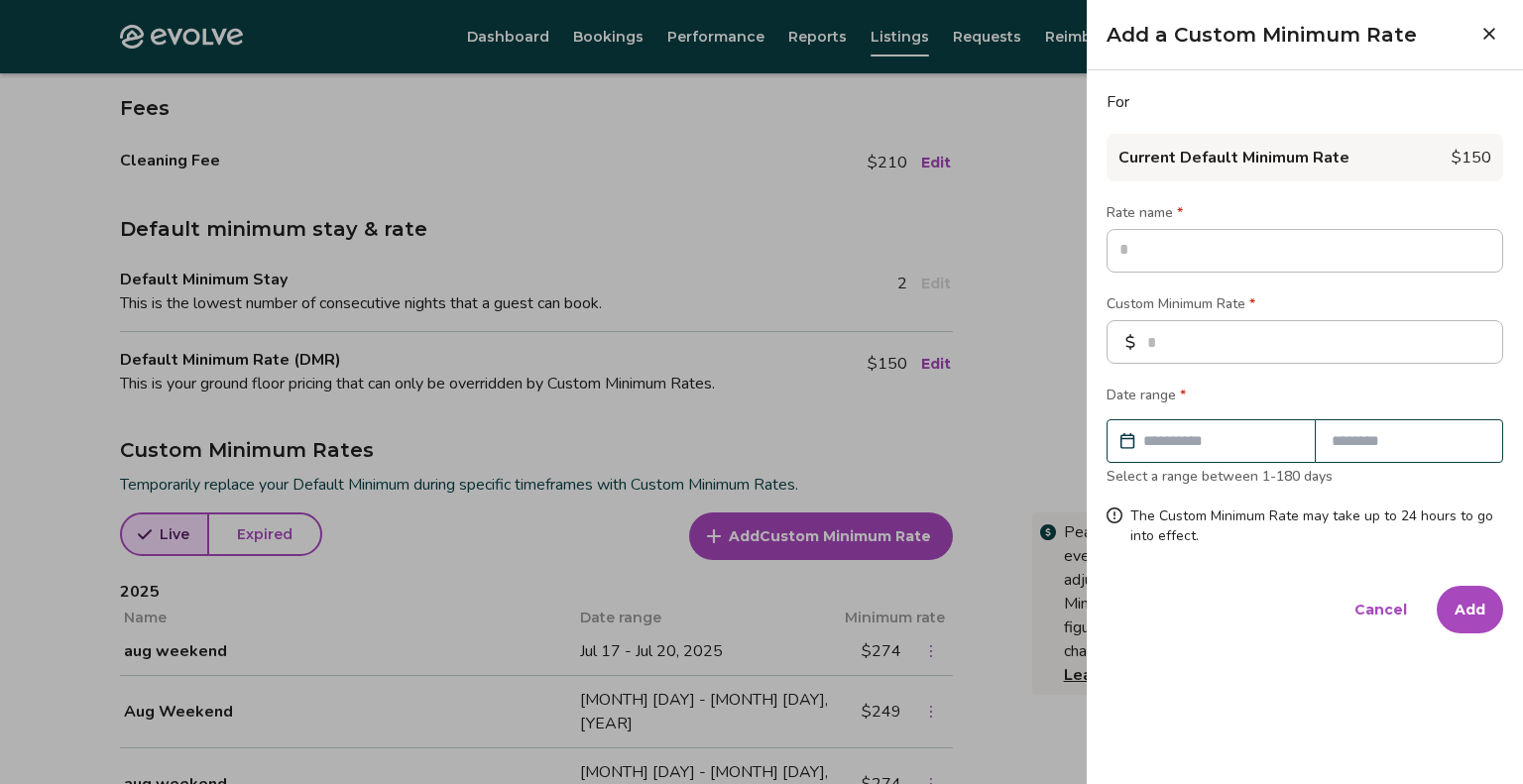 type on "*" 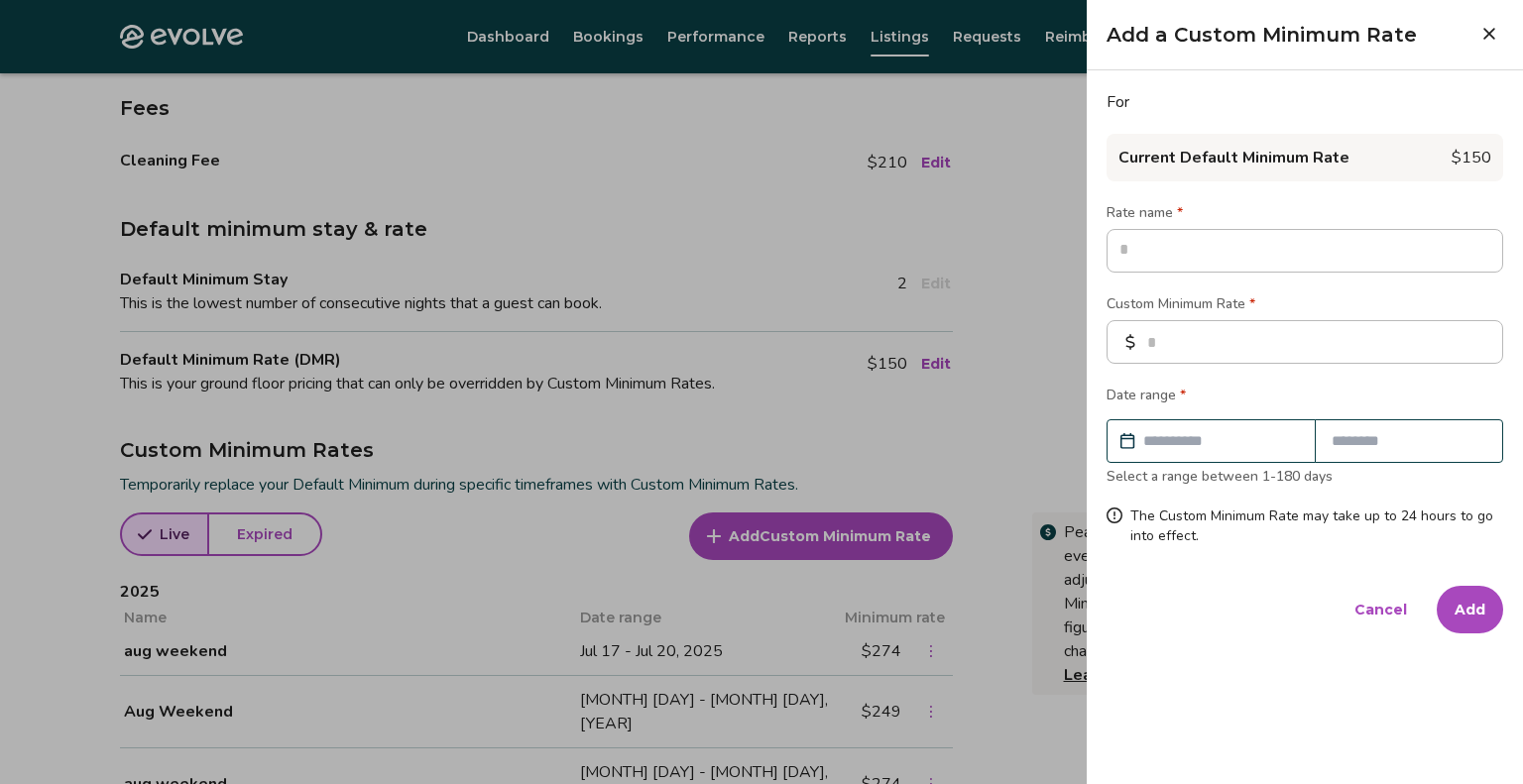 type on "*" 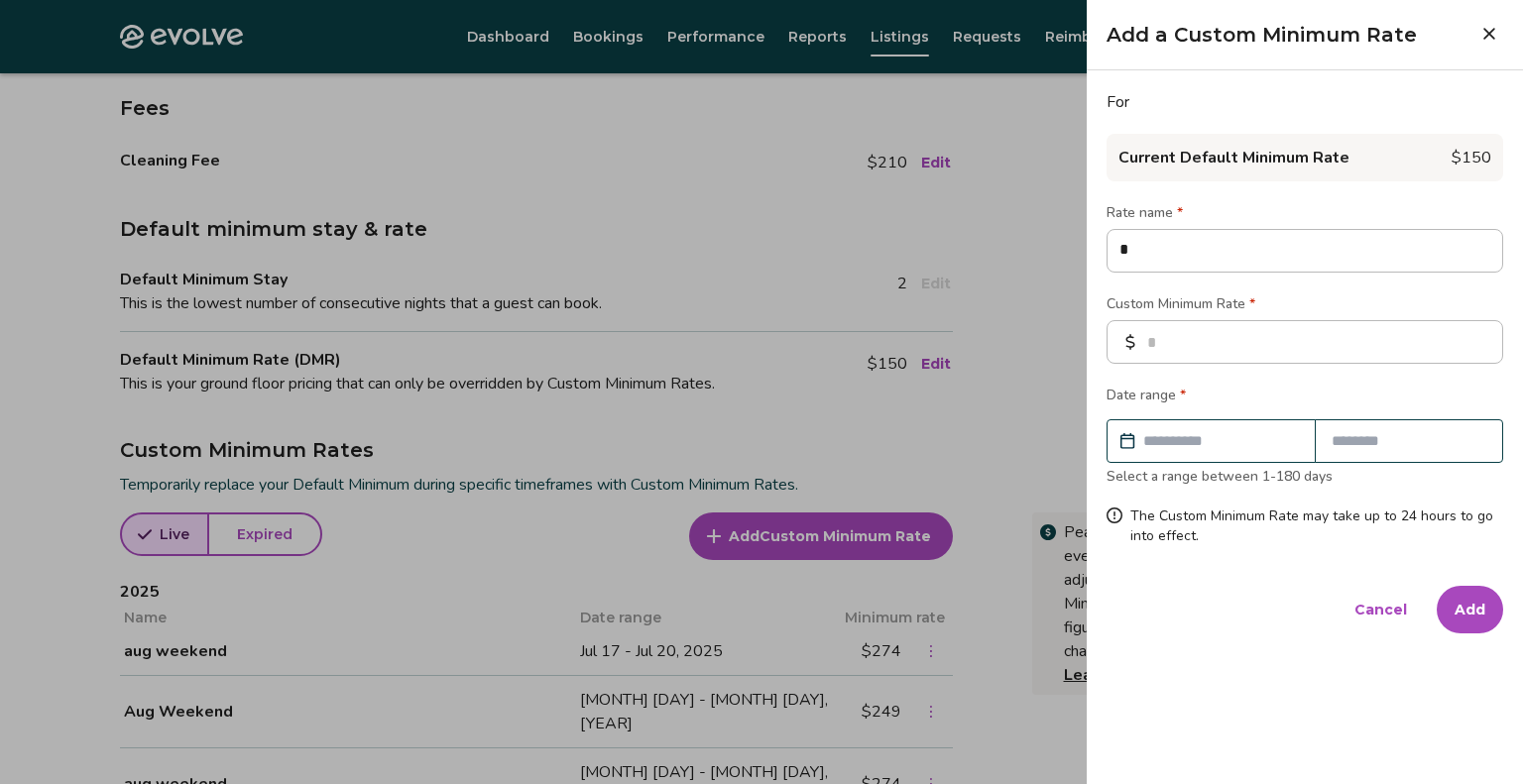 type on "*" 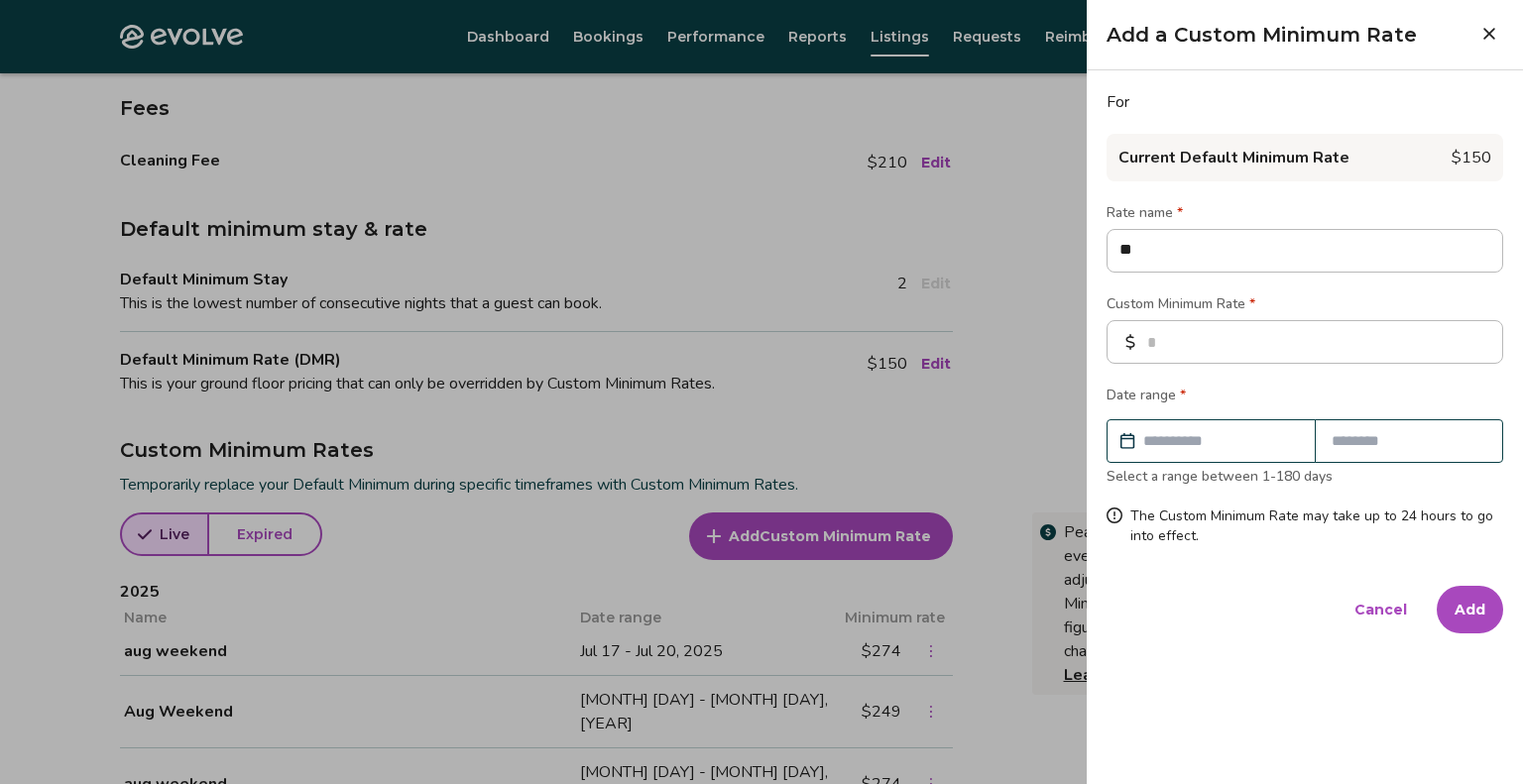 type on "*" 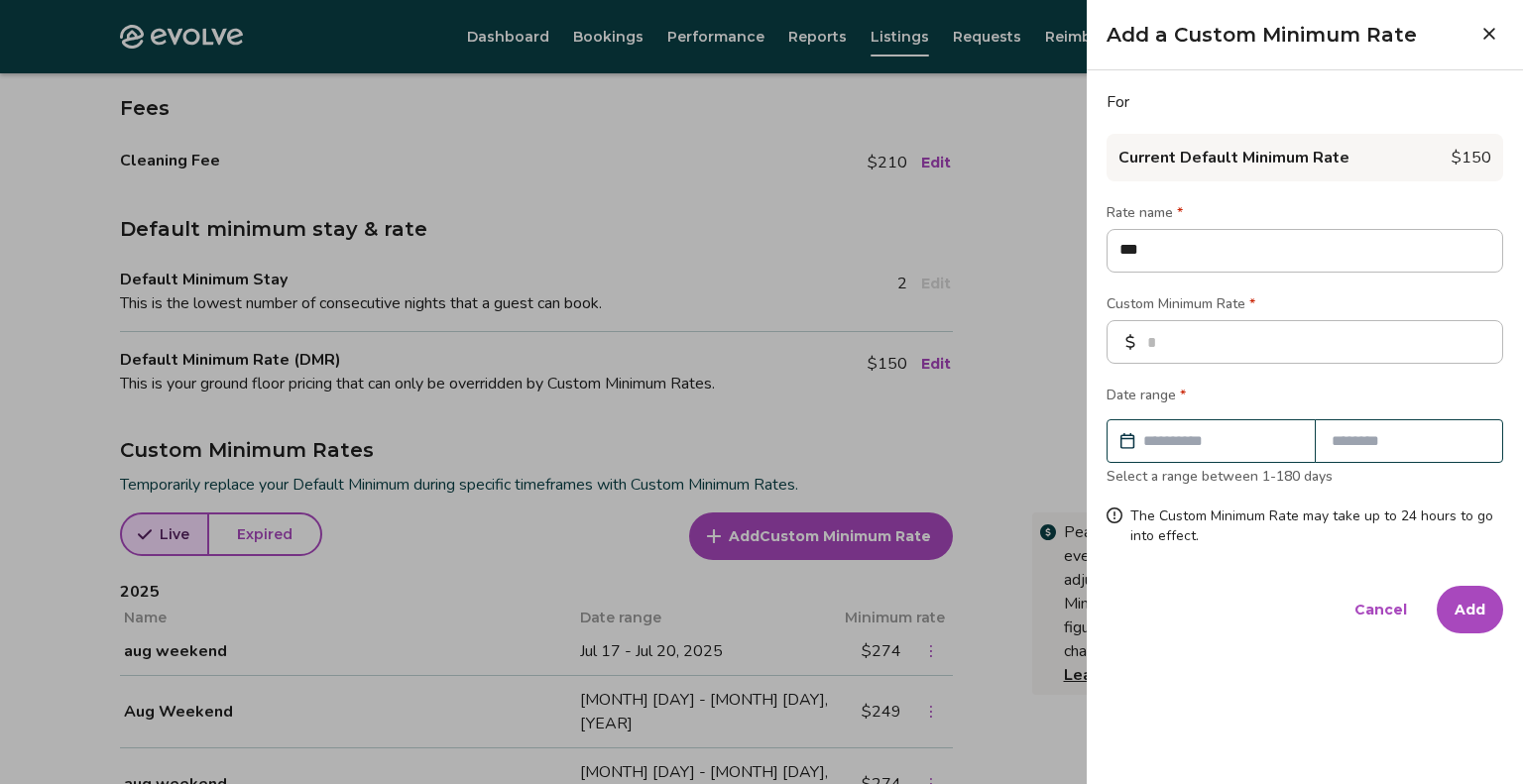 type on "*" 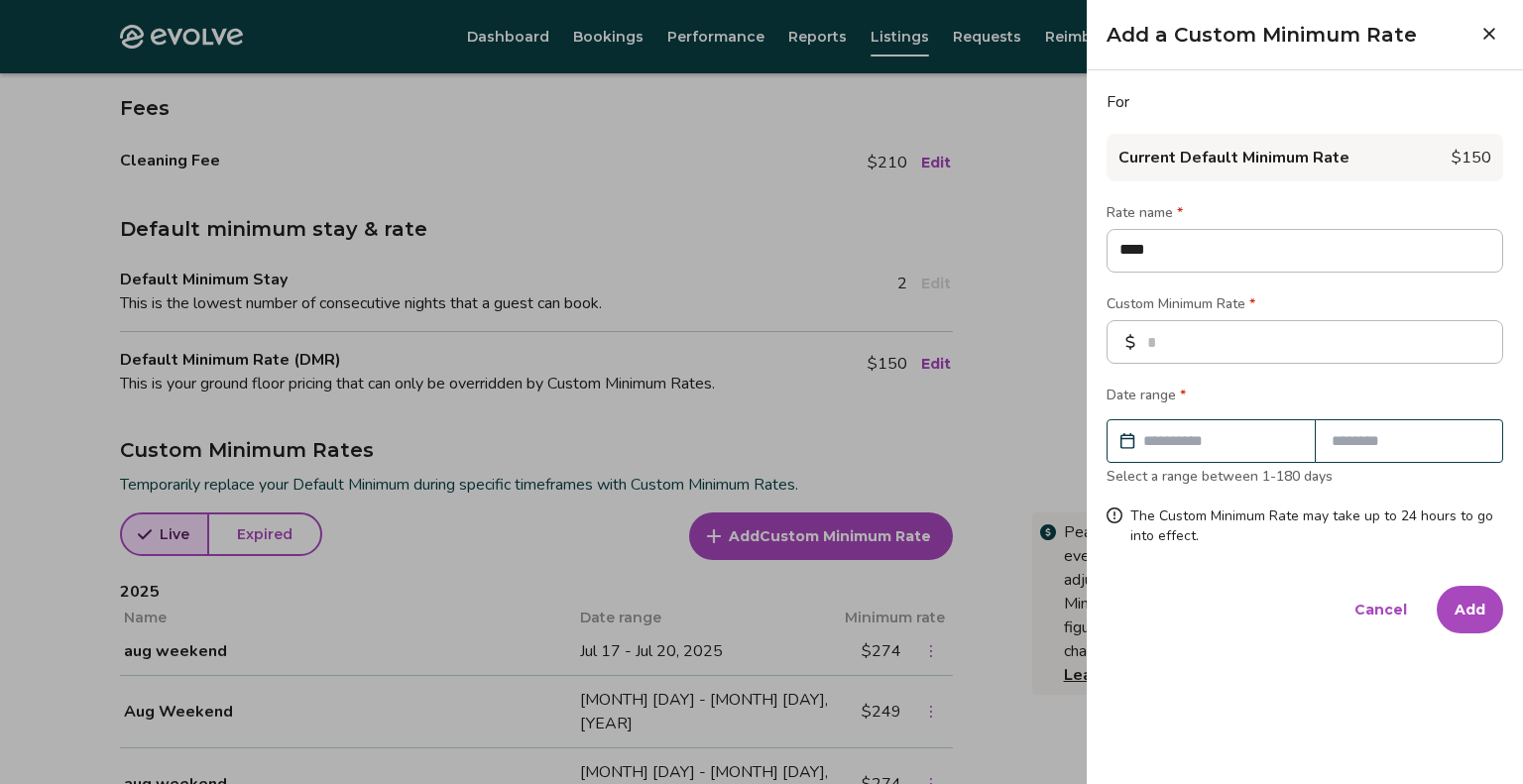 type on "*" 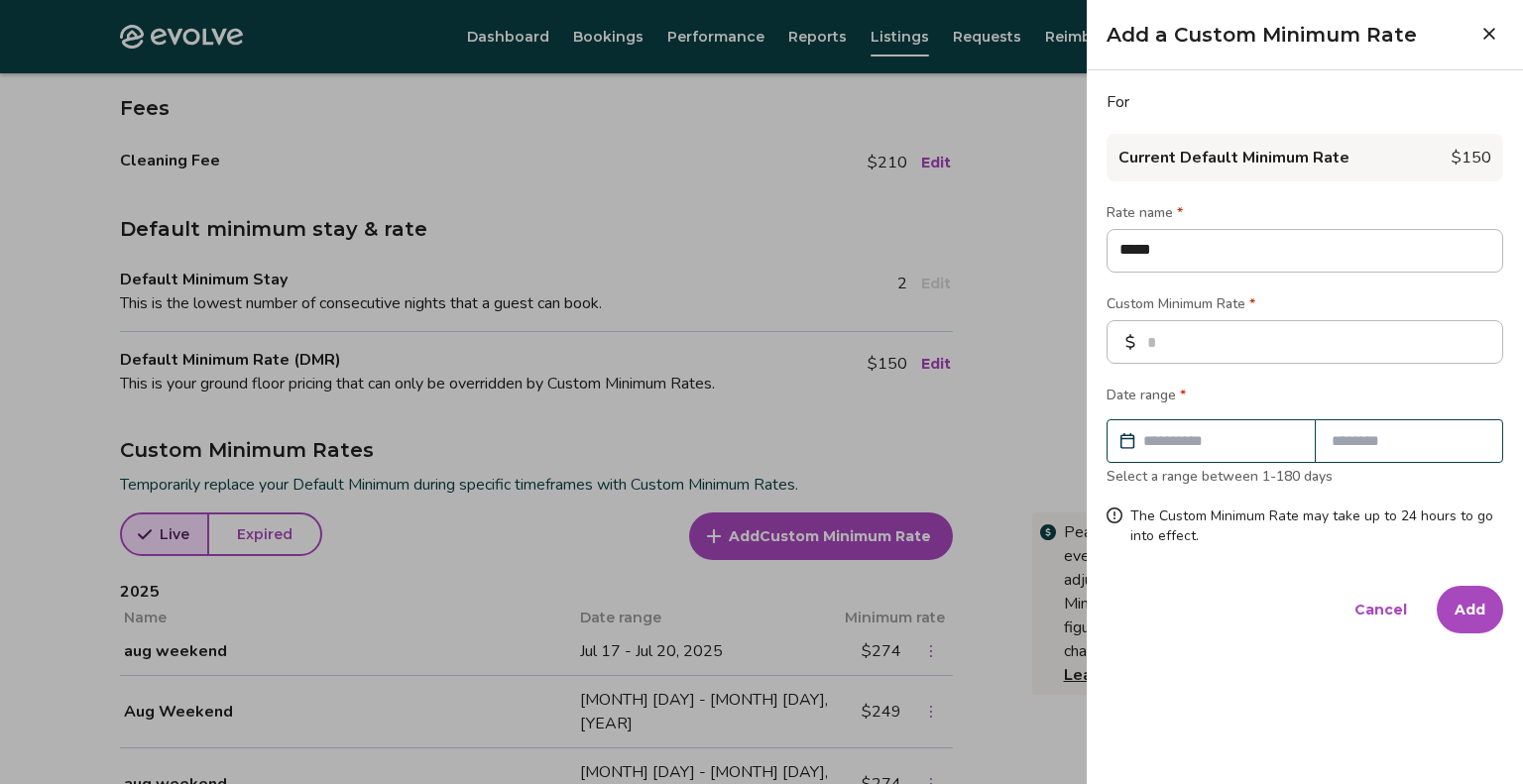 type on "*" 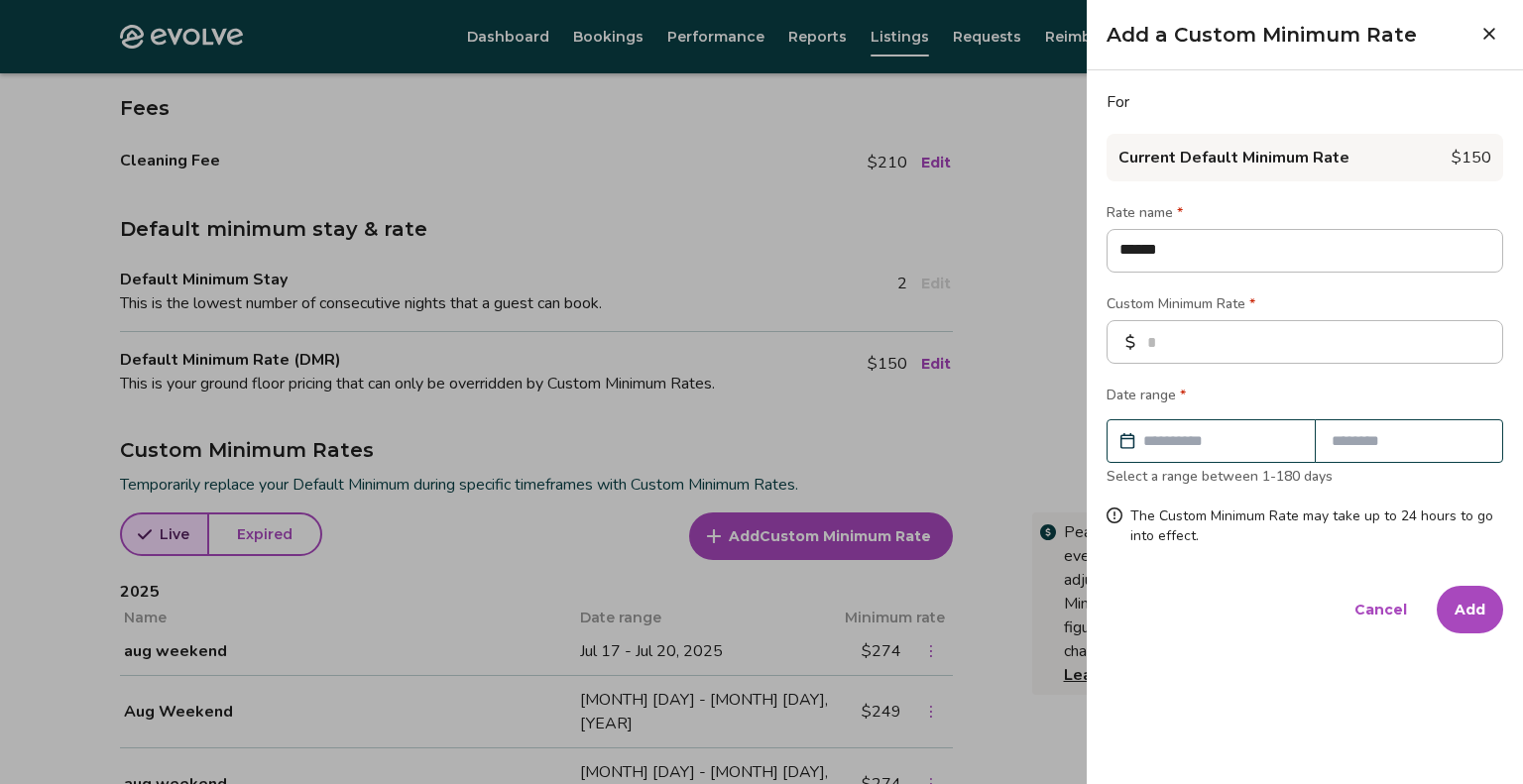 type on "*" 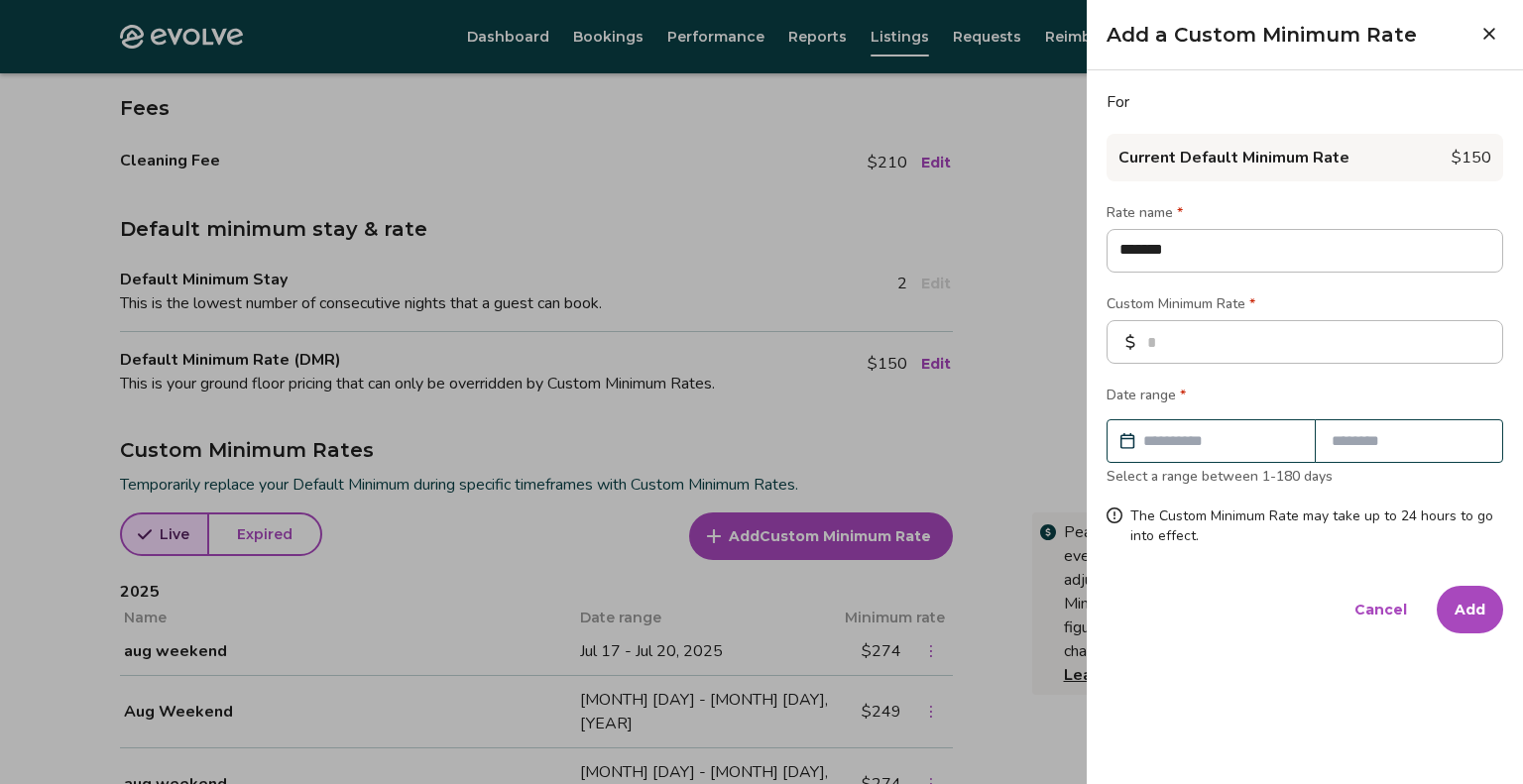 type on "*" 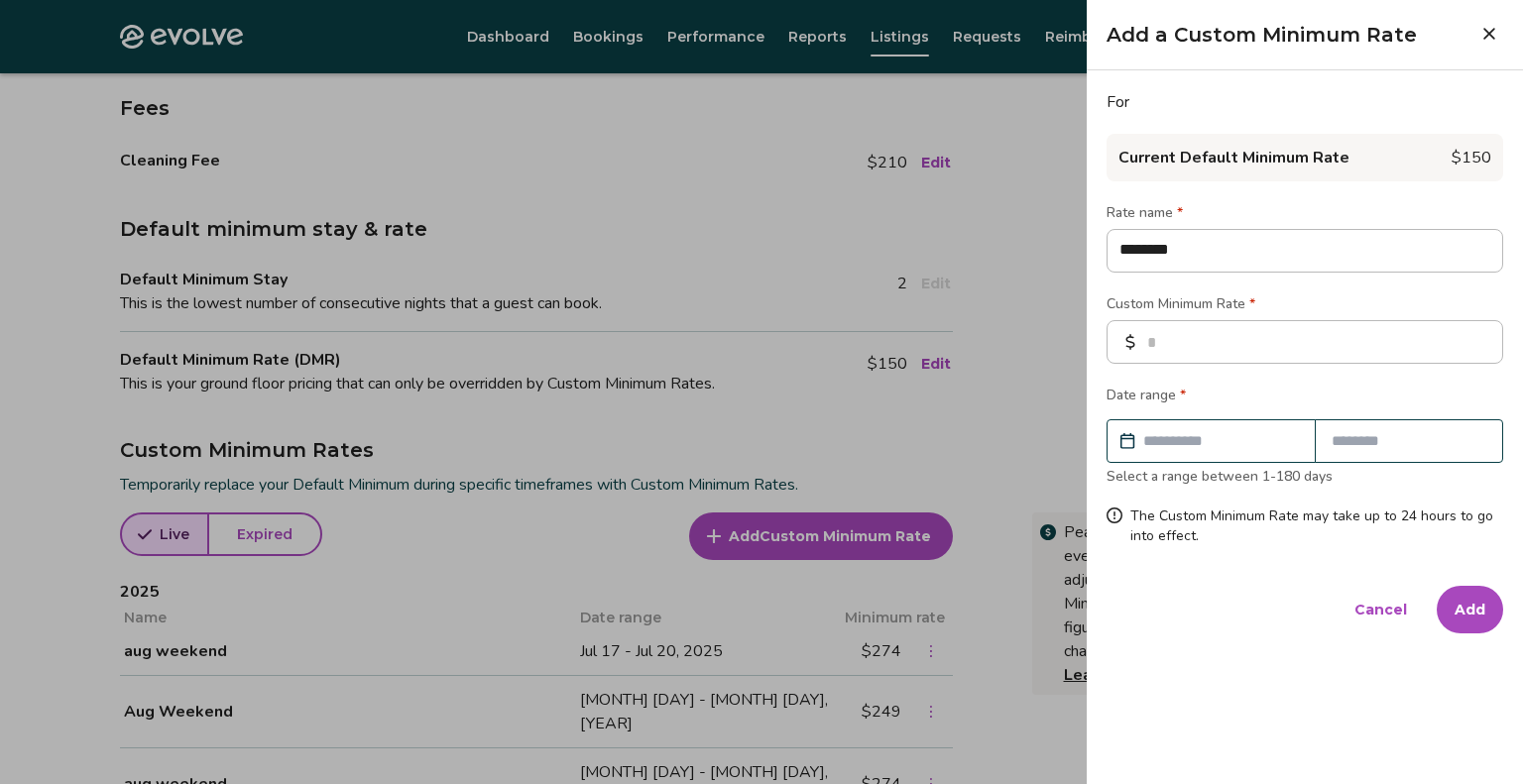 type on "*" 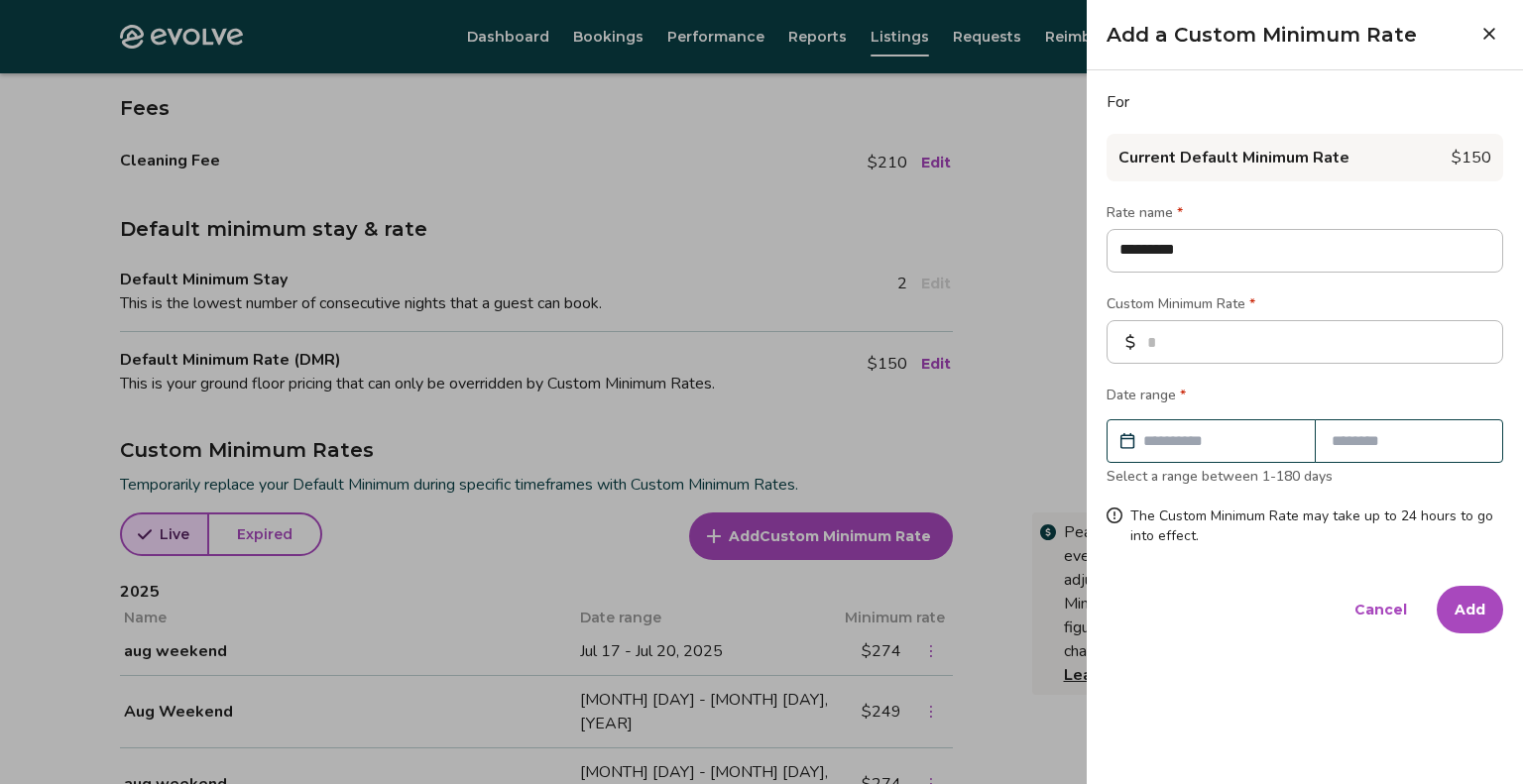 type on "*" 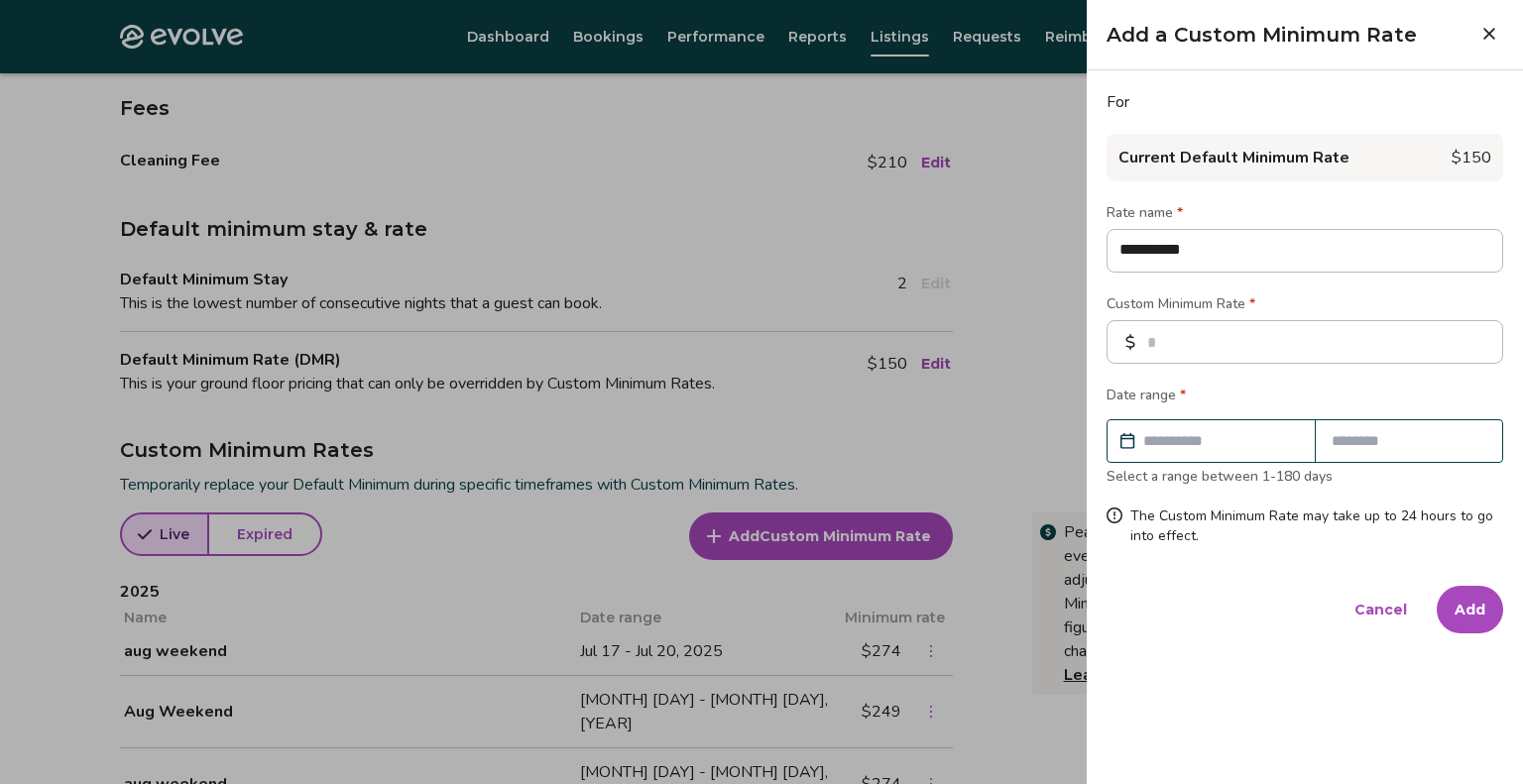 type on "*" 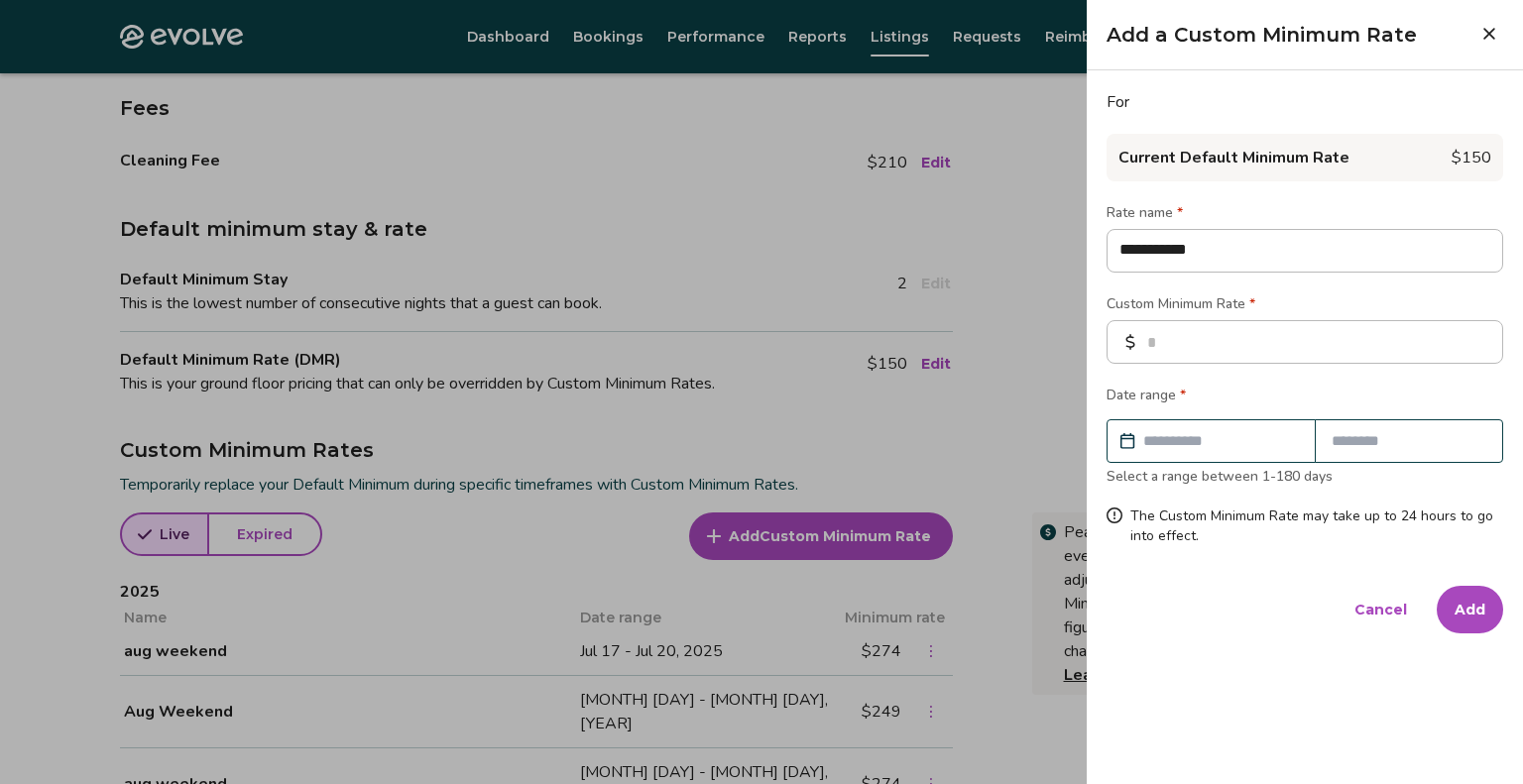 type on "*" 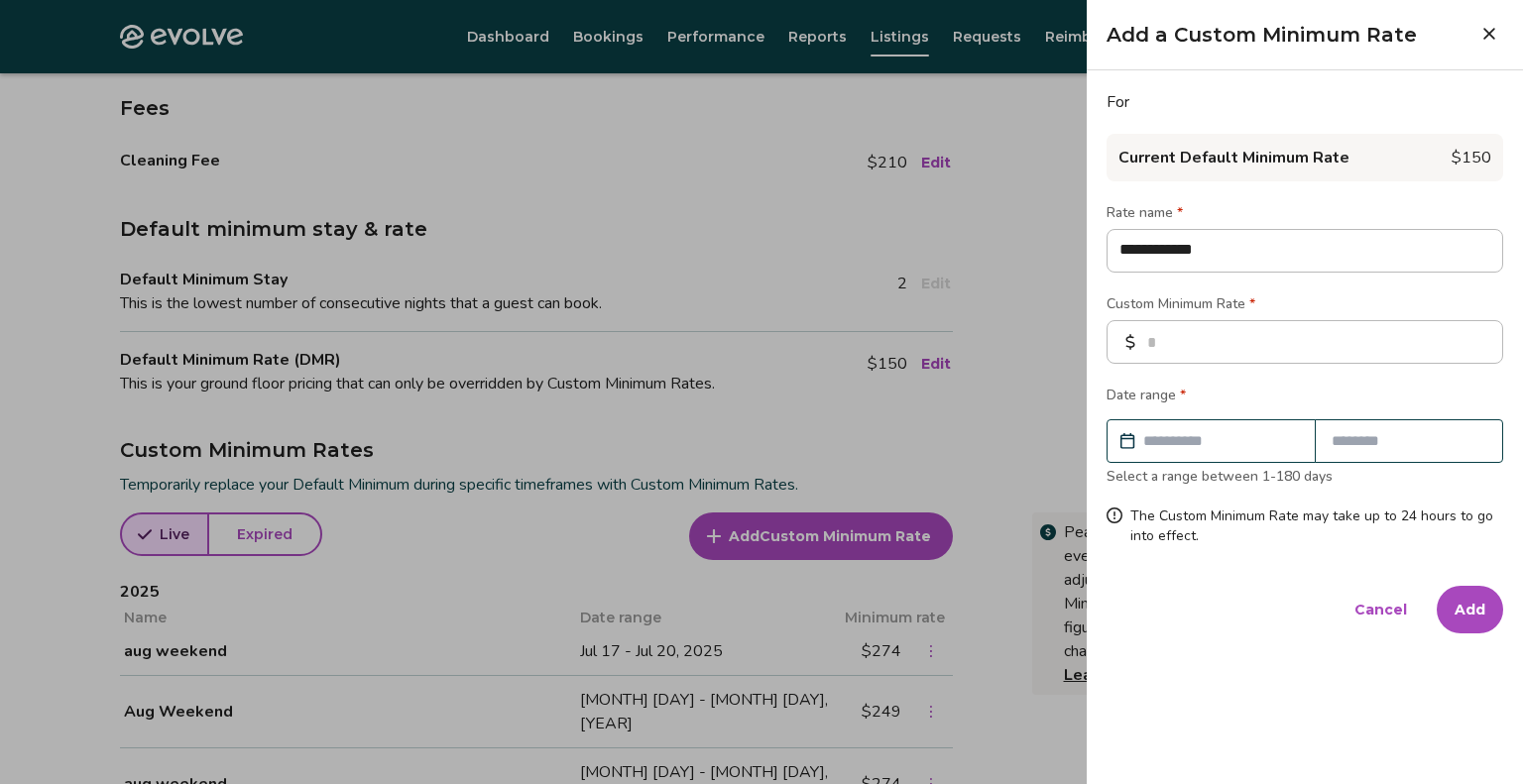 type on "*" 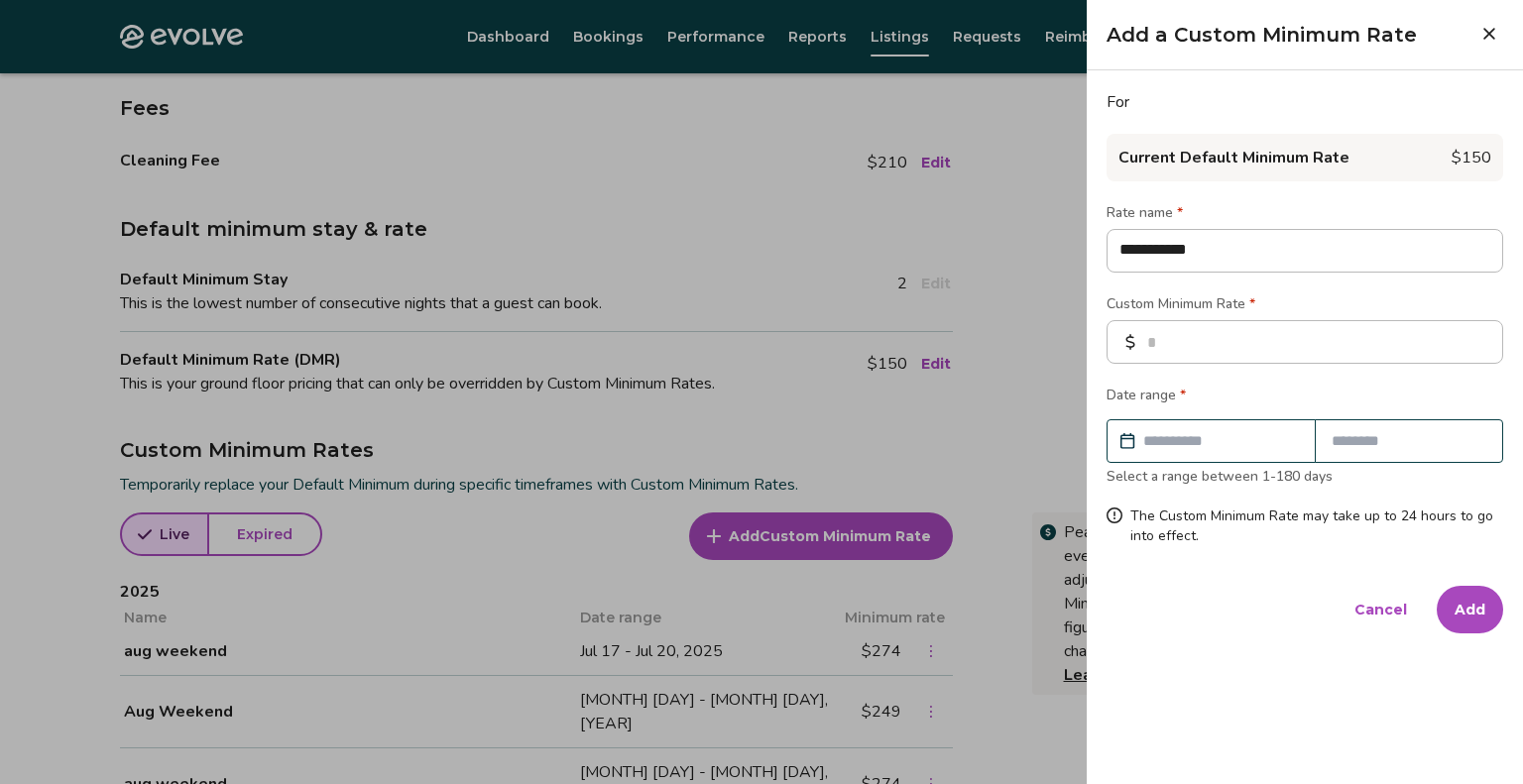 type on "*" 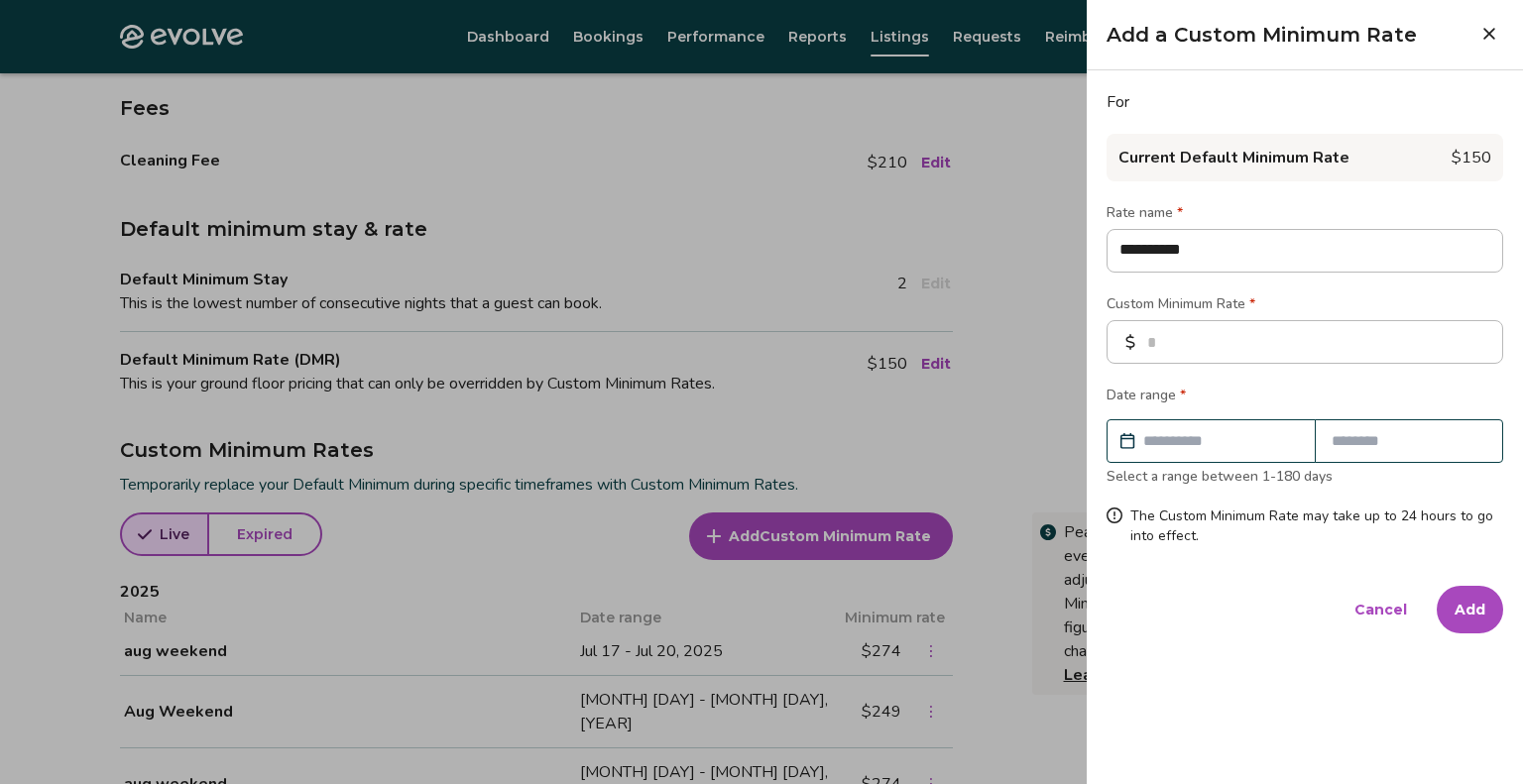 type on "*" 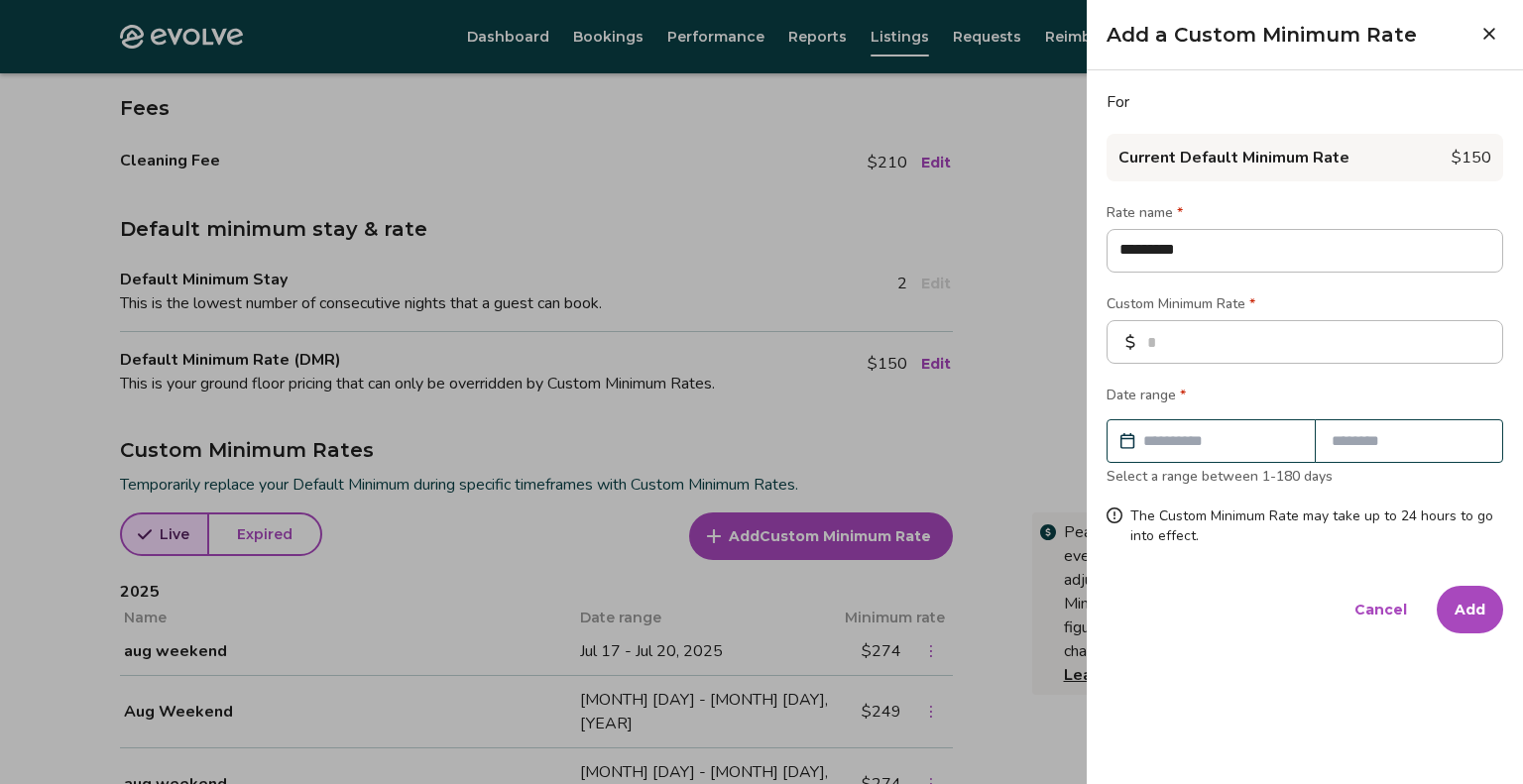 type on "*" 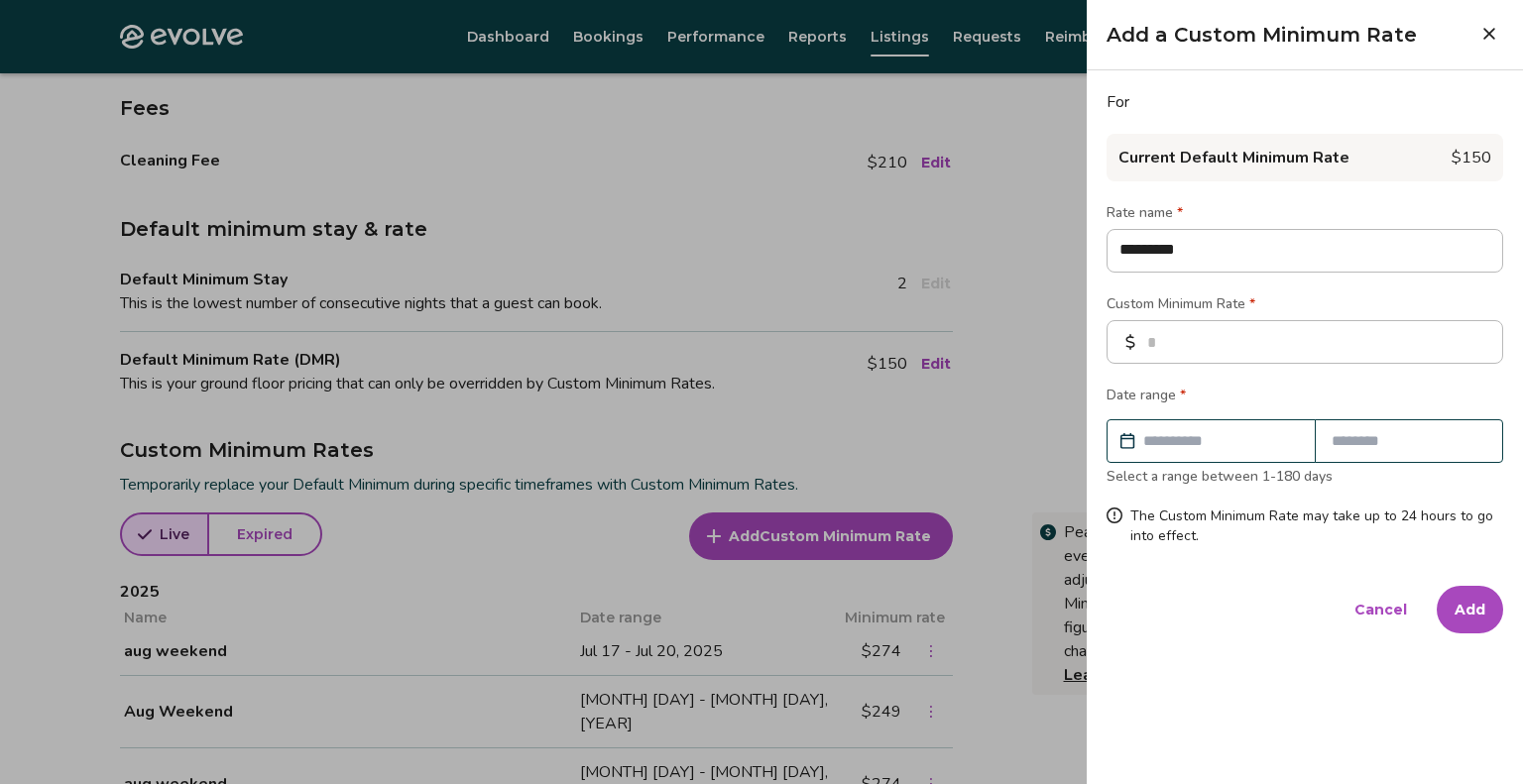 type on "**********" 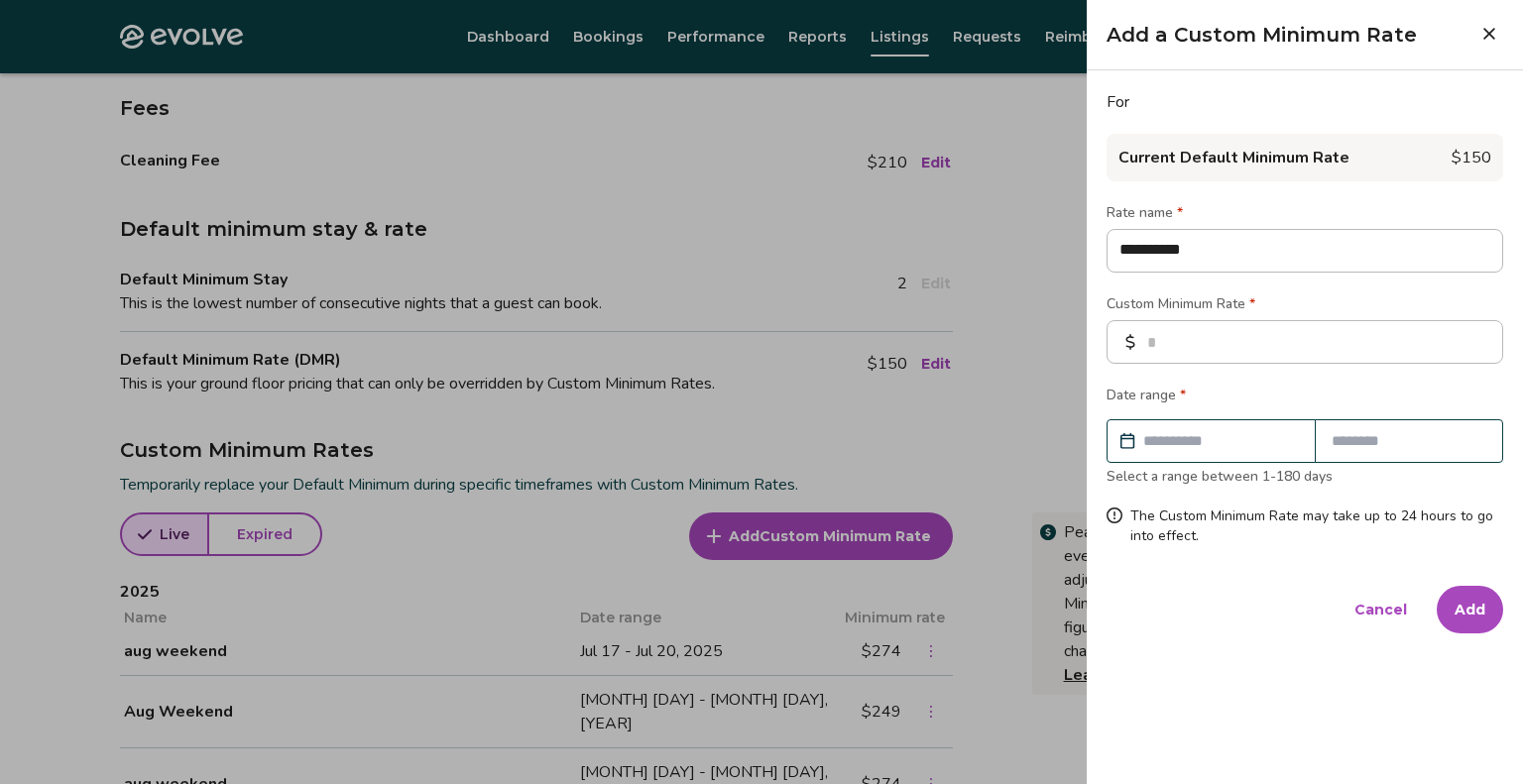 type on "*" 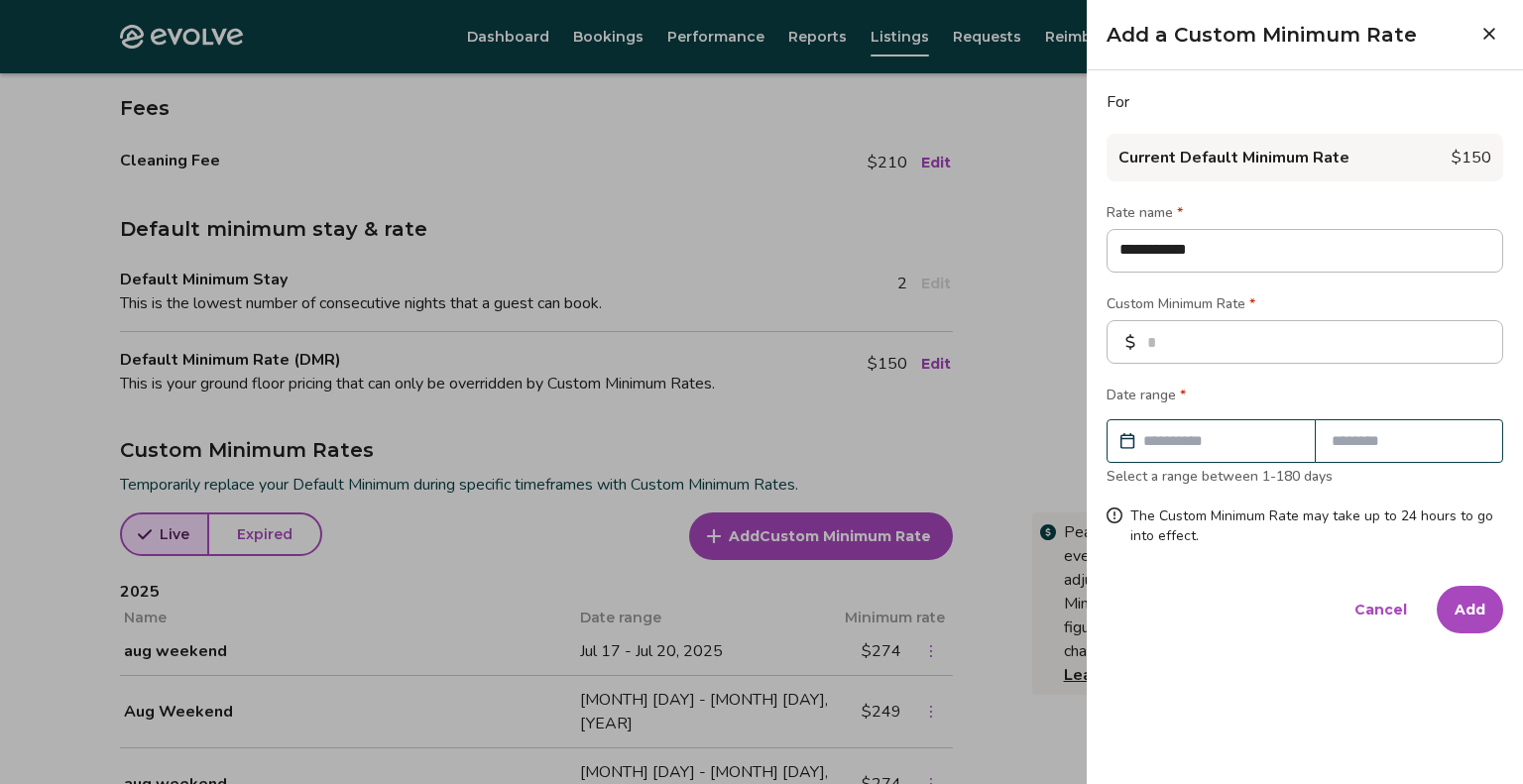 type on "*" 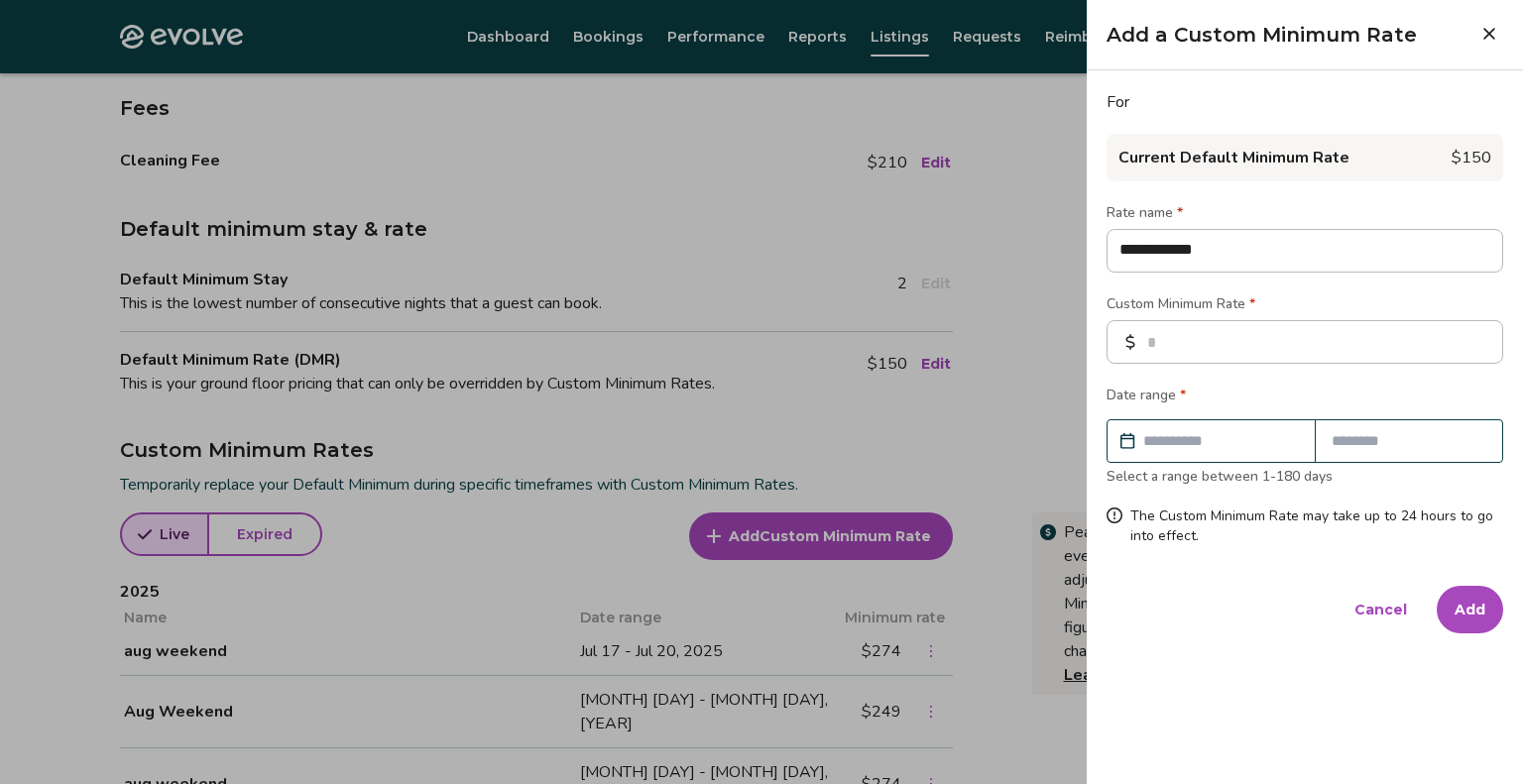 type on "**********" 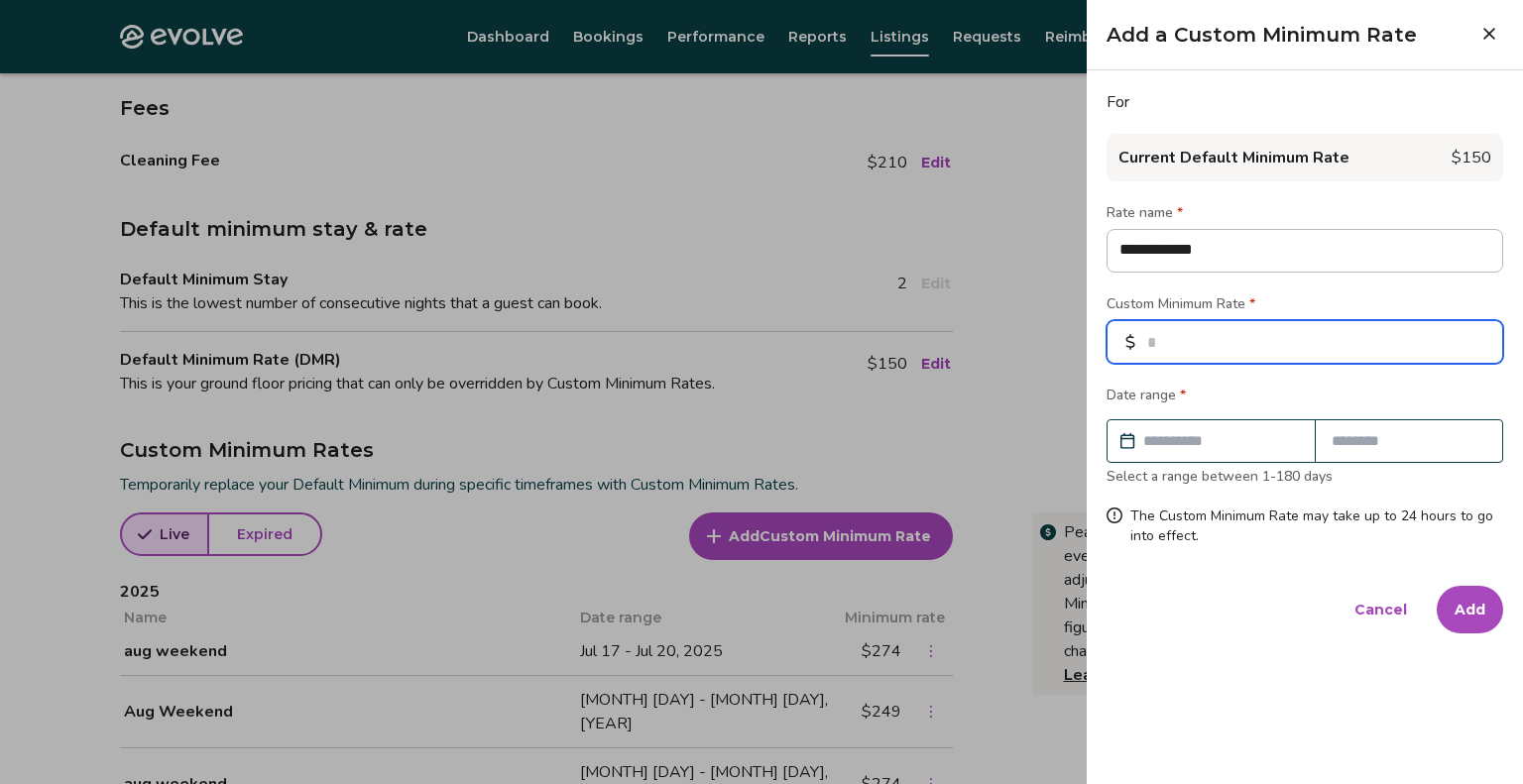 click at bounding box center (1305, 342) 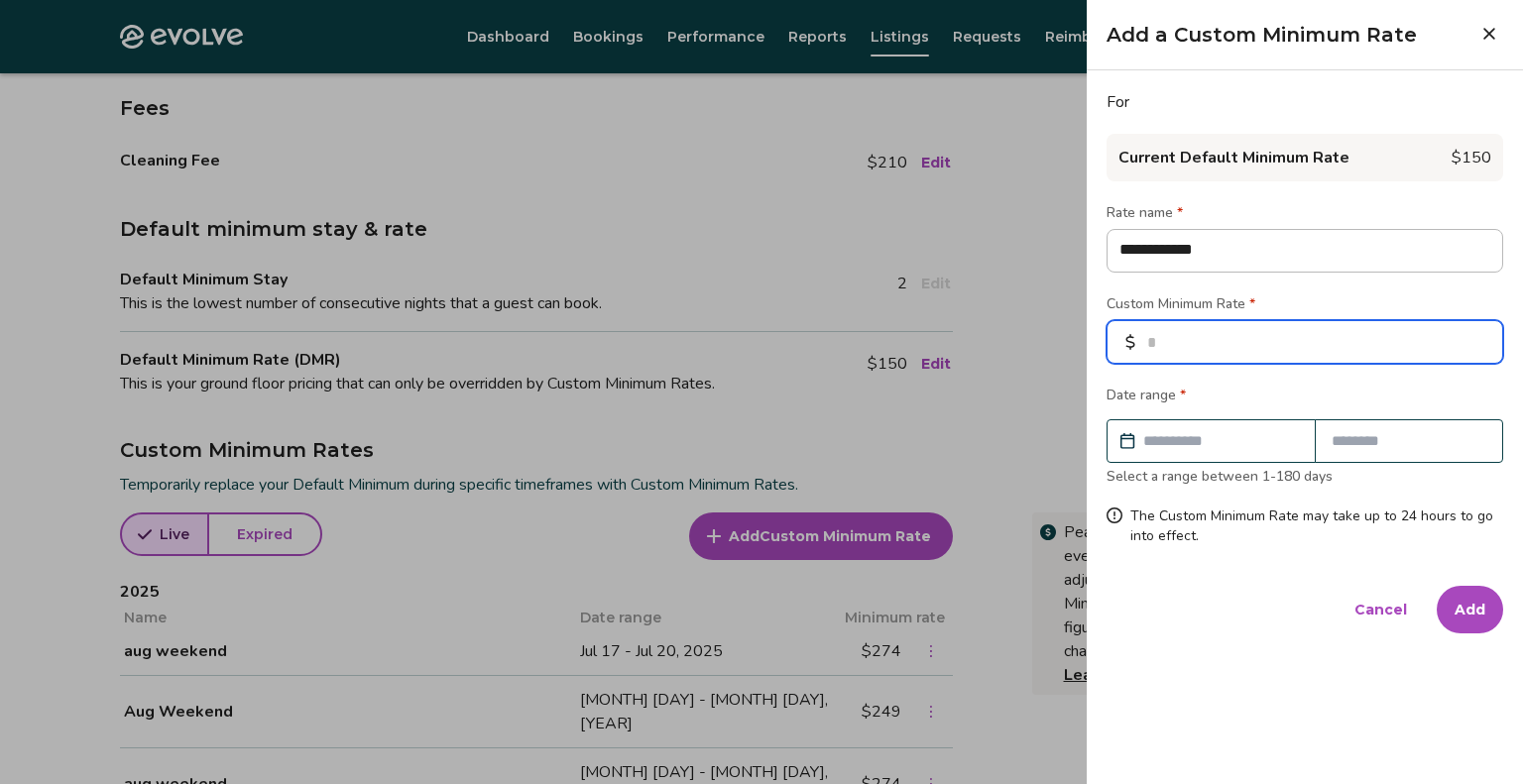 type on "*" 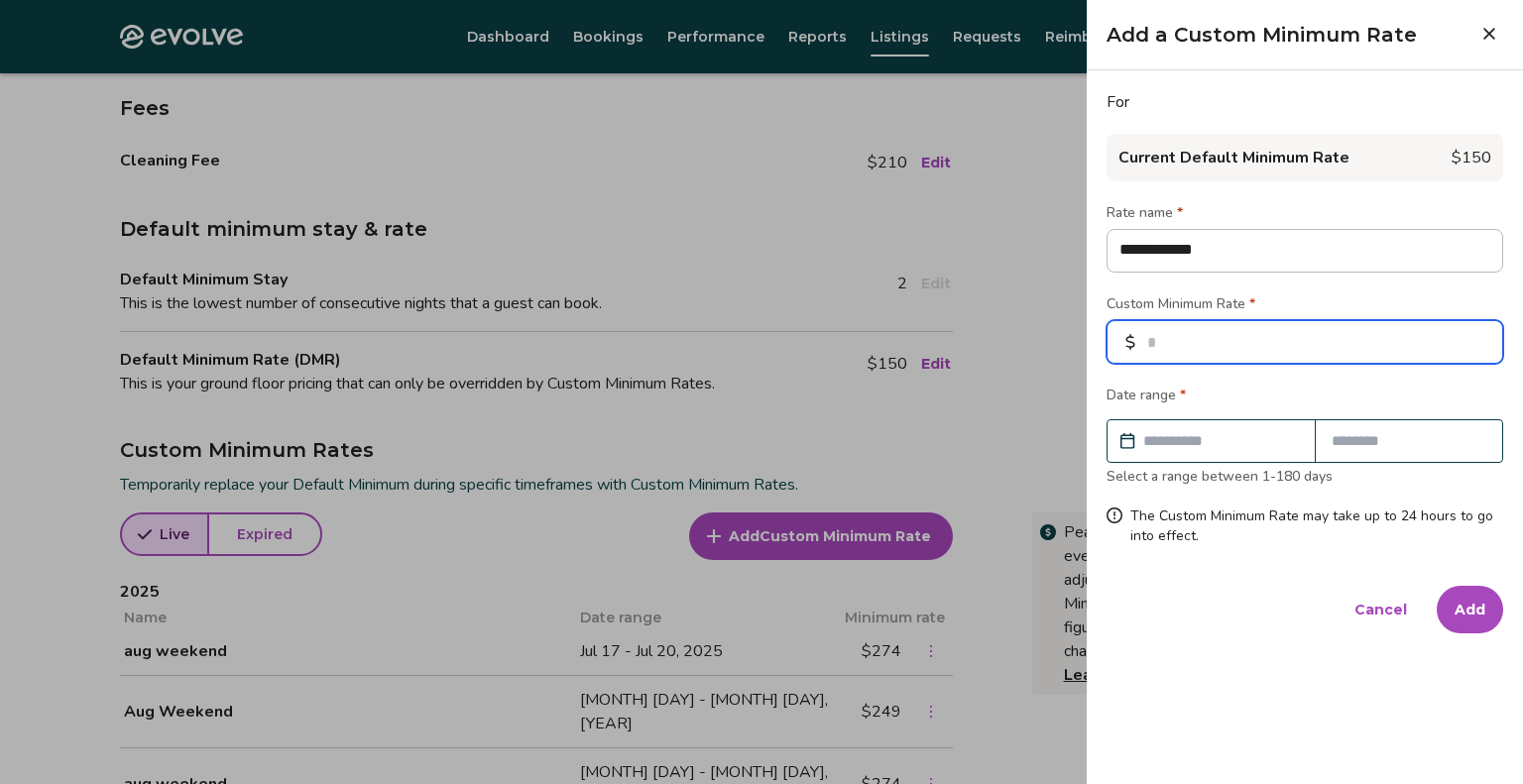 type on "**" 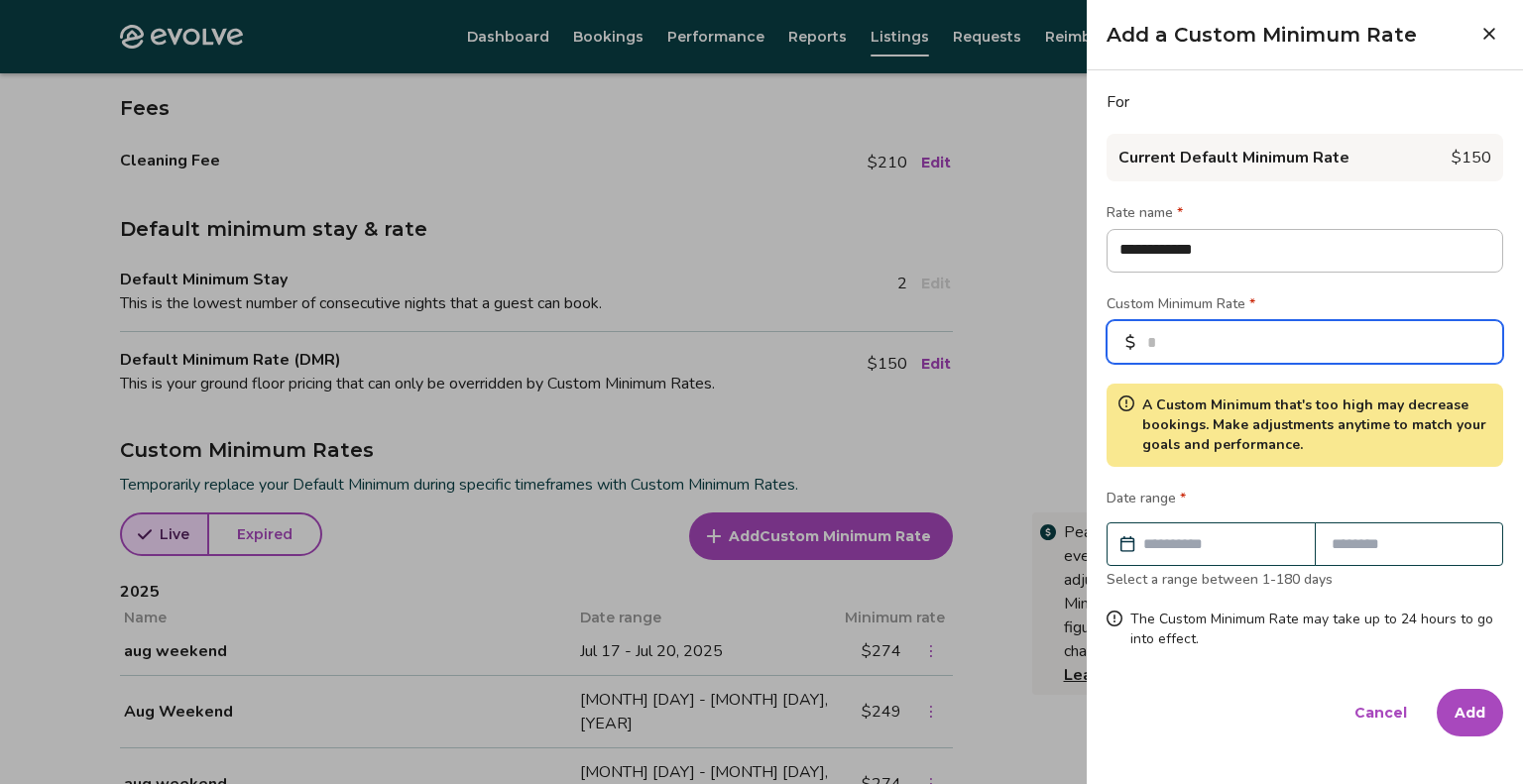 type on "***" 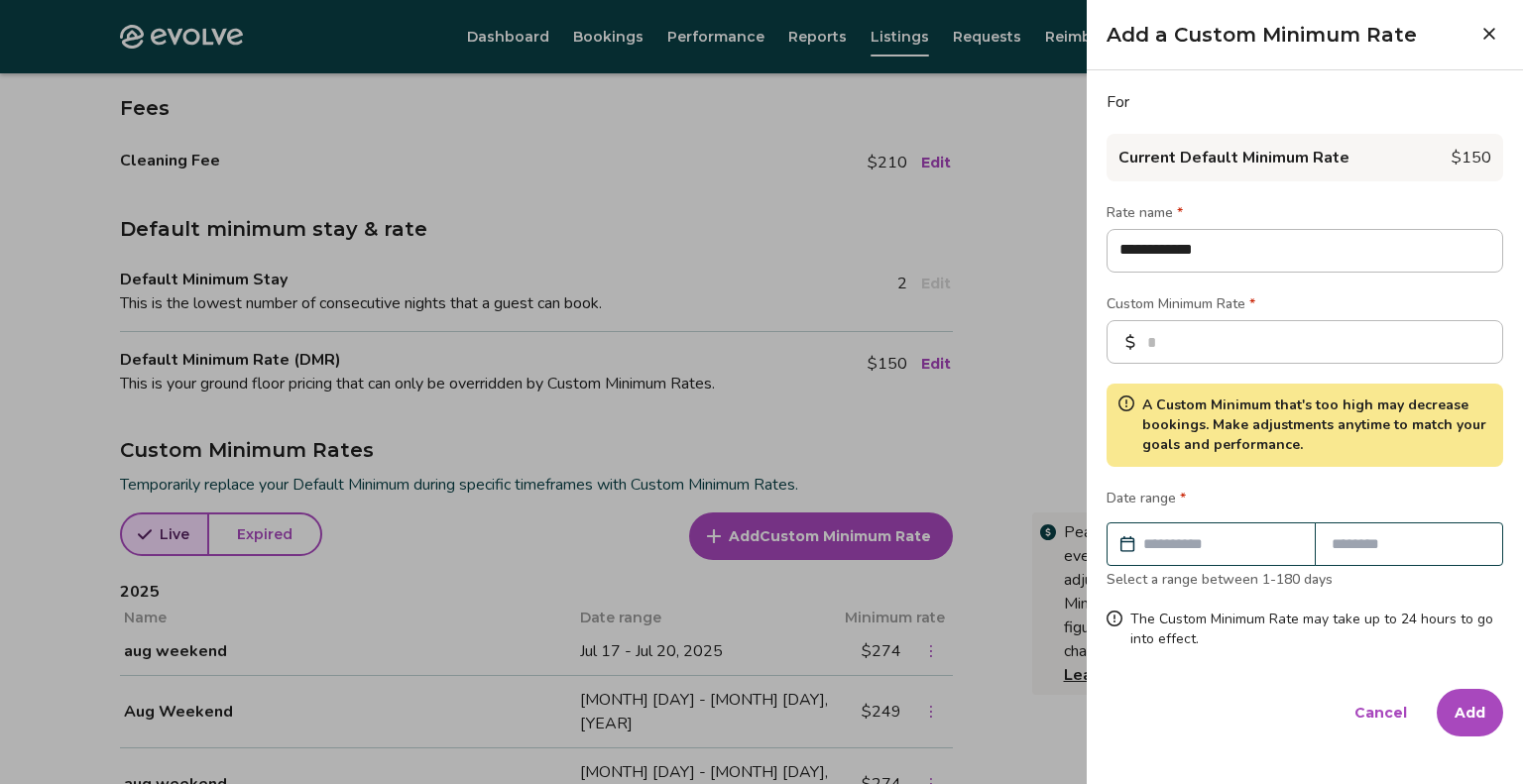 click at bounding box center (1221, 544) 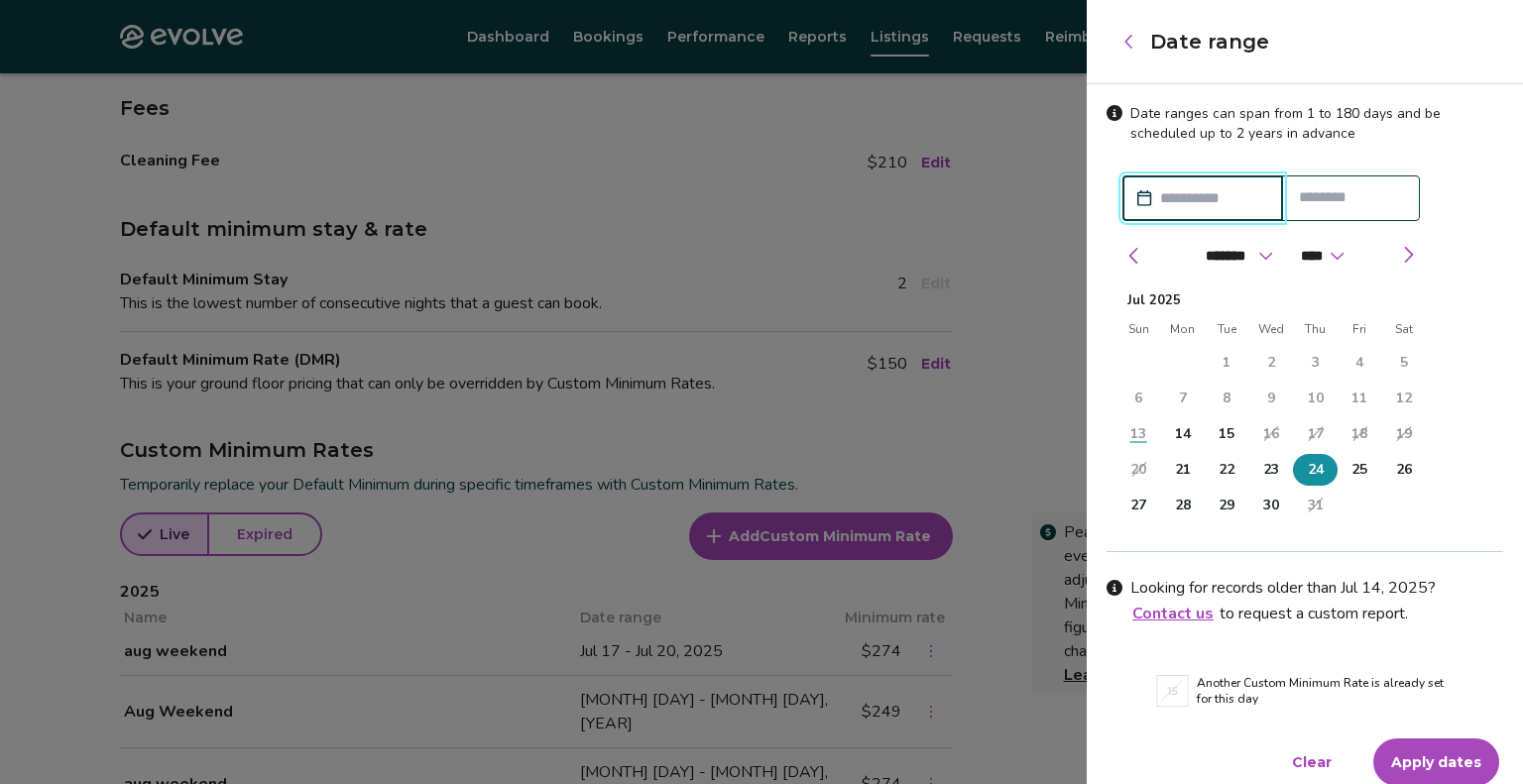 click on "24" at bounding box center [1315, 470] 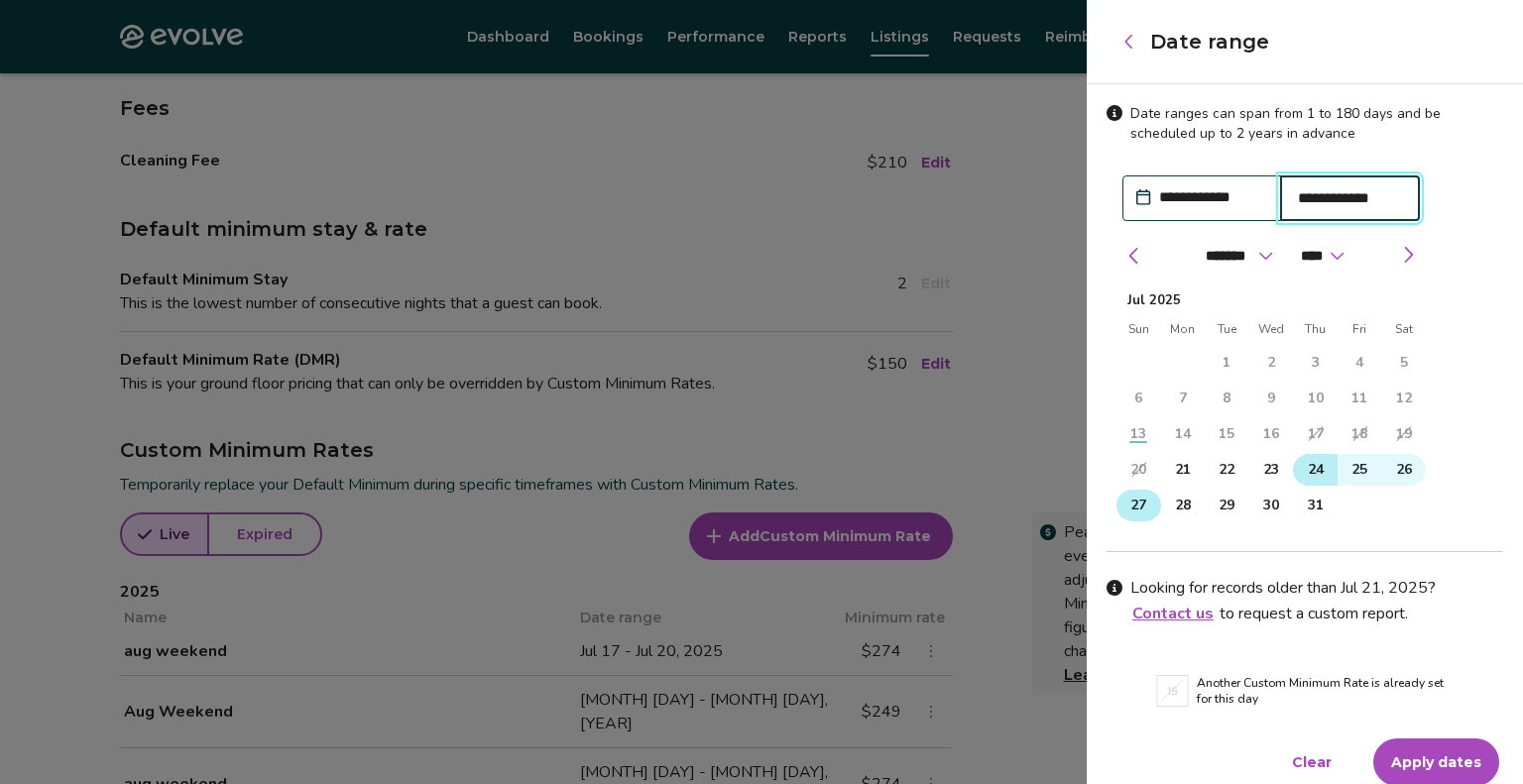 click on "27" at bounding box center (1138, 505) 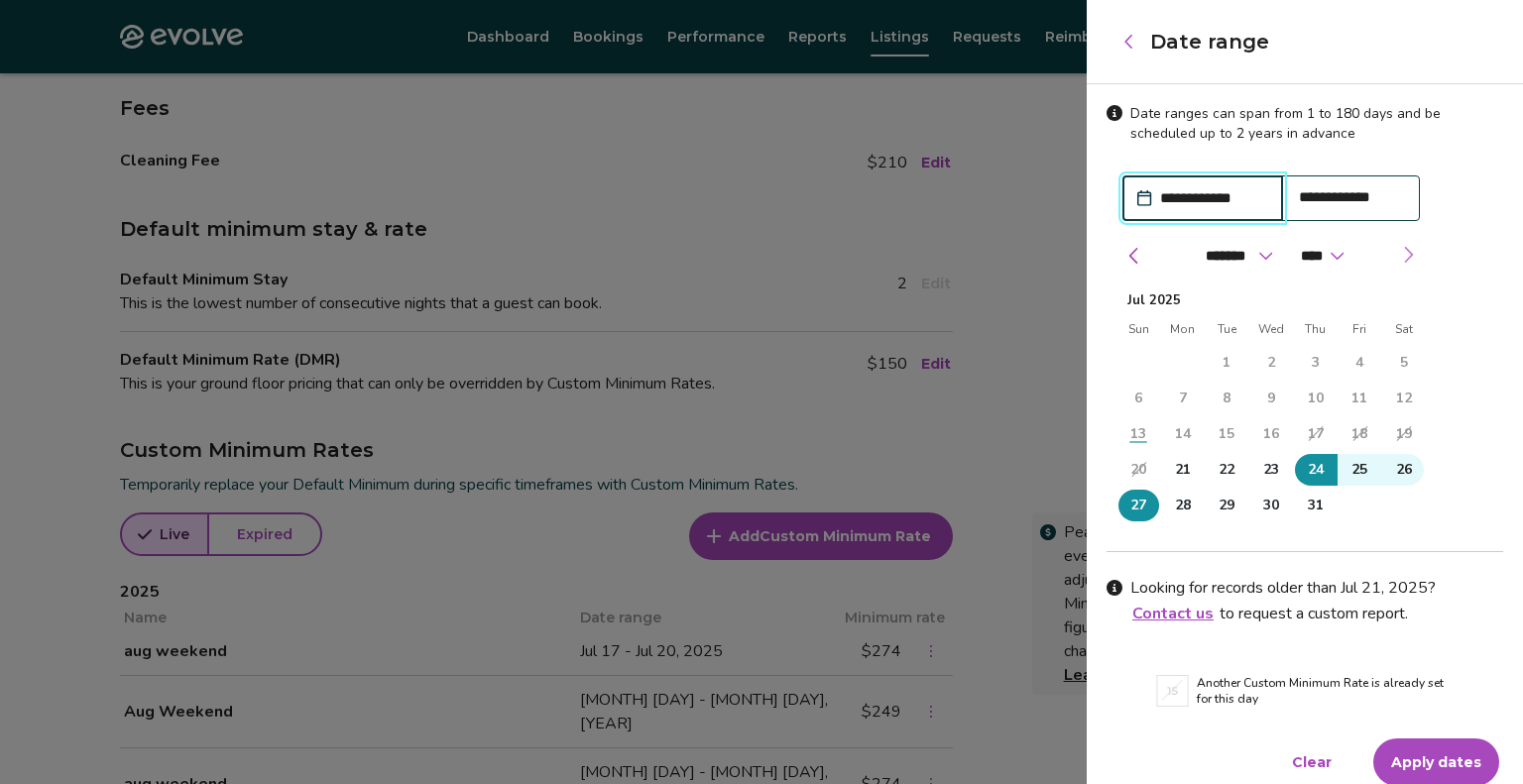 click at bounding box center (1408, 255) 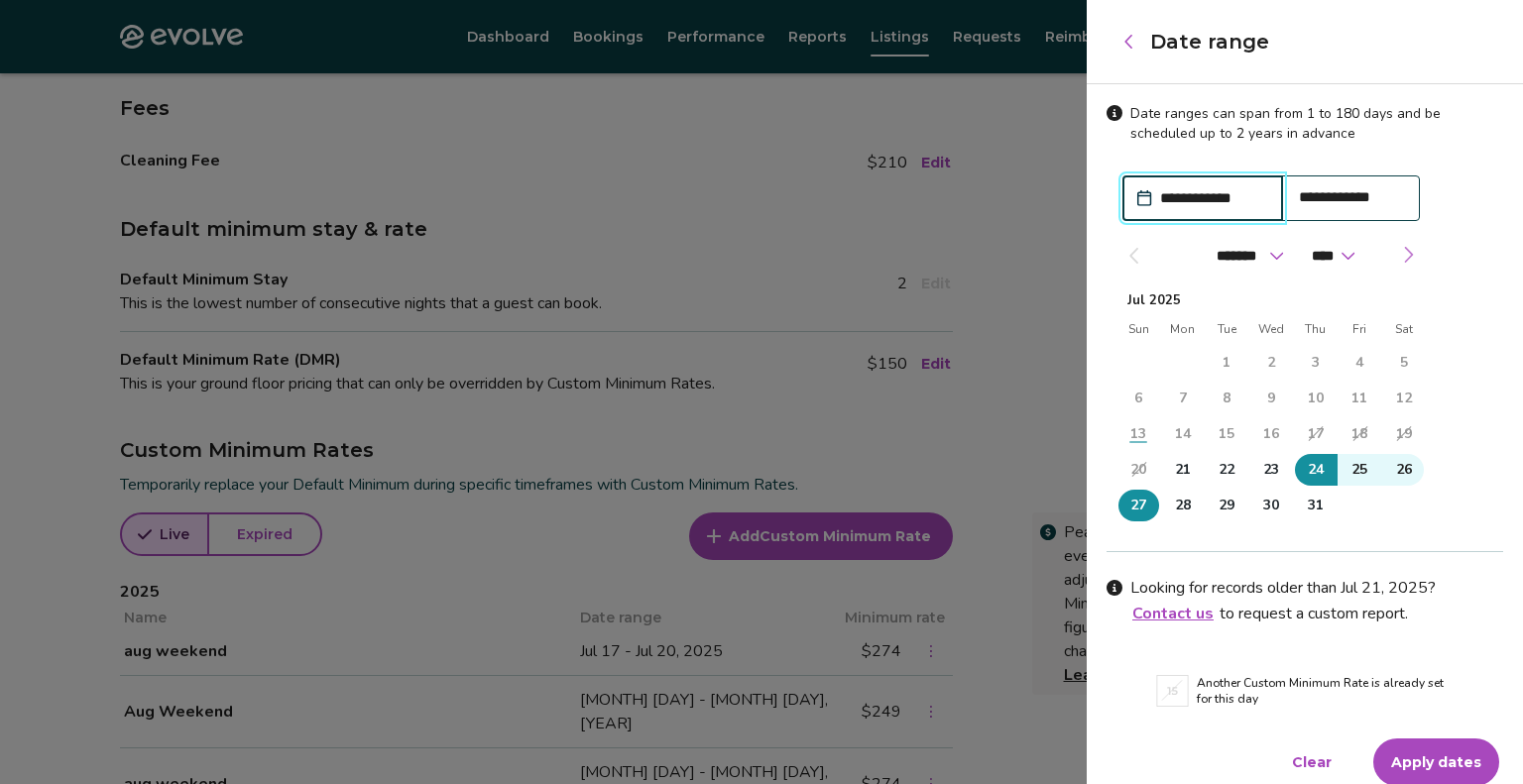 click at bounding box center (1408, 255) 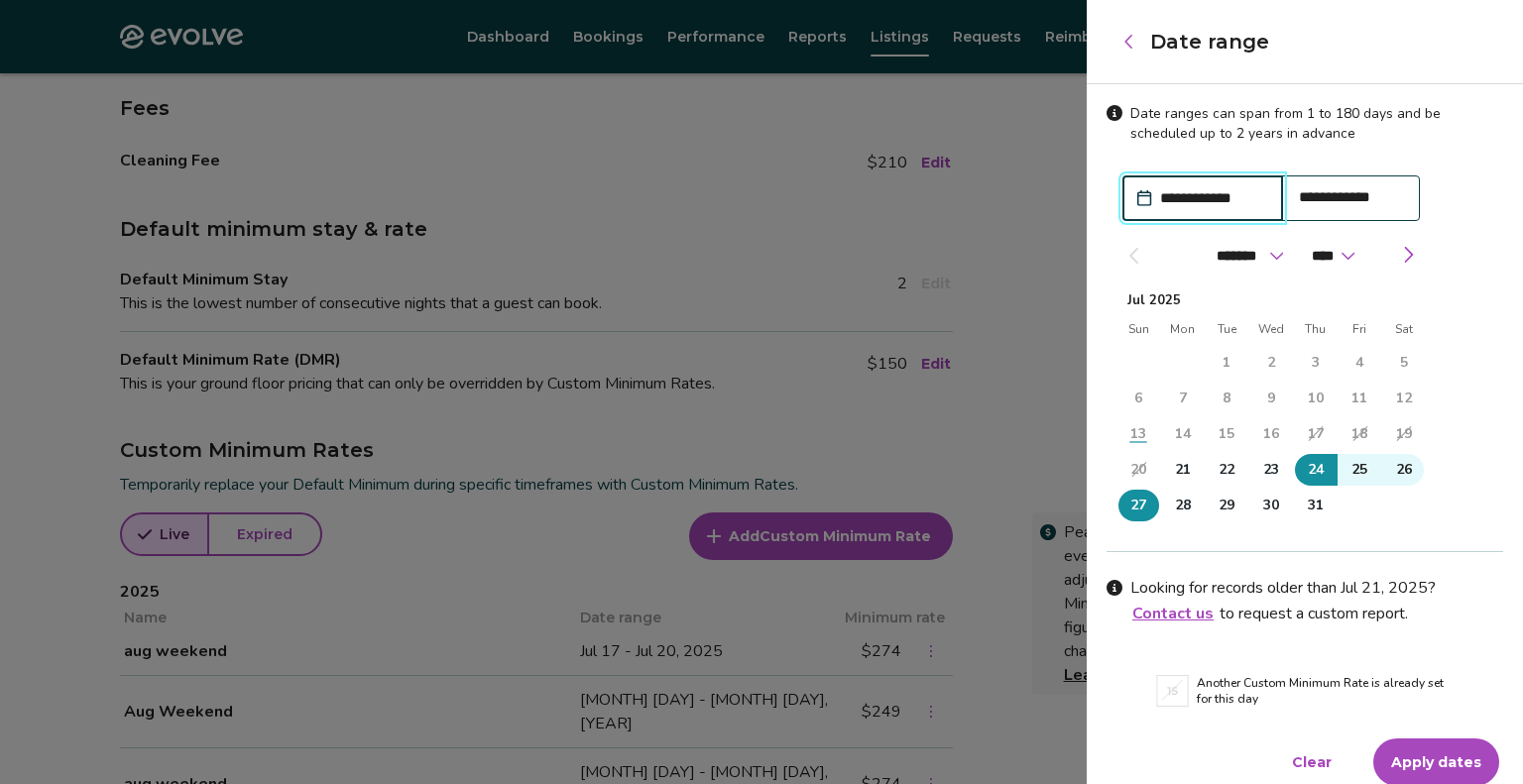 click on "Clear" at bounding box center (1312, 762) 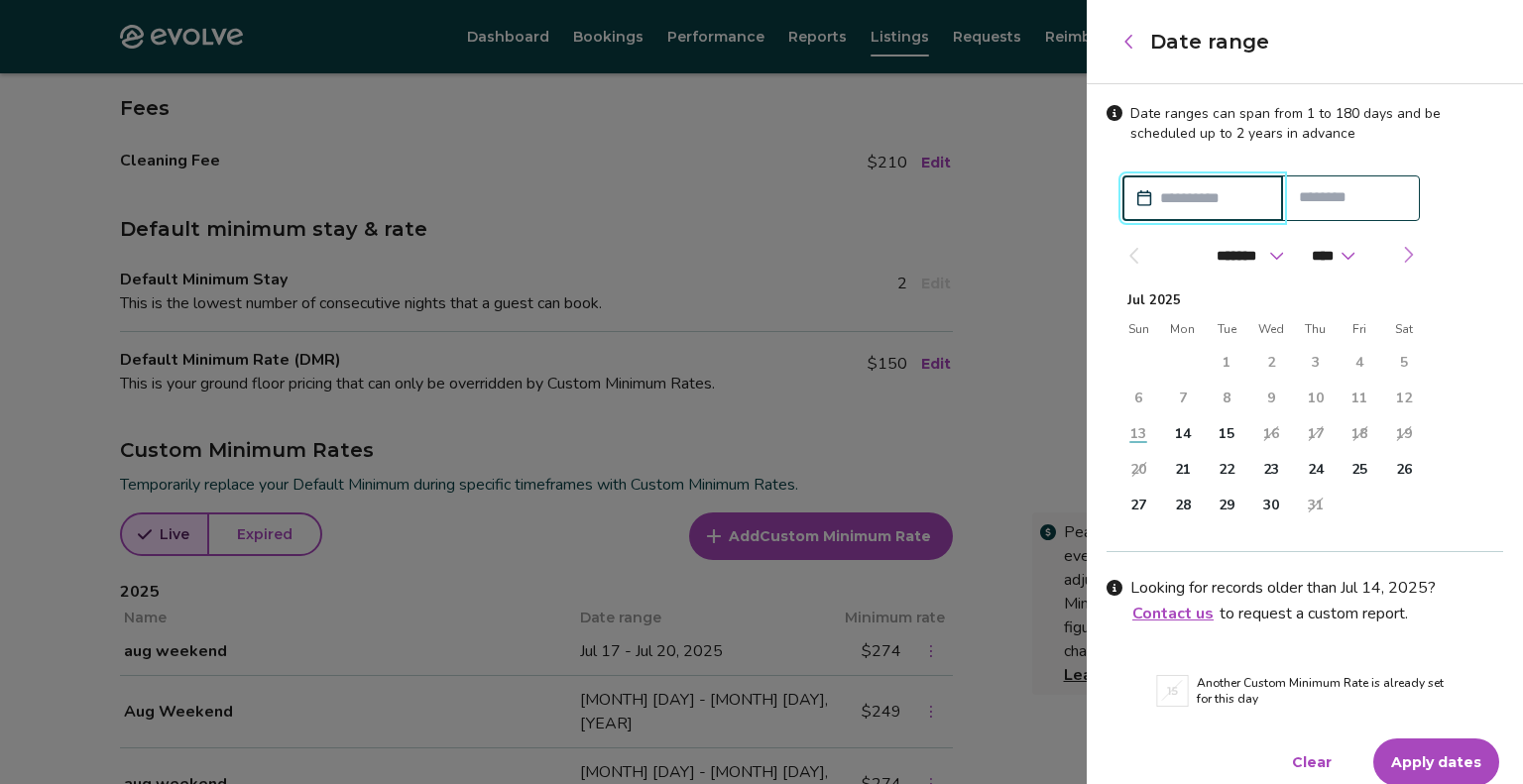 click at bounding box center (1408, 255) 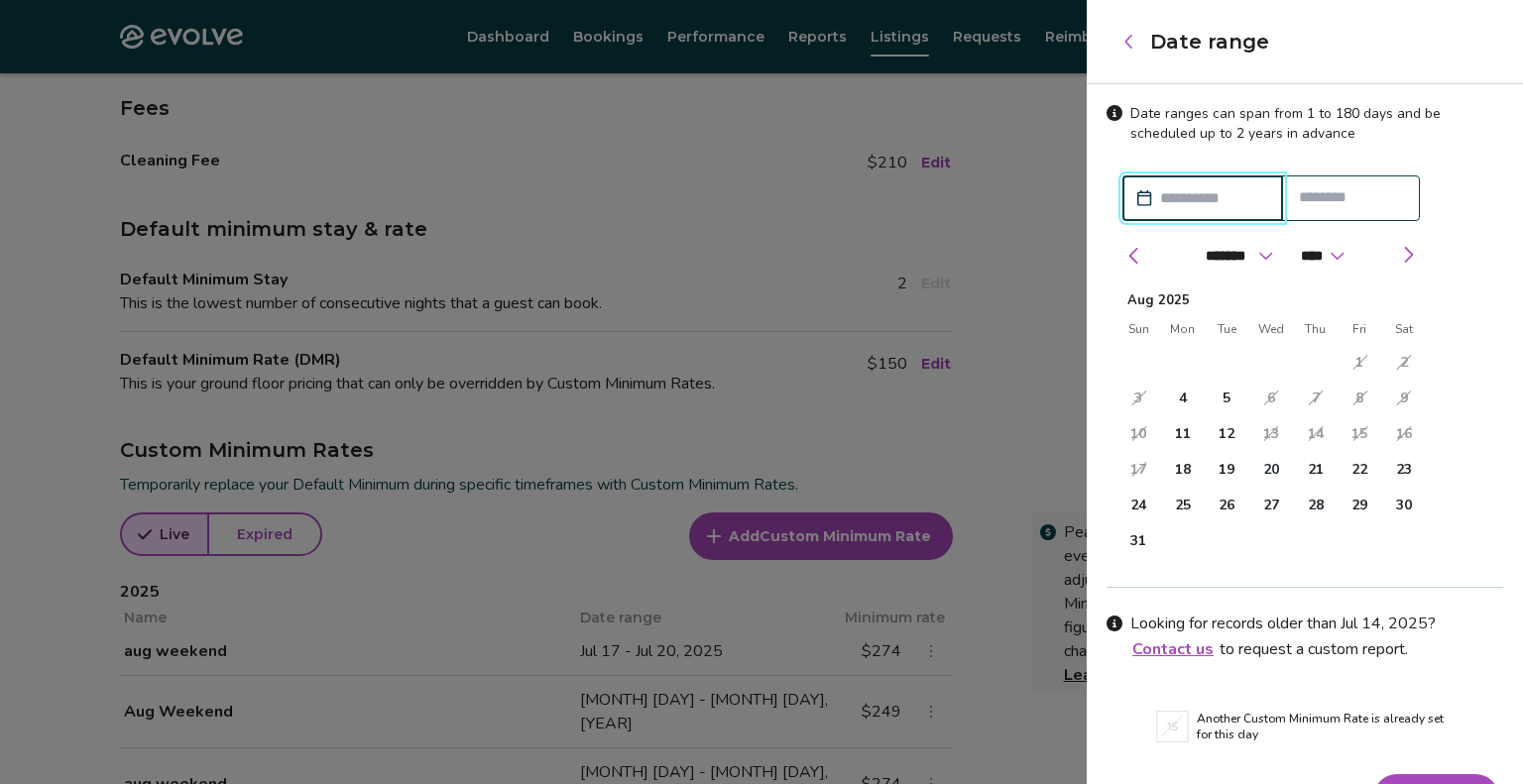 click at bounding box center [1213, 198] 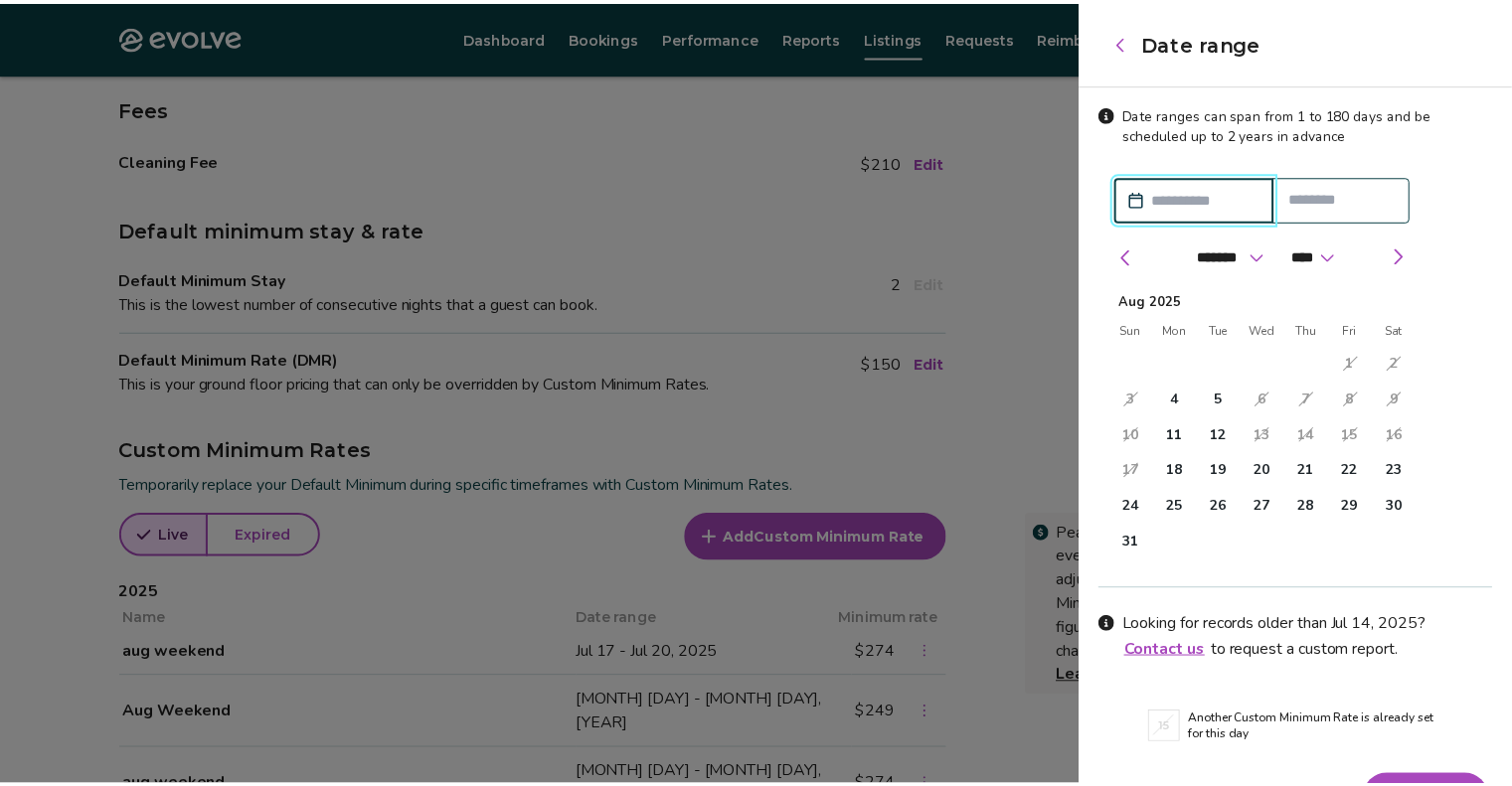 scroll, scrollTop: 47, scrollLeft: 0, axis: vertical 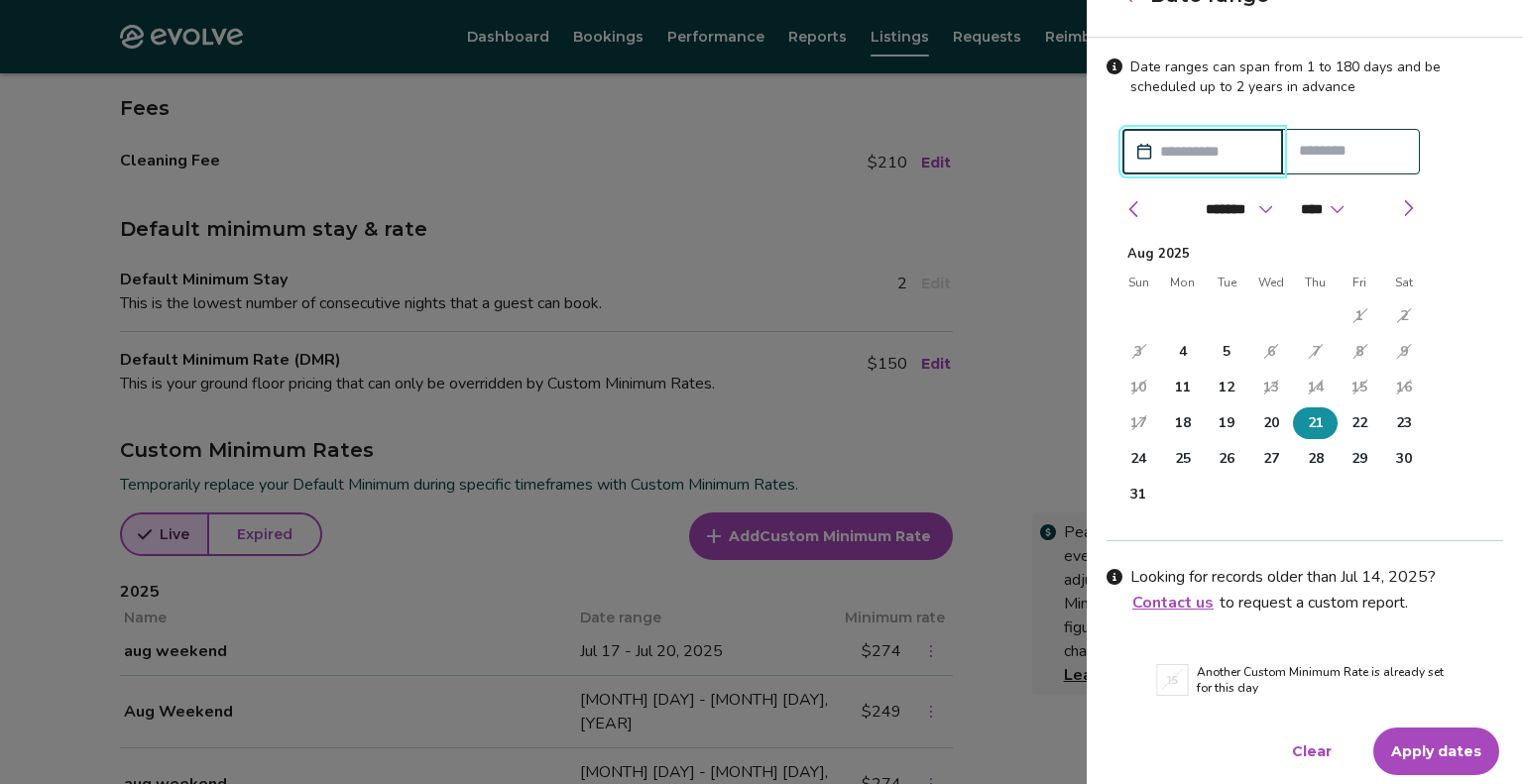 click on "21" at bounding box center [1315, 423] 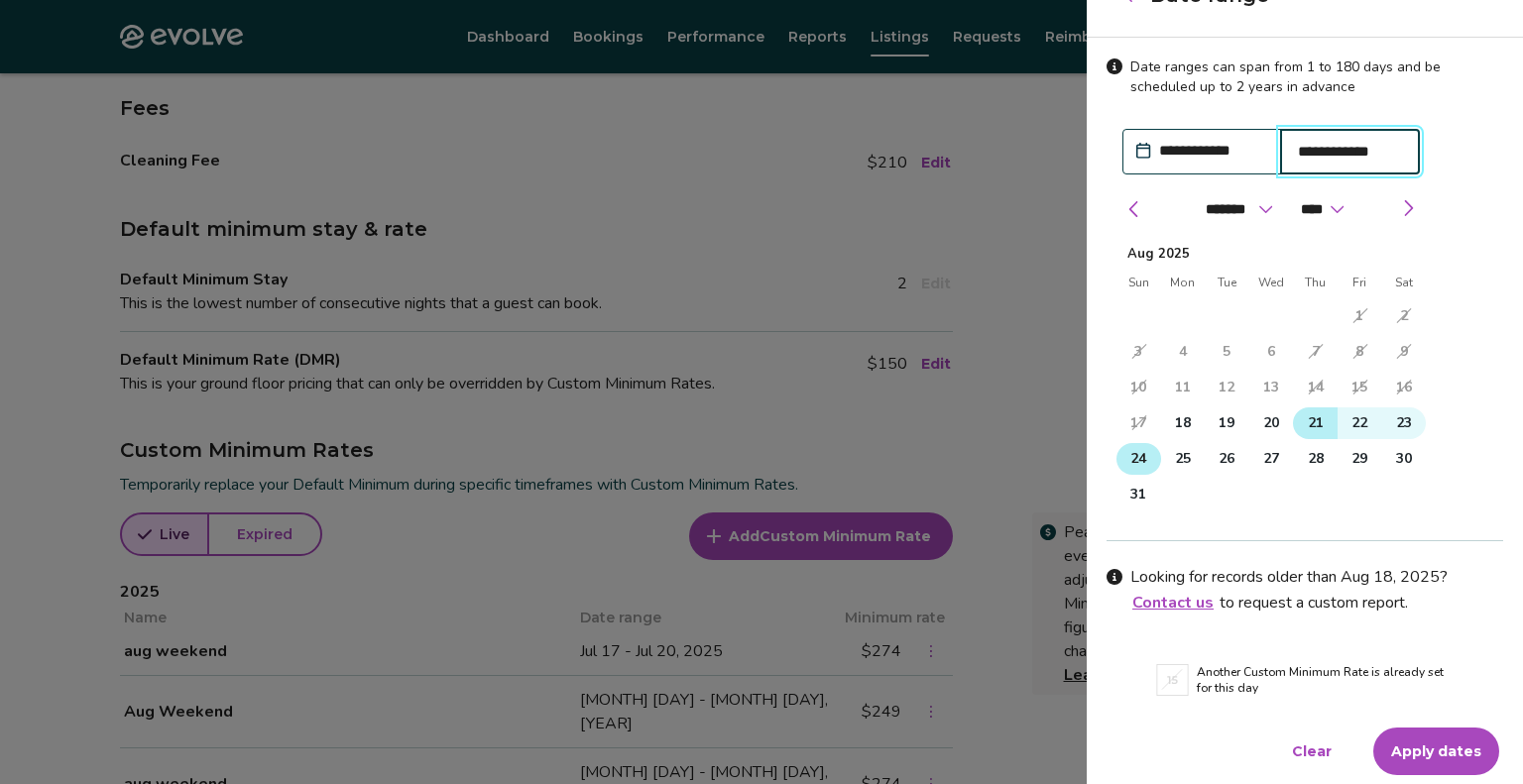 click on "24" at bounding box center [1138, 459] 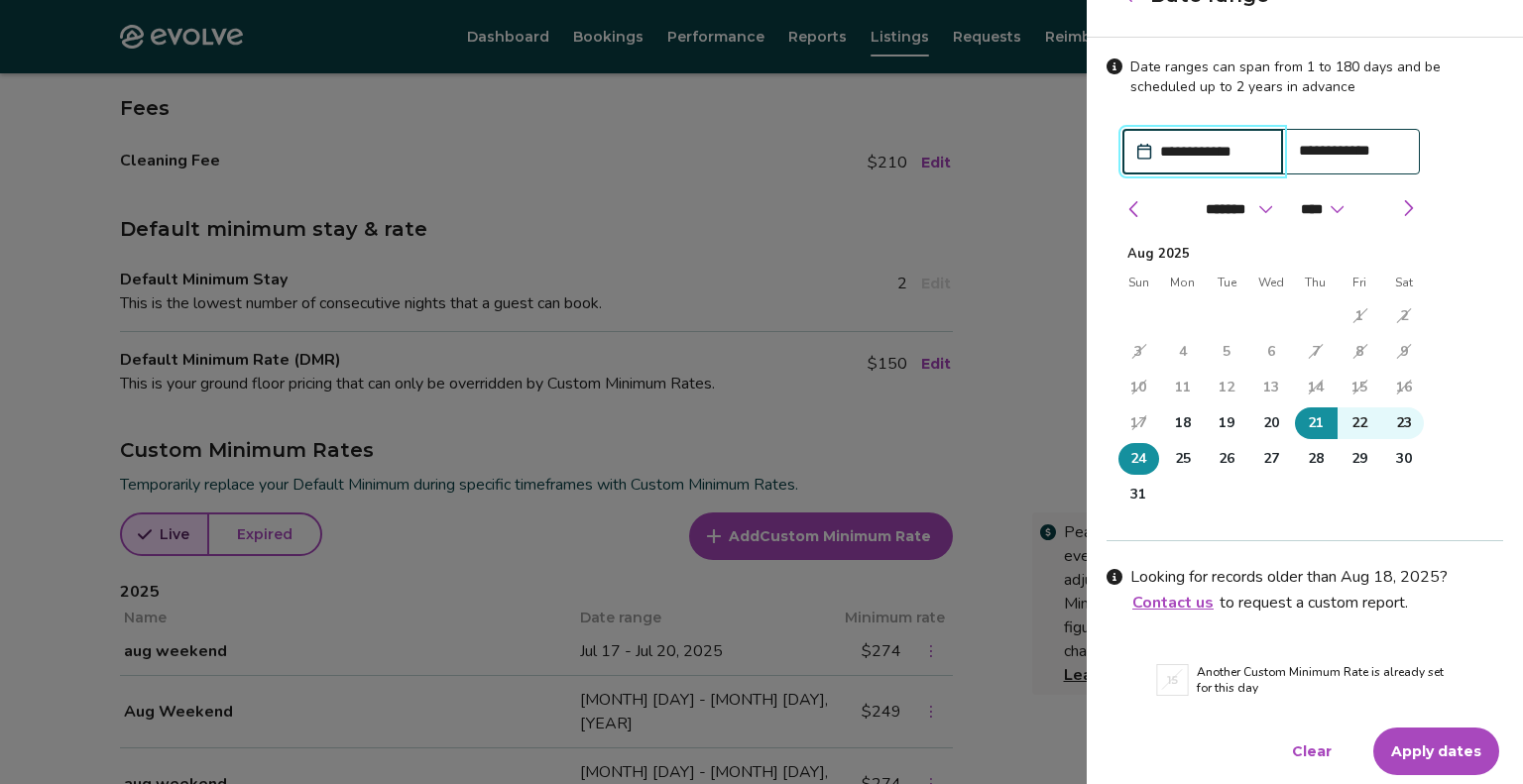 click on "Apply dates" at bounding box center (1436, 751) 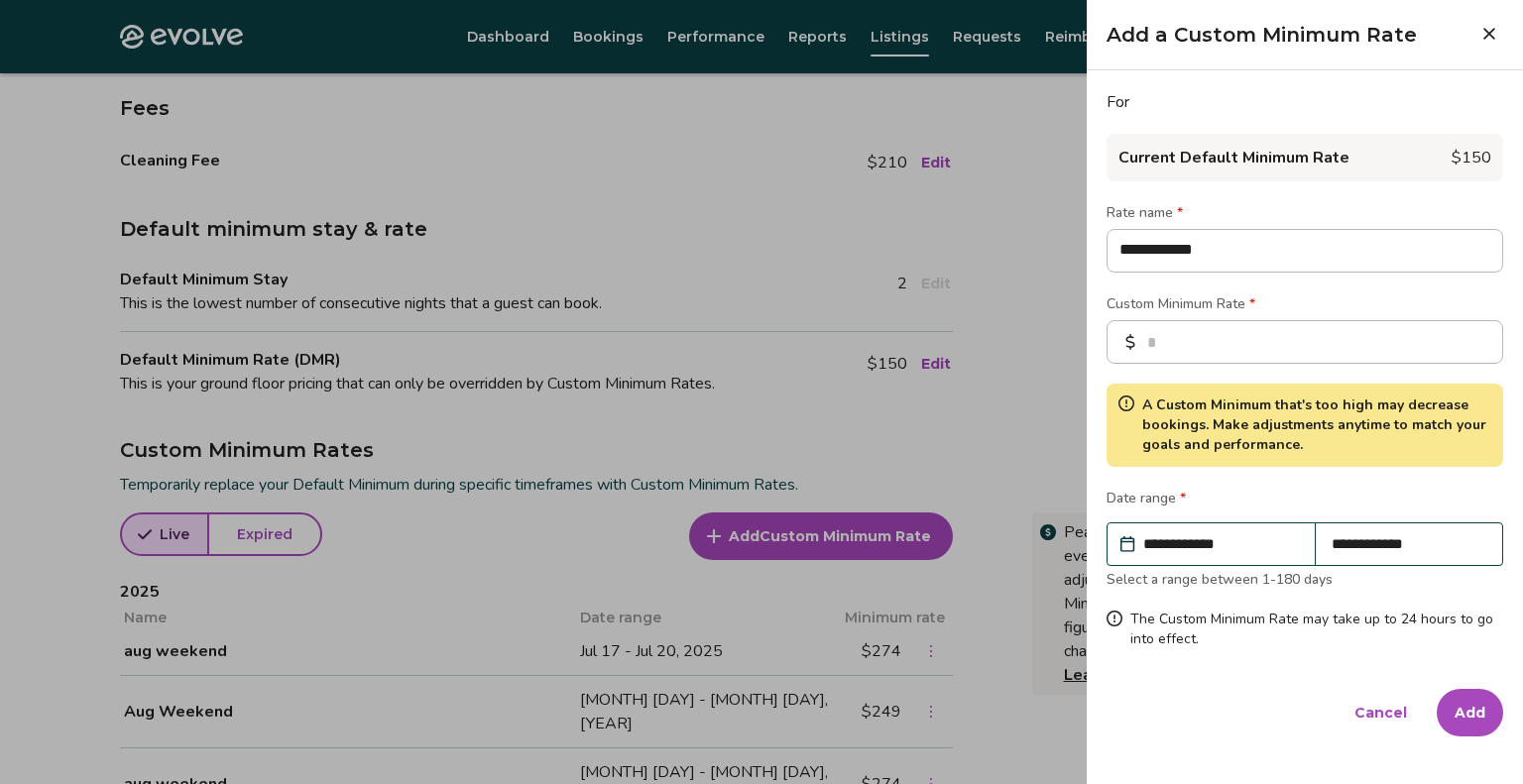 click on "Add" at bounding box center [1469, 713] 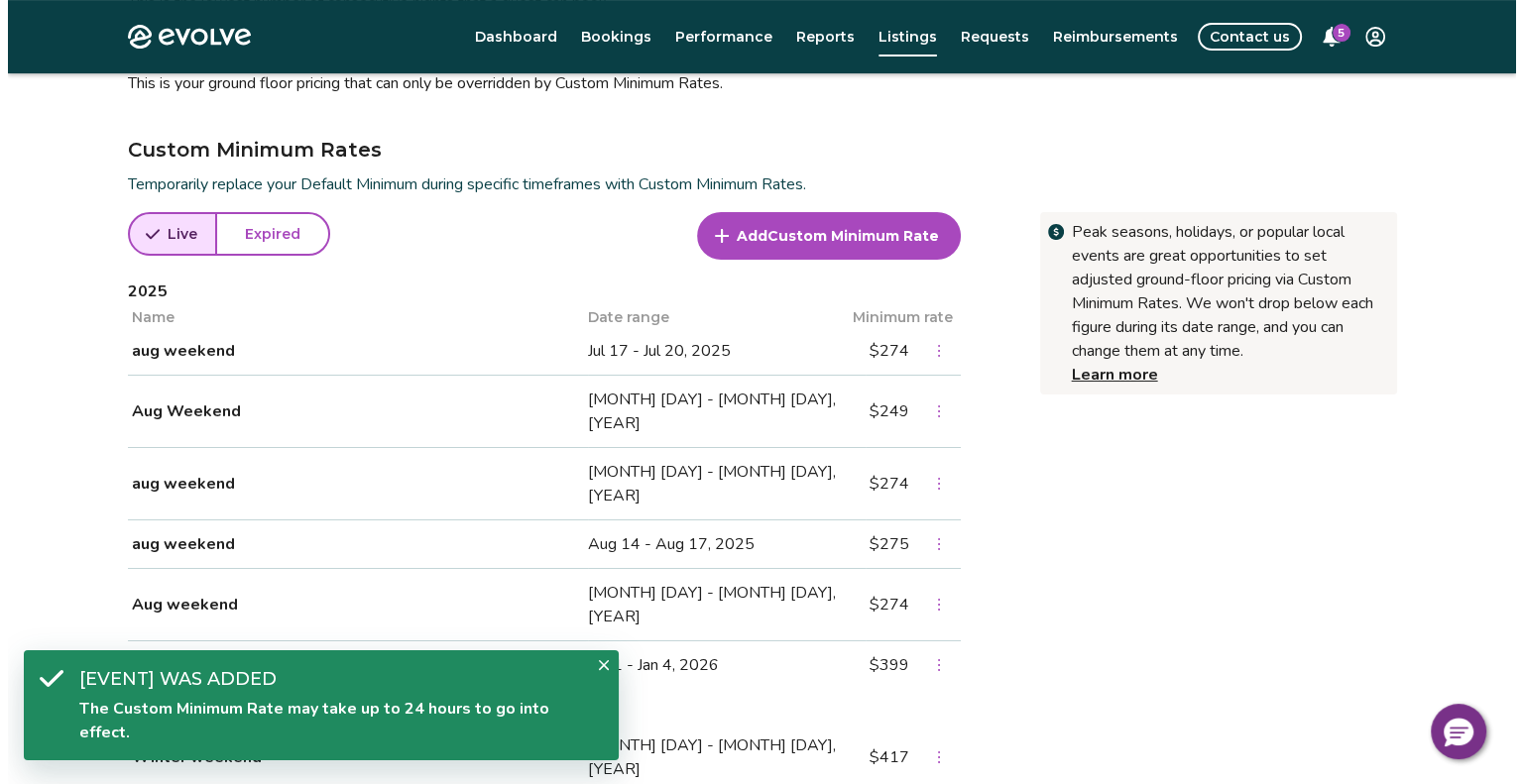 scroll, scrollTop: 611, scrollLeft: 0, axis: vertical 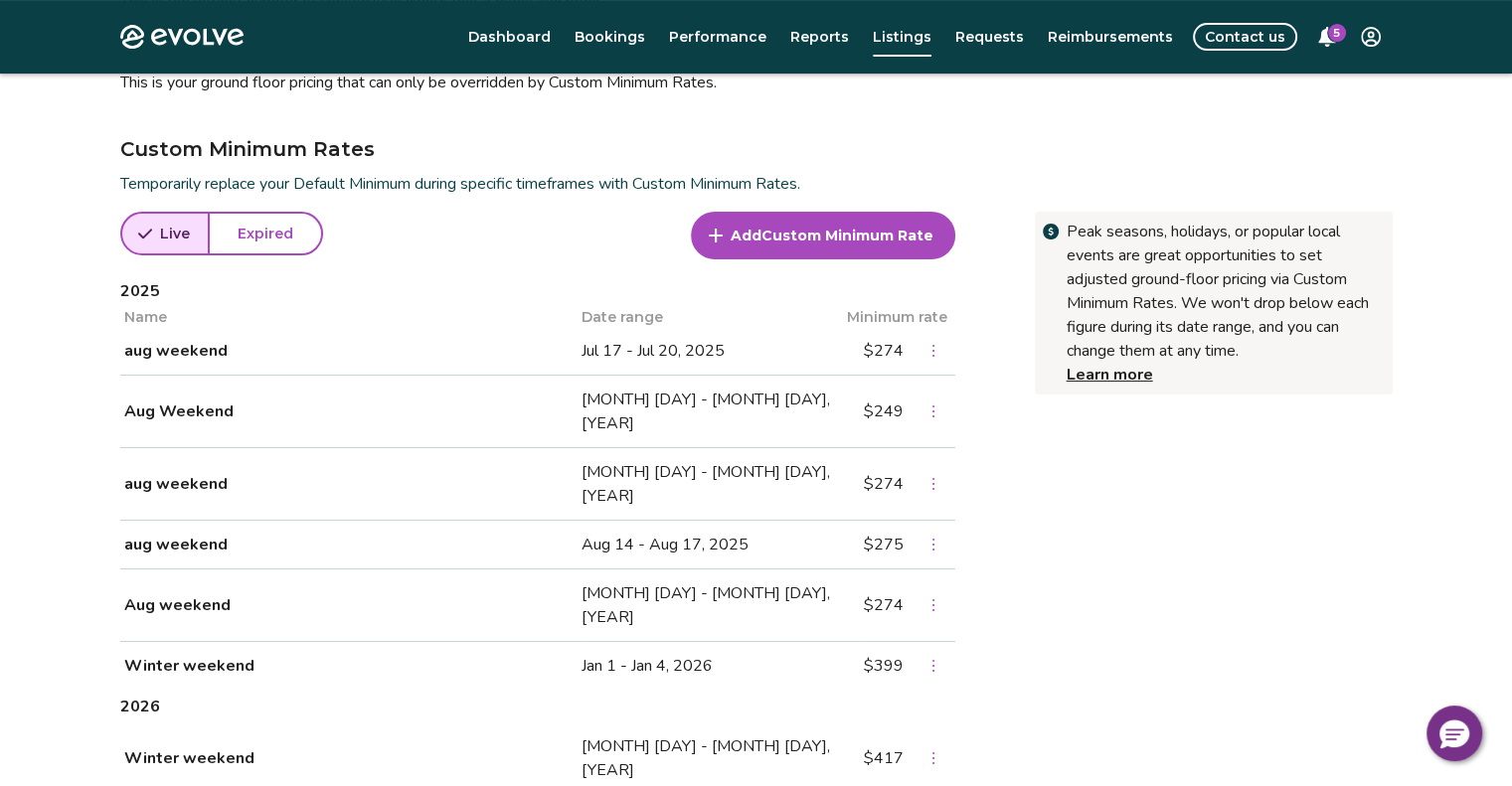 click 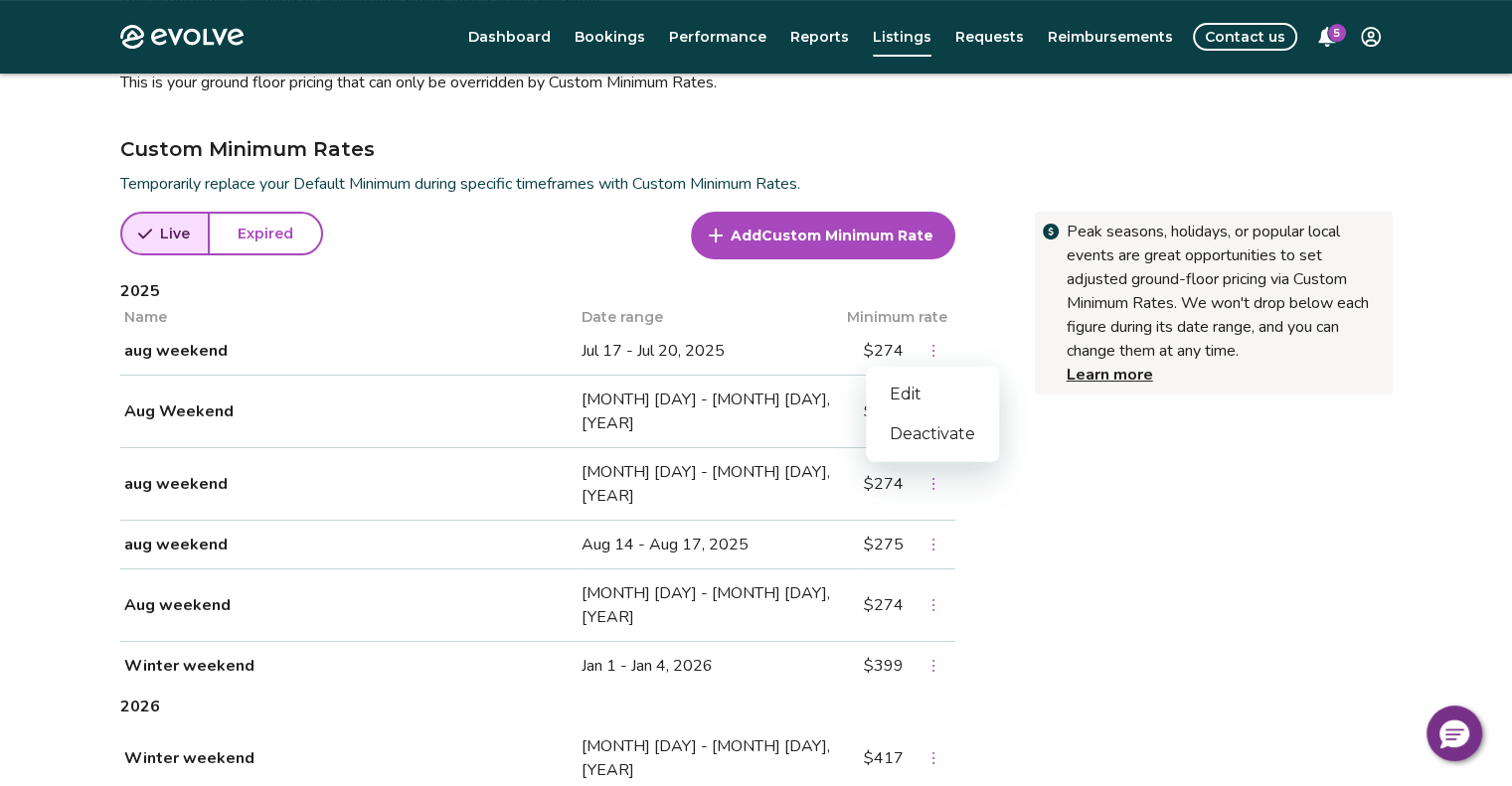 click on "Deactivate" at bounding box center (932, 434) 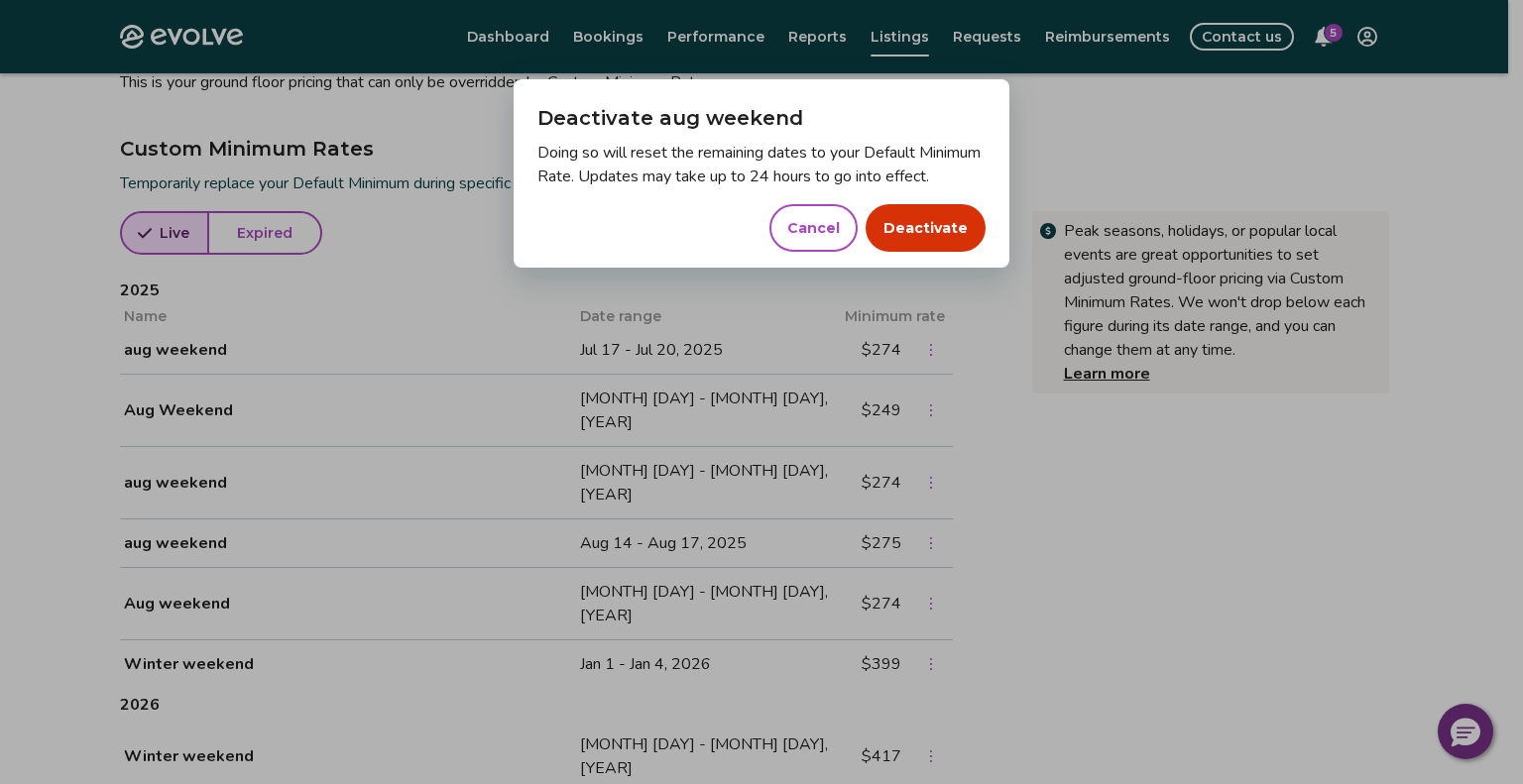 click on "Deactivate" at bounding box center [925, 228] 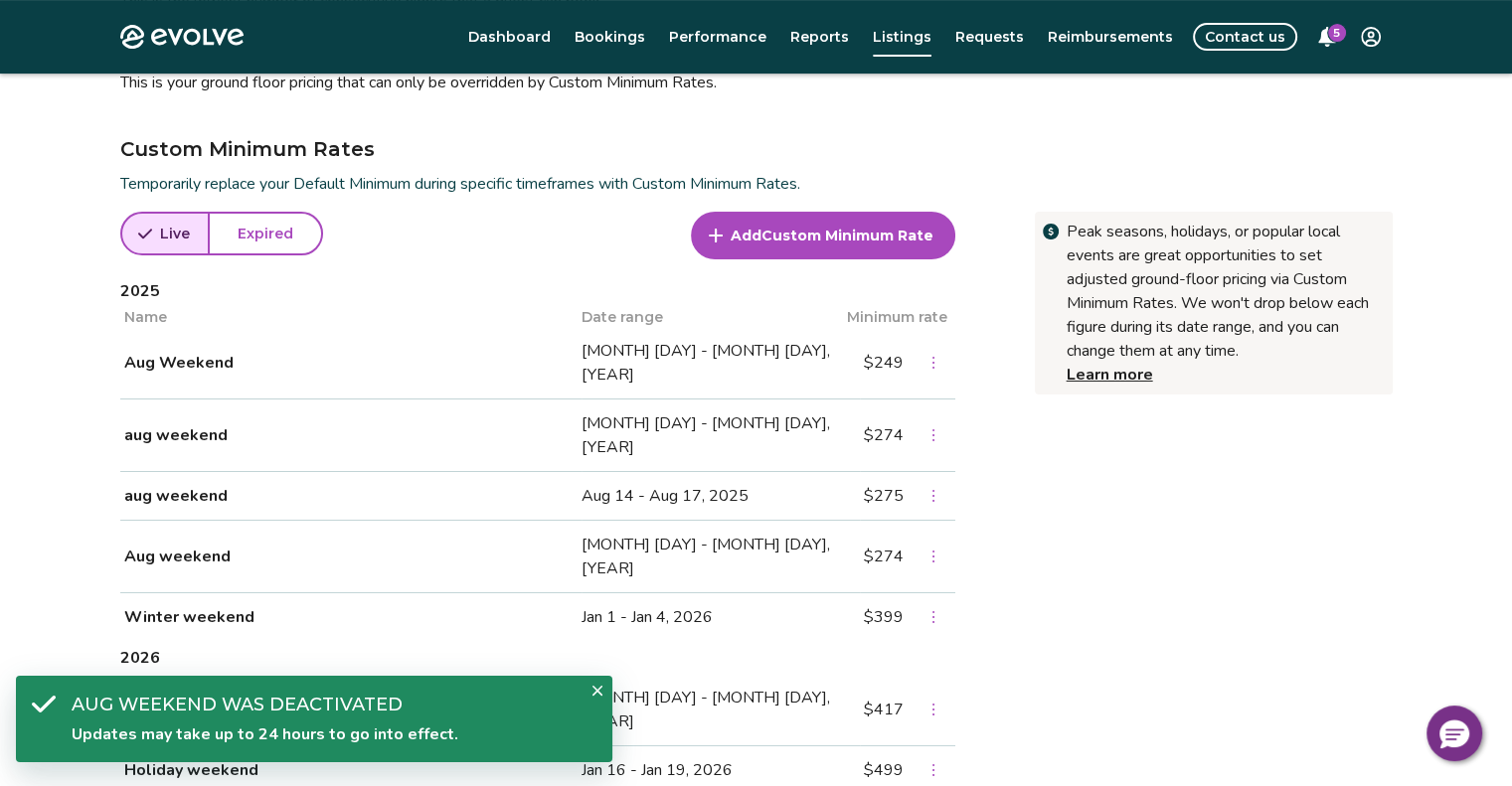 click on "Add  Custom Minimum Rate" at bounding box center (823, 236) 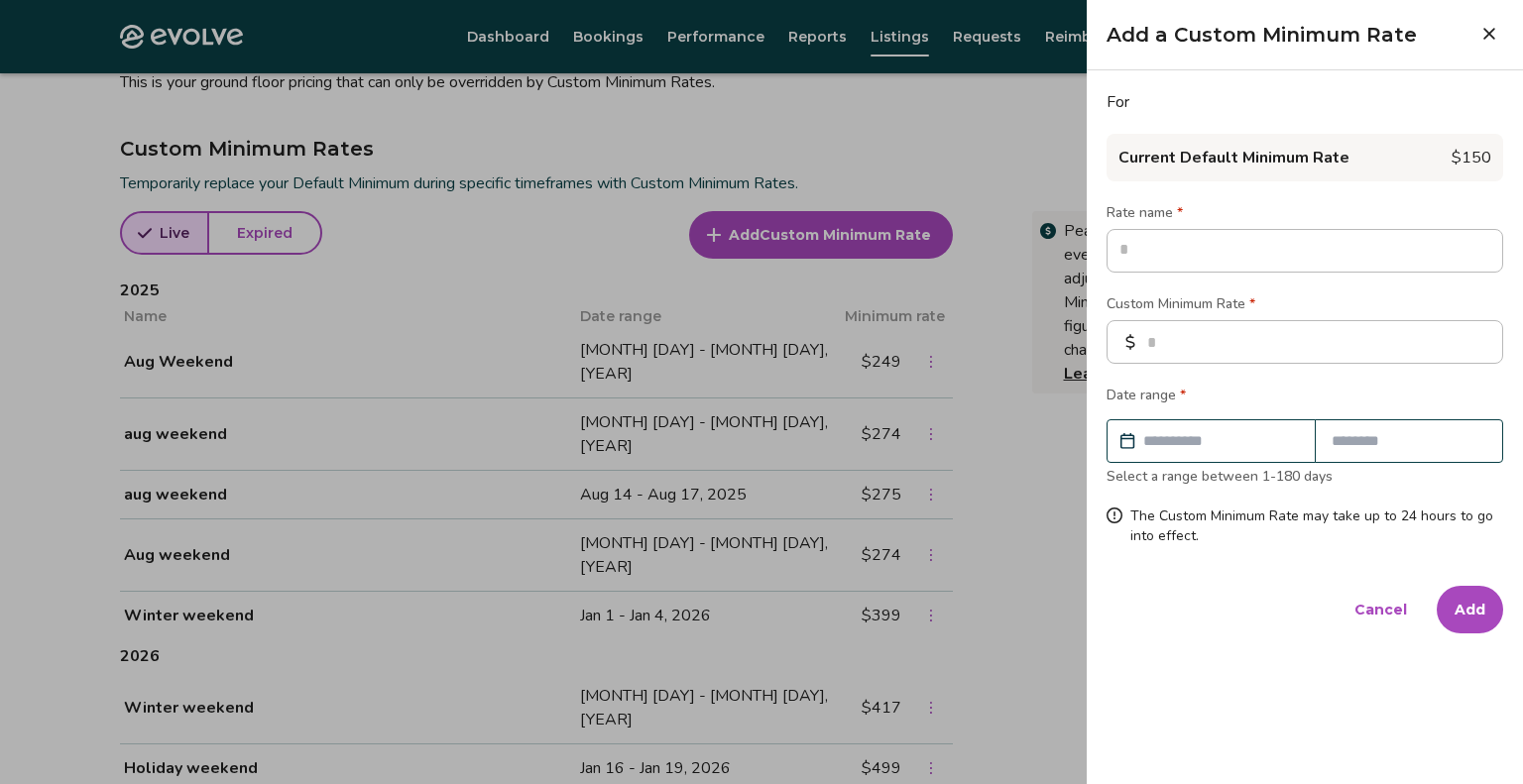 type on "*" 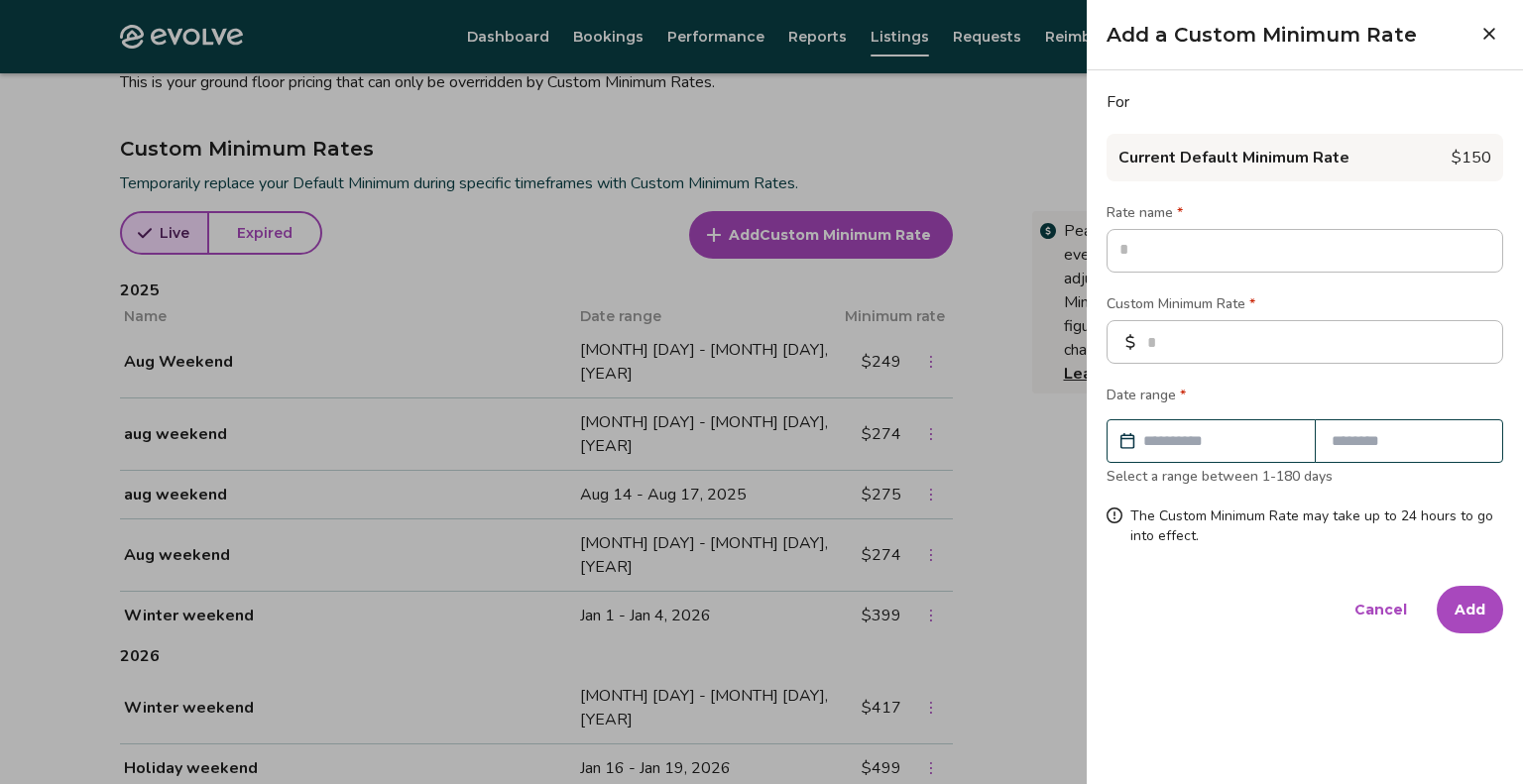 type on "*" 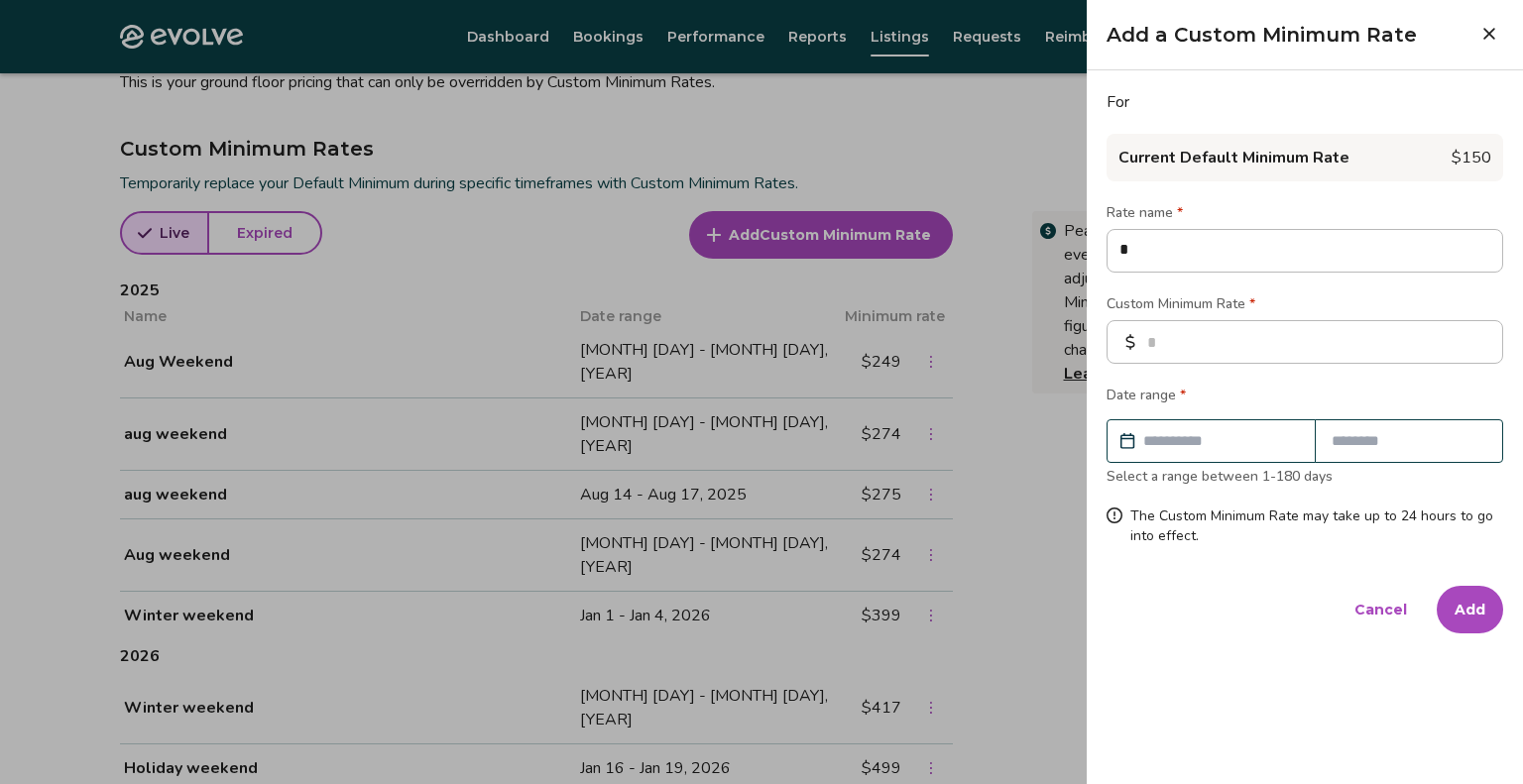 type on "*" 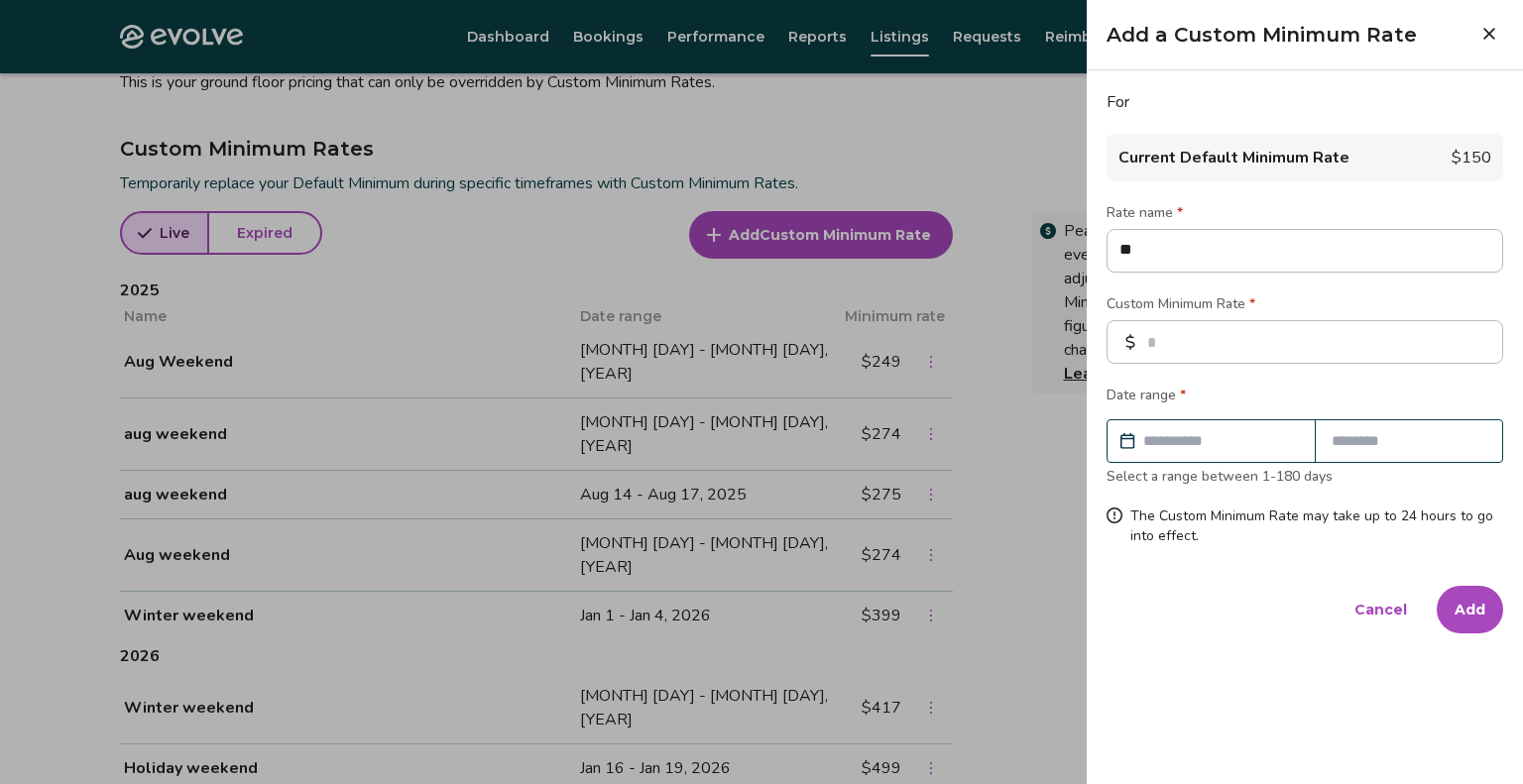 type on "*" 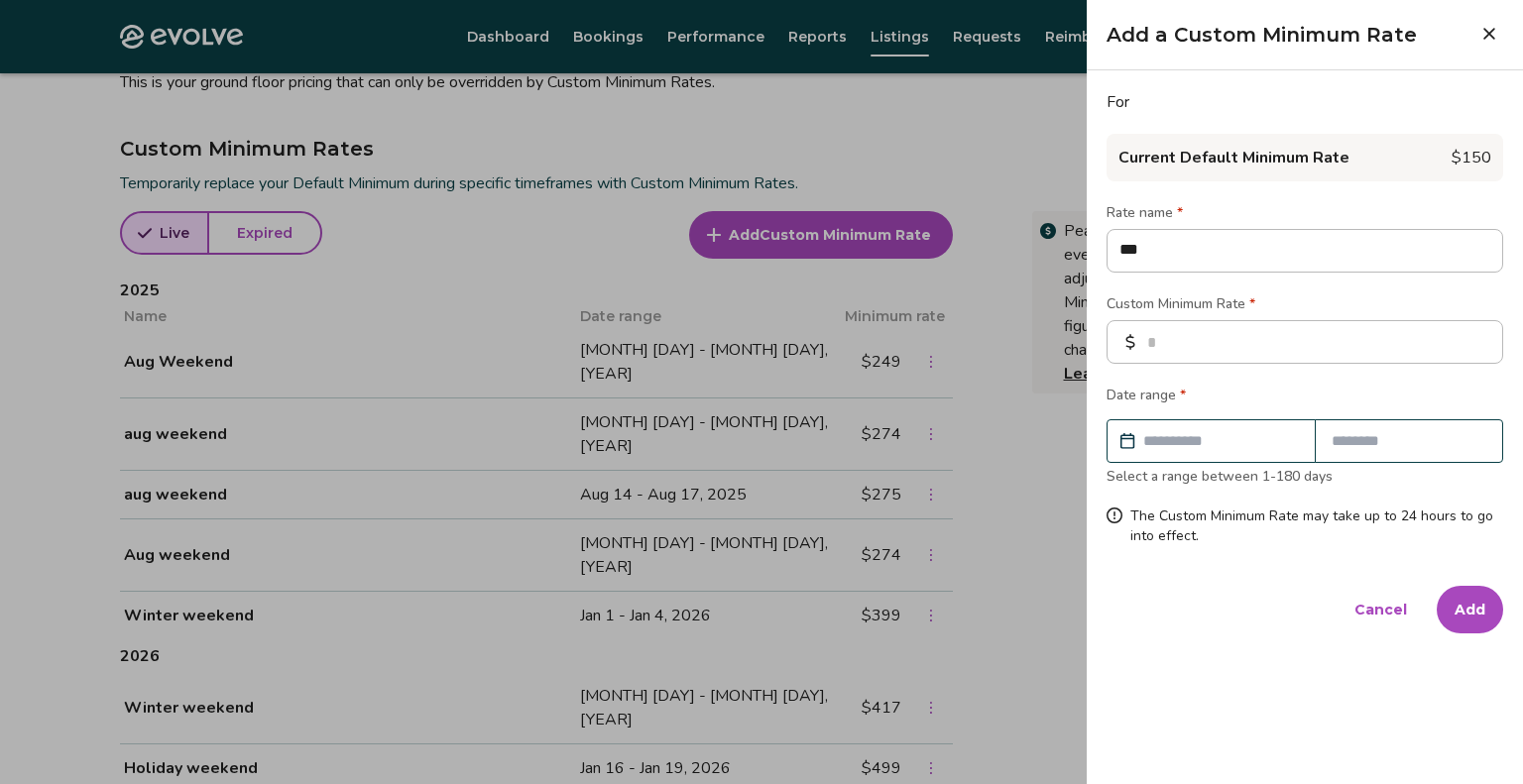 type on "*" 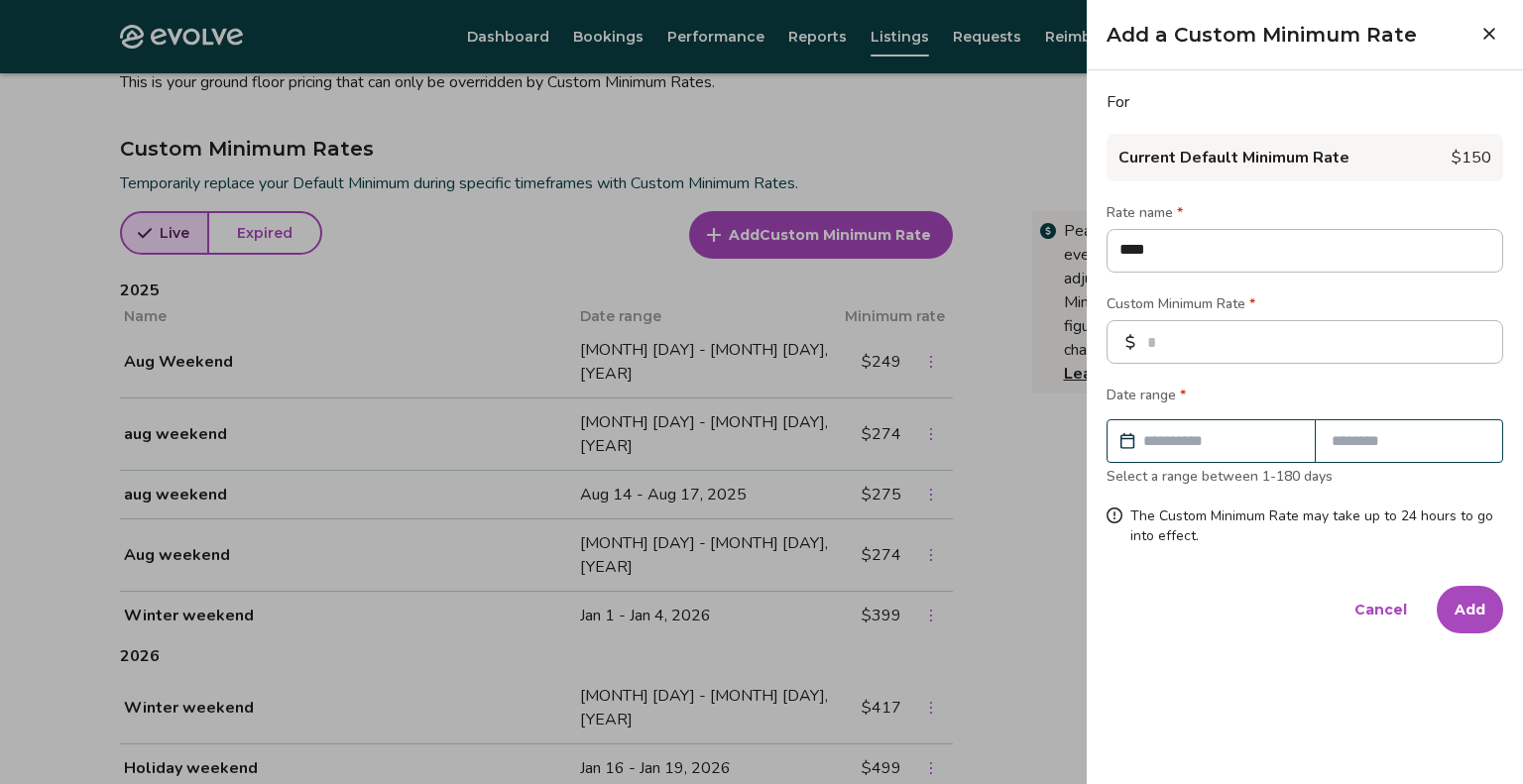 type on "*" 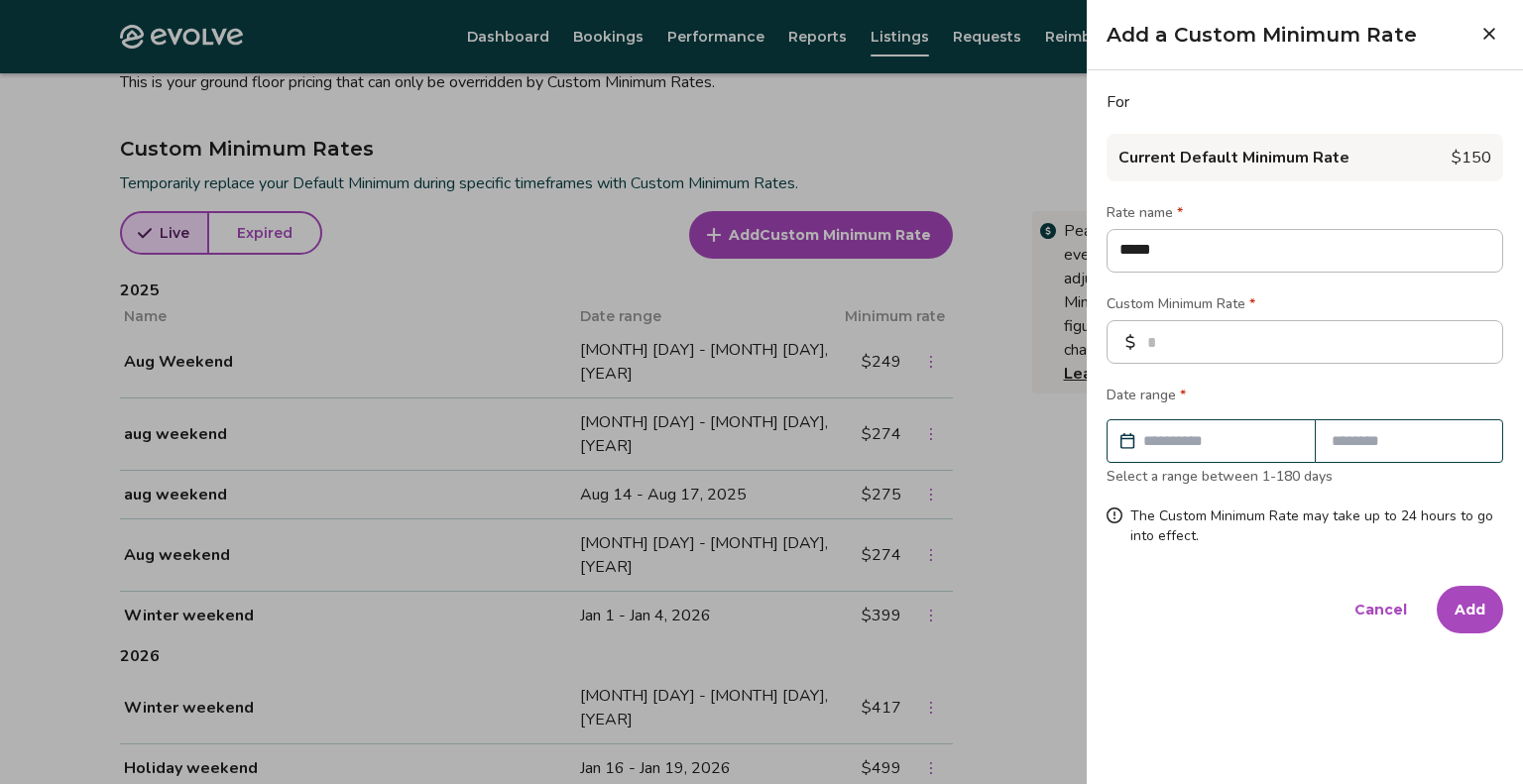 type on "*" 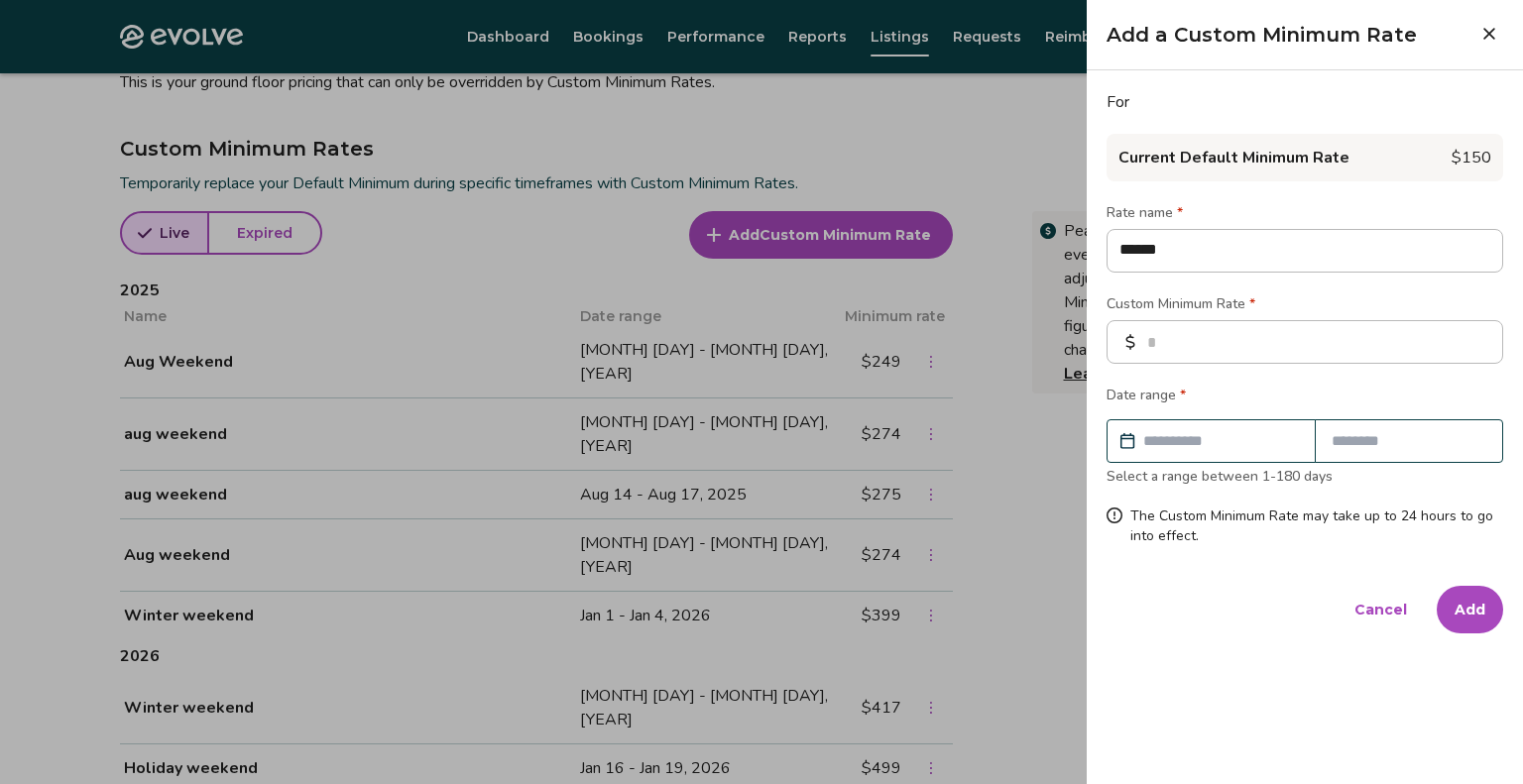 type on "*" 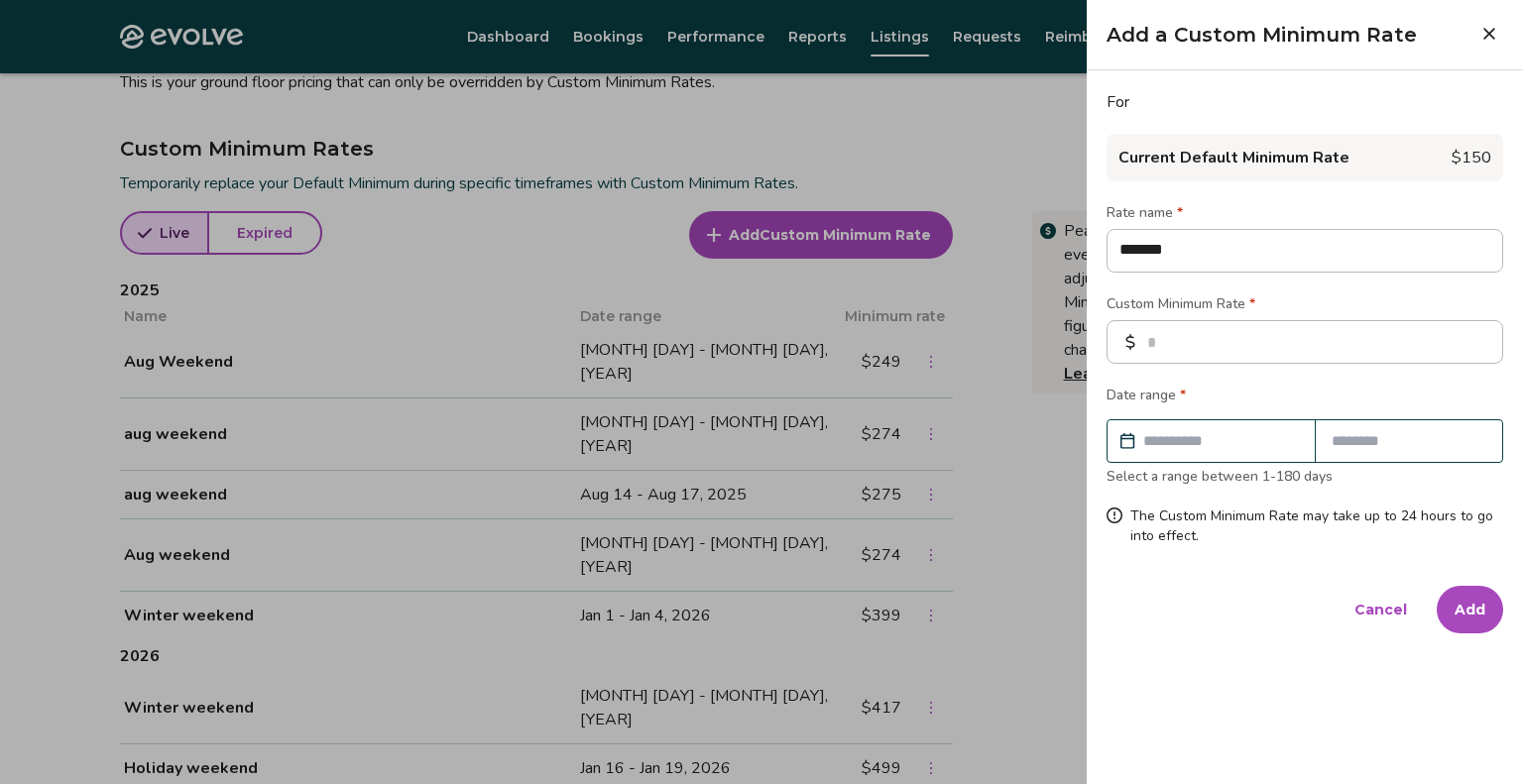 type 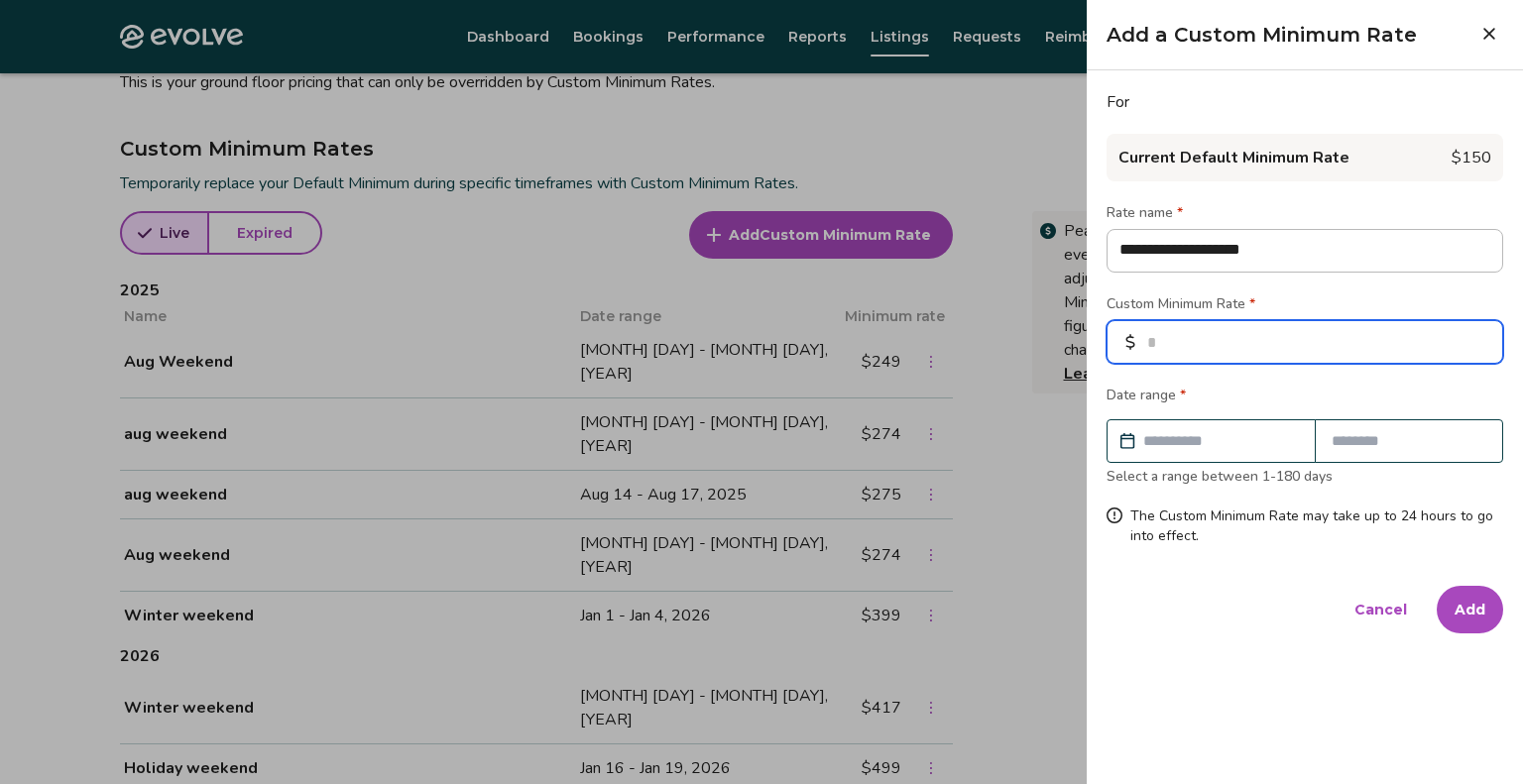 click at bounding box center (1305, 342) 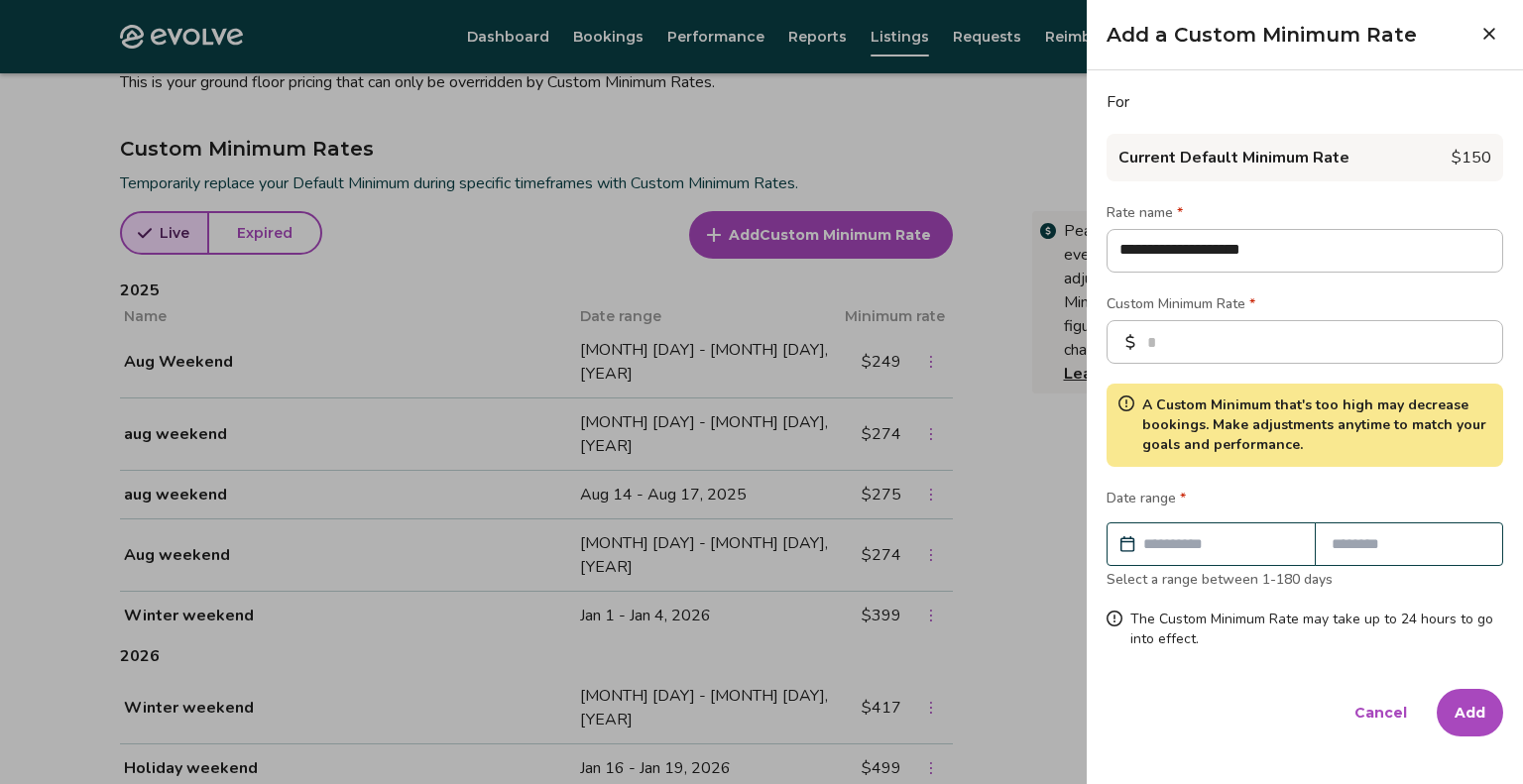 click at bounding box center [1221, 544] 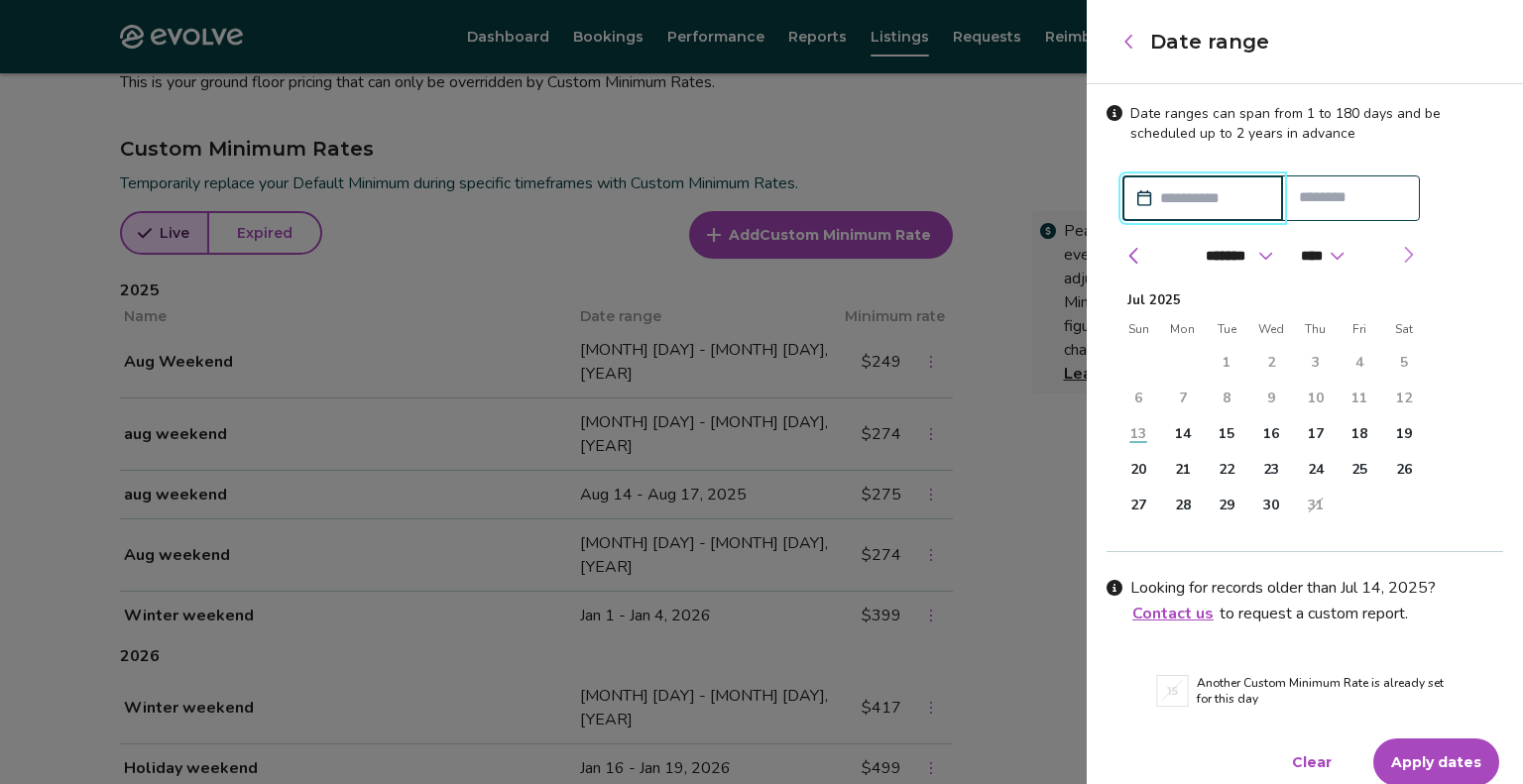 click at bounding box center (1408, 255) 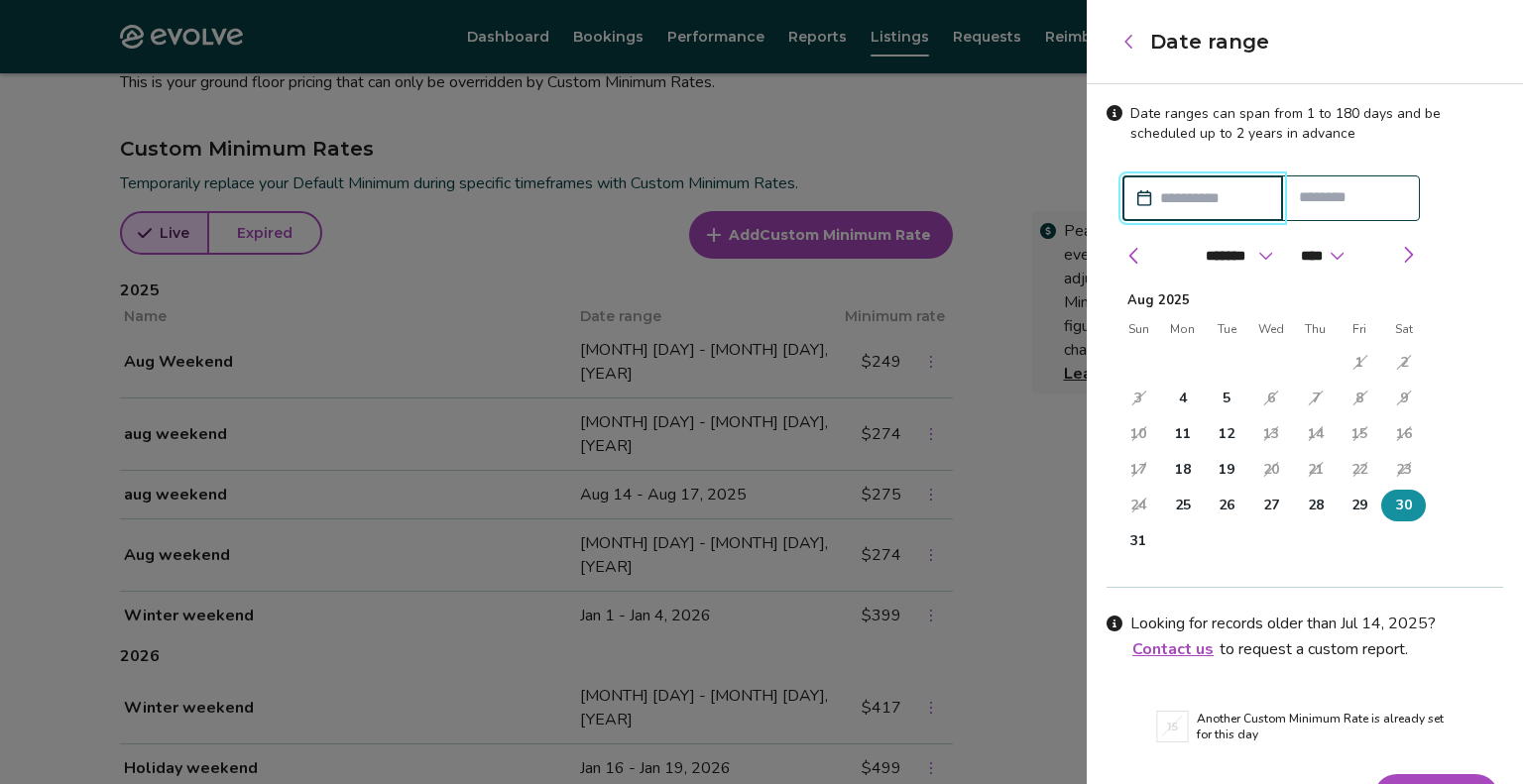 click on "30" at bounding box center [1404, 505] 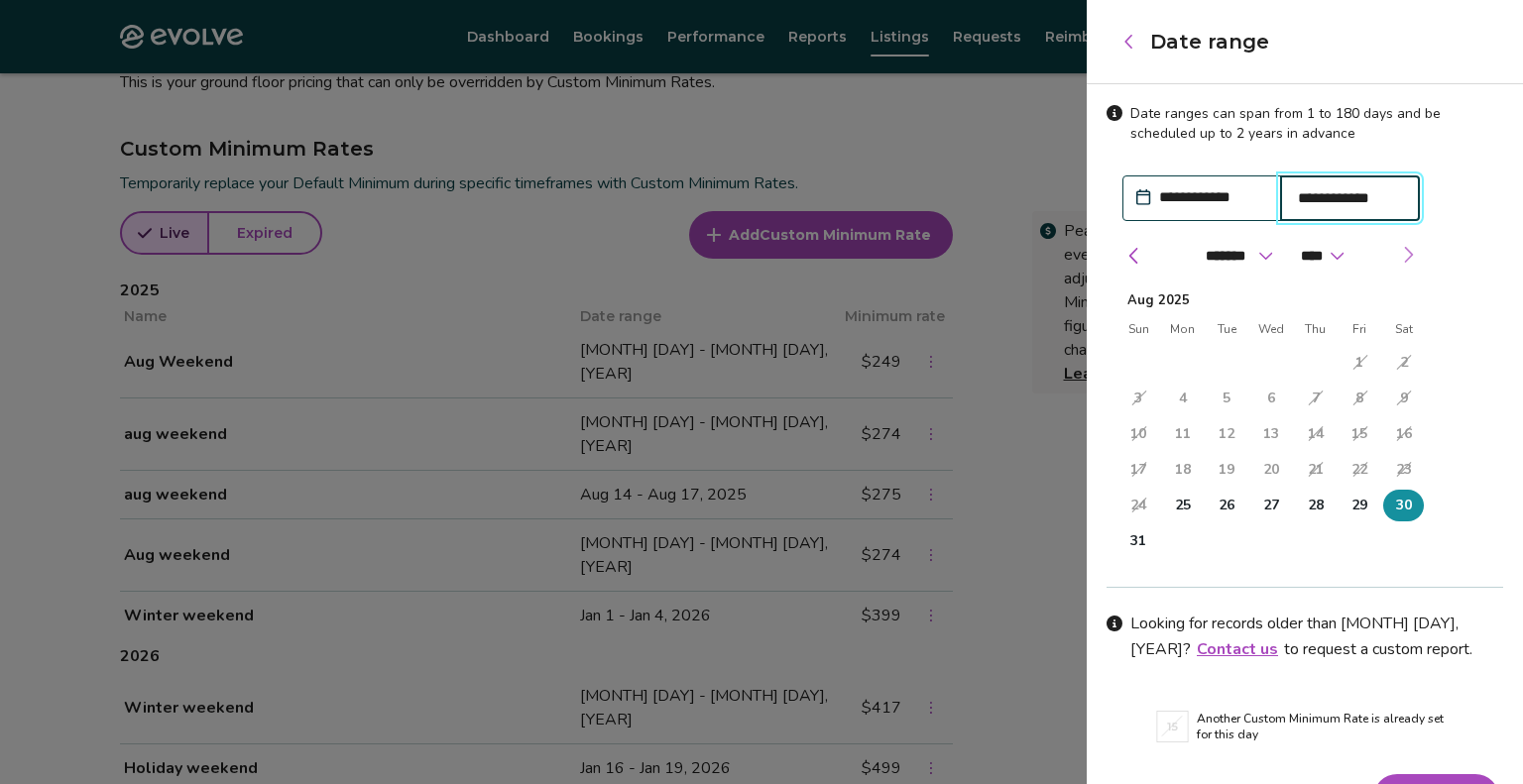 click at bounding box center (1408, 255) 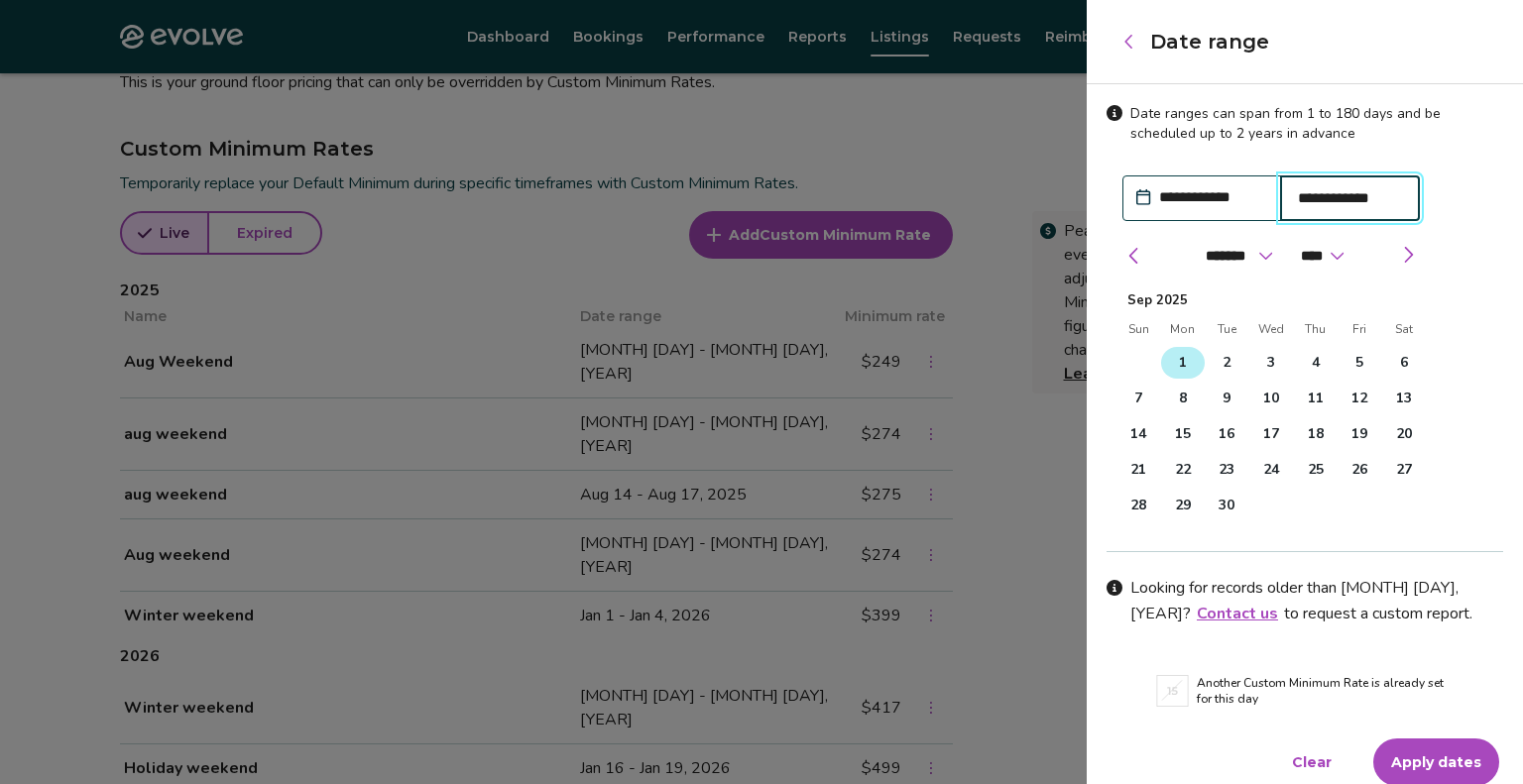 click on "1" at bounding box center (1183, 363) 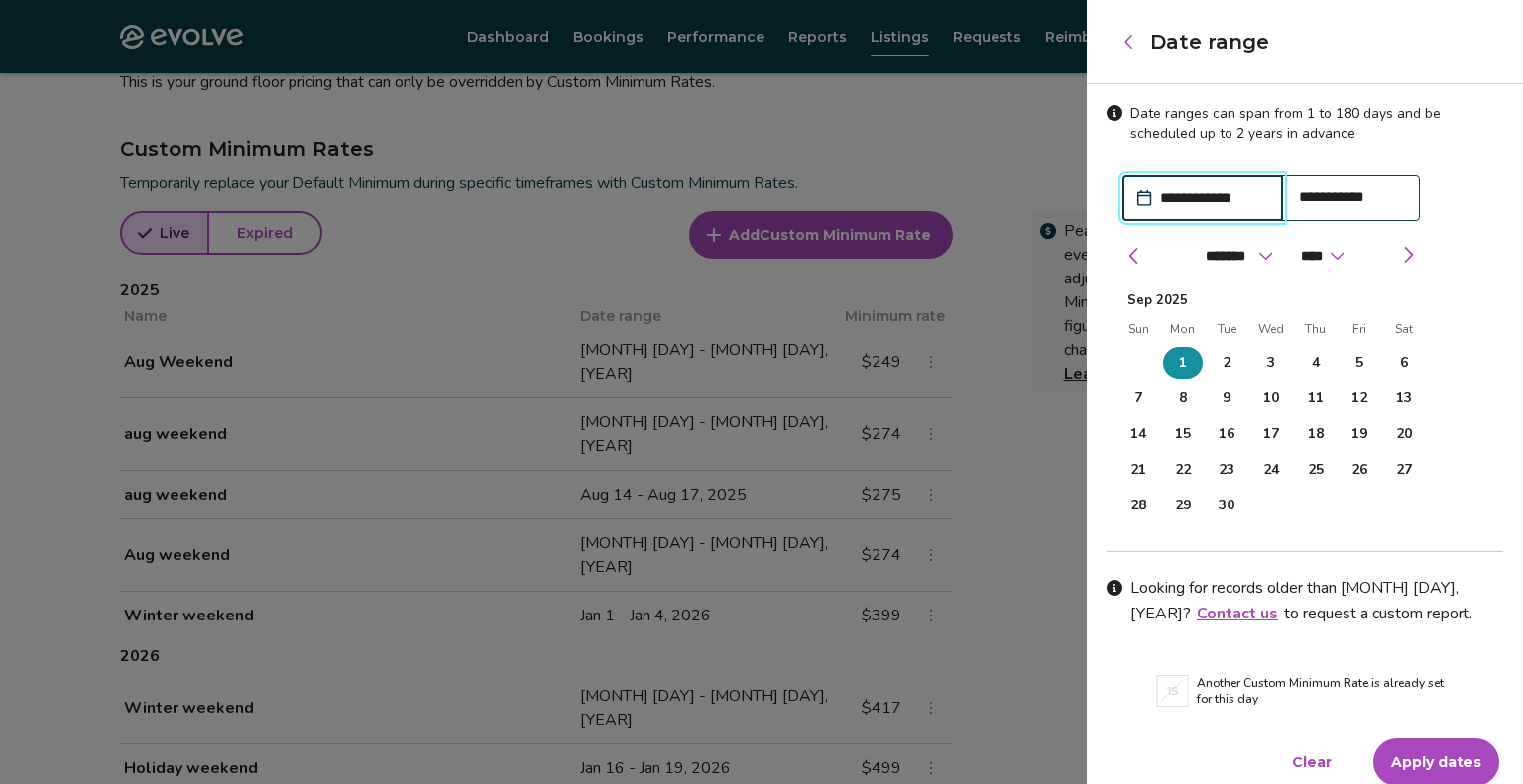 click on "Apply dates" at bounding box center (1436, 762) 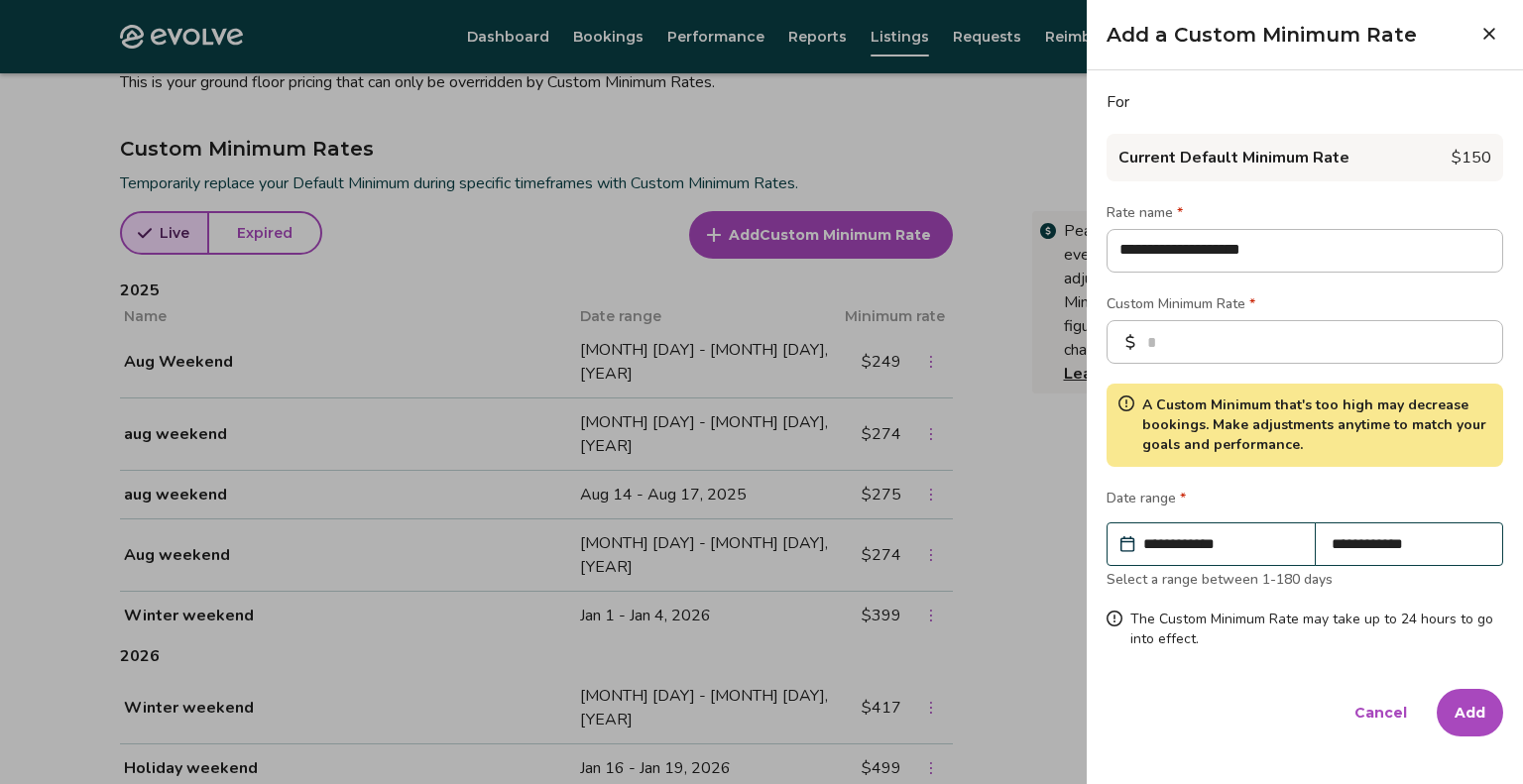 click on "Add" at bounding box center [1469, 713] 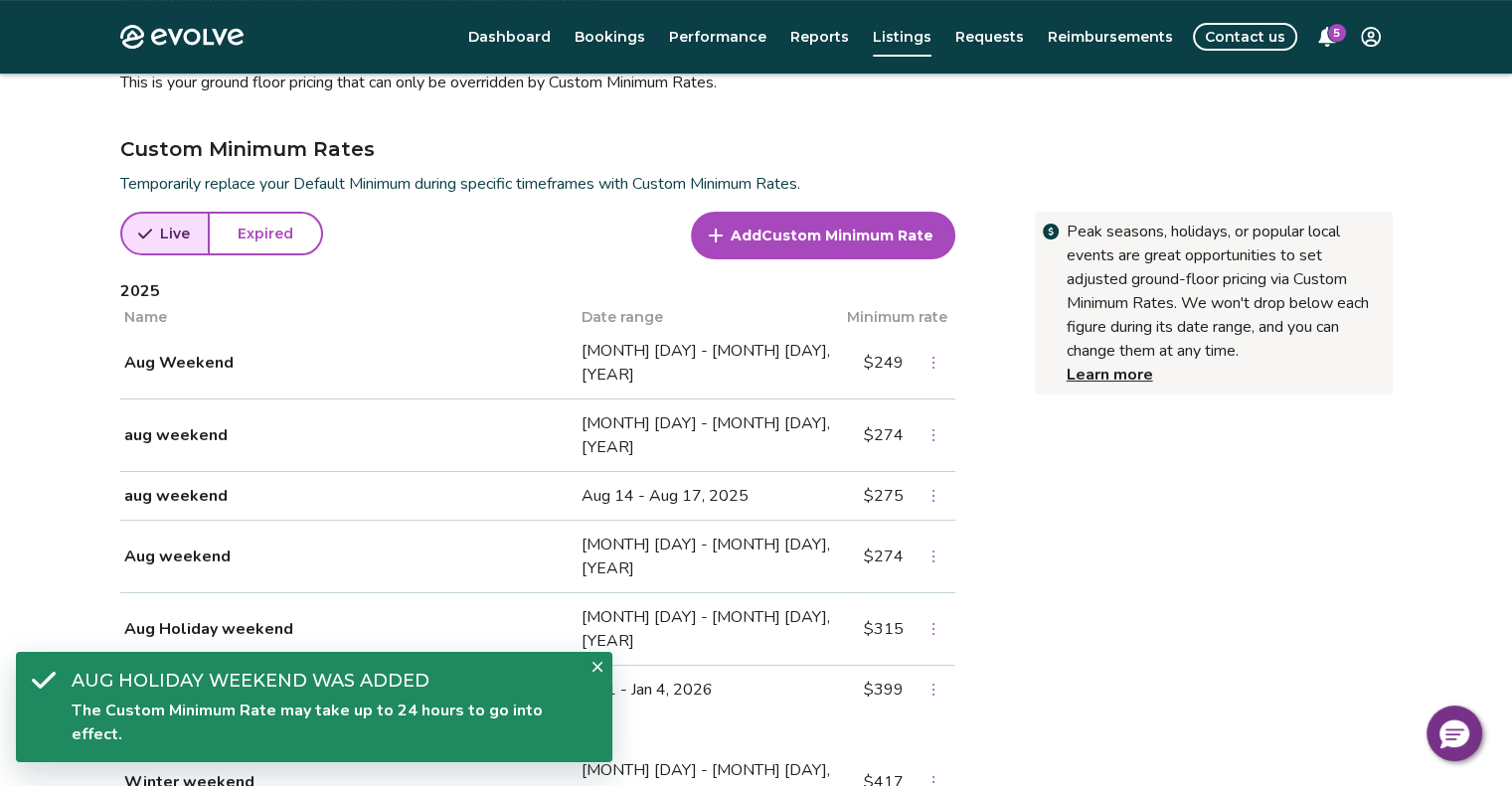click on "Custom Minimum Rate" at bounding box center (847, 236) 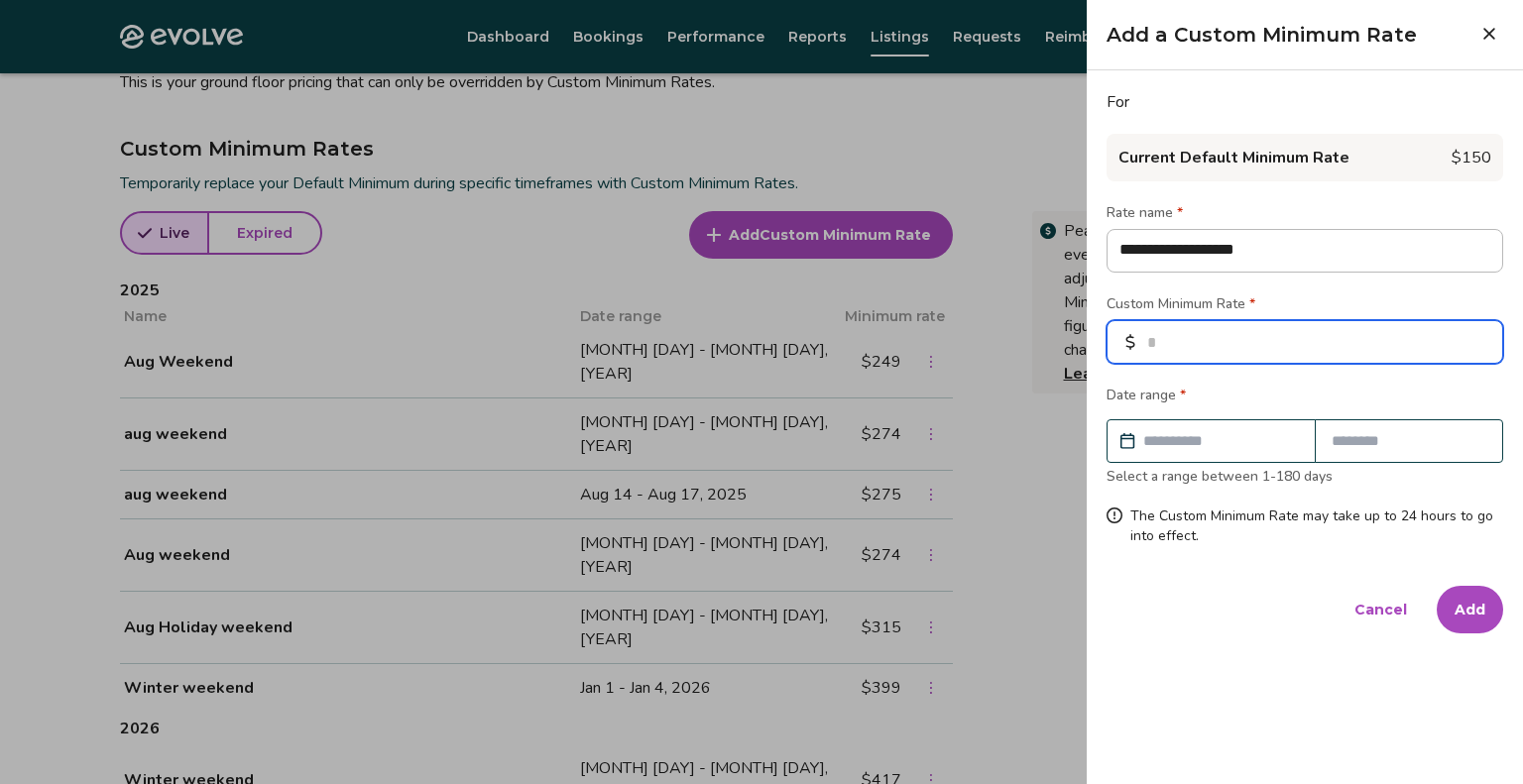 click at bounding box center (1305, 342) 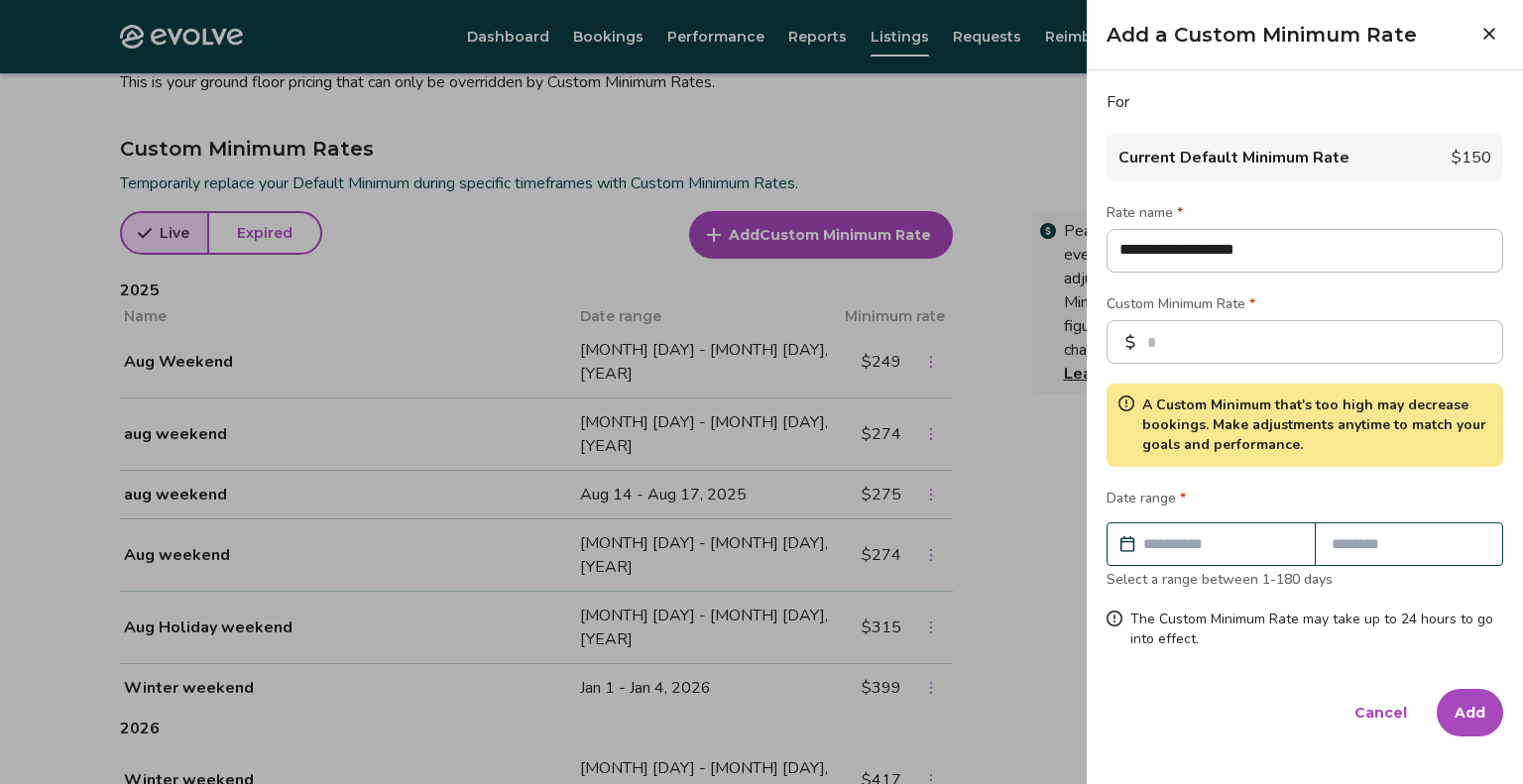 click at bounding box center (1221, 544) 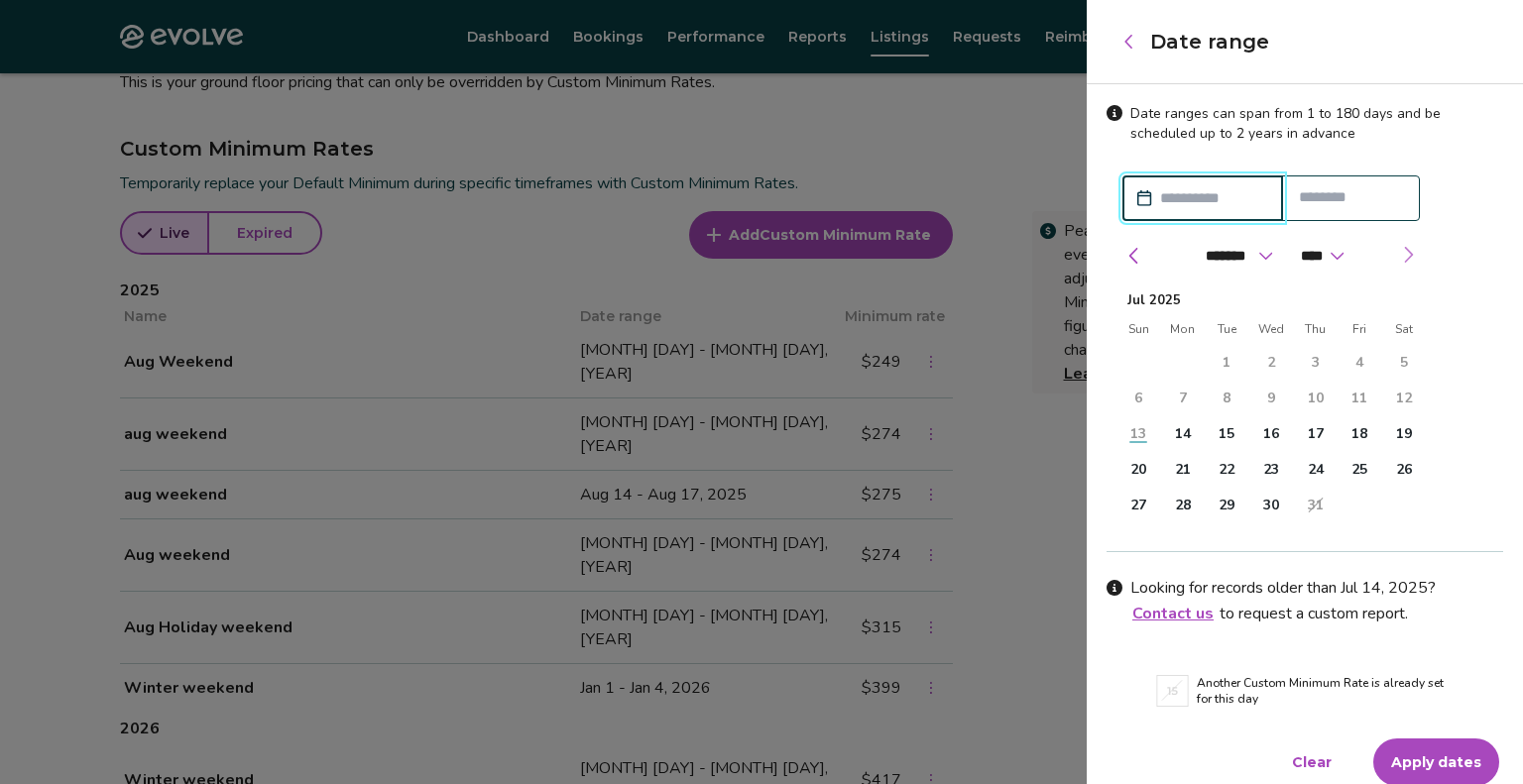 click at bounding box center (1408, 255) 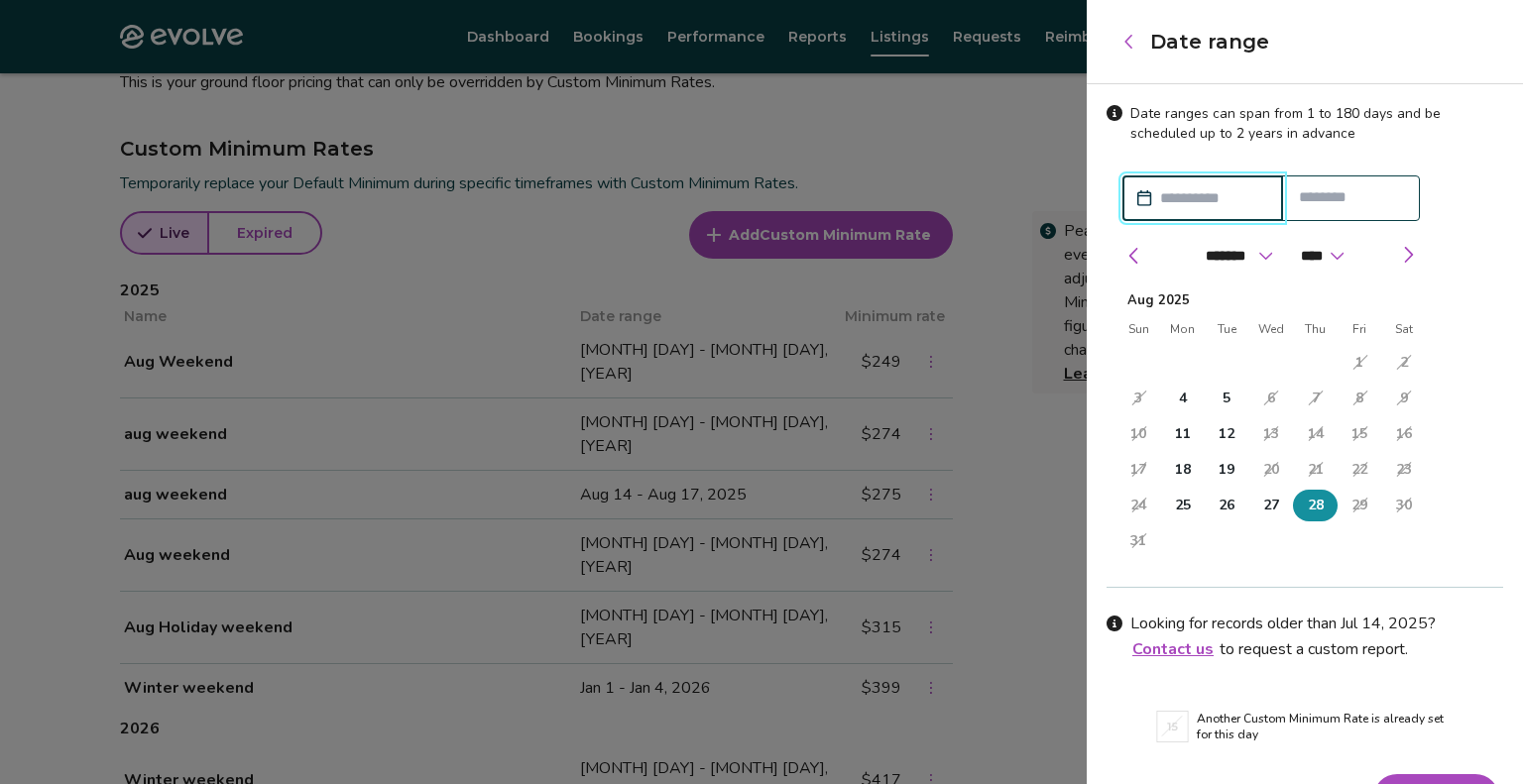 click on "28" at bounding box center (1315, 505) 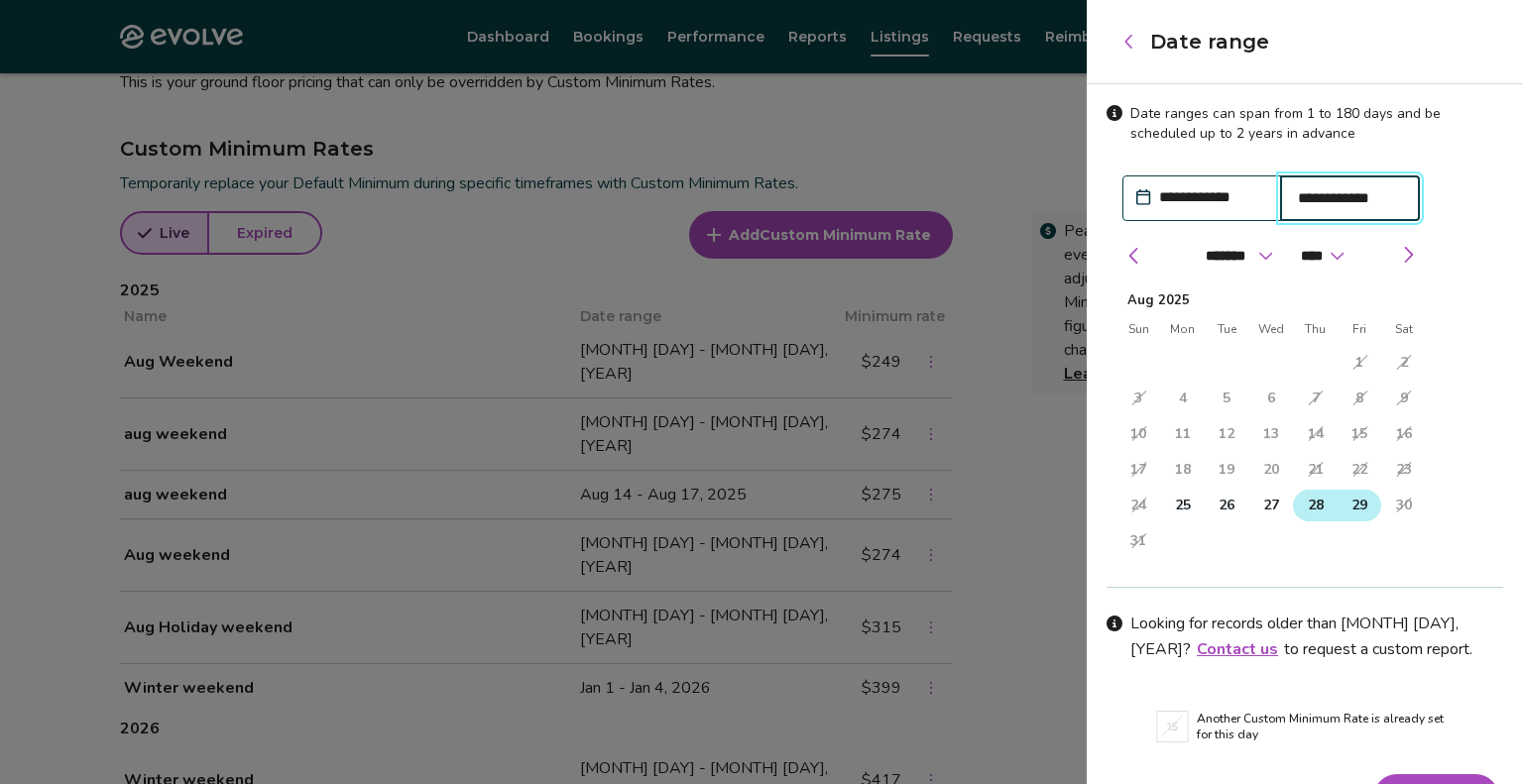 click on "29" at bounding box center [1359, 505] 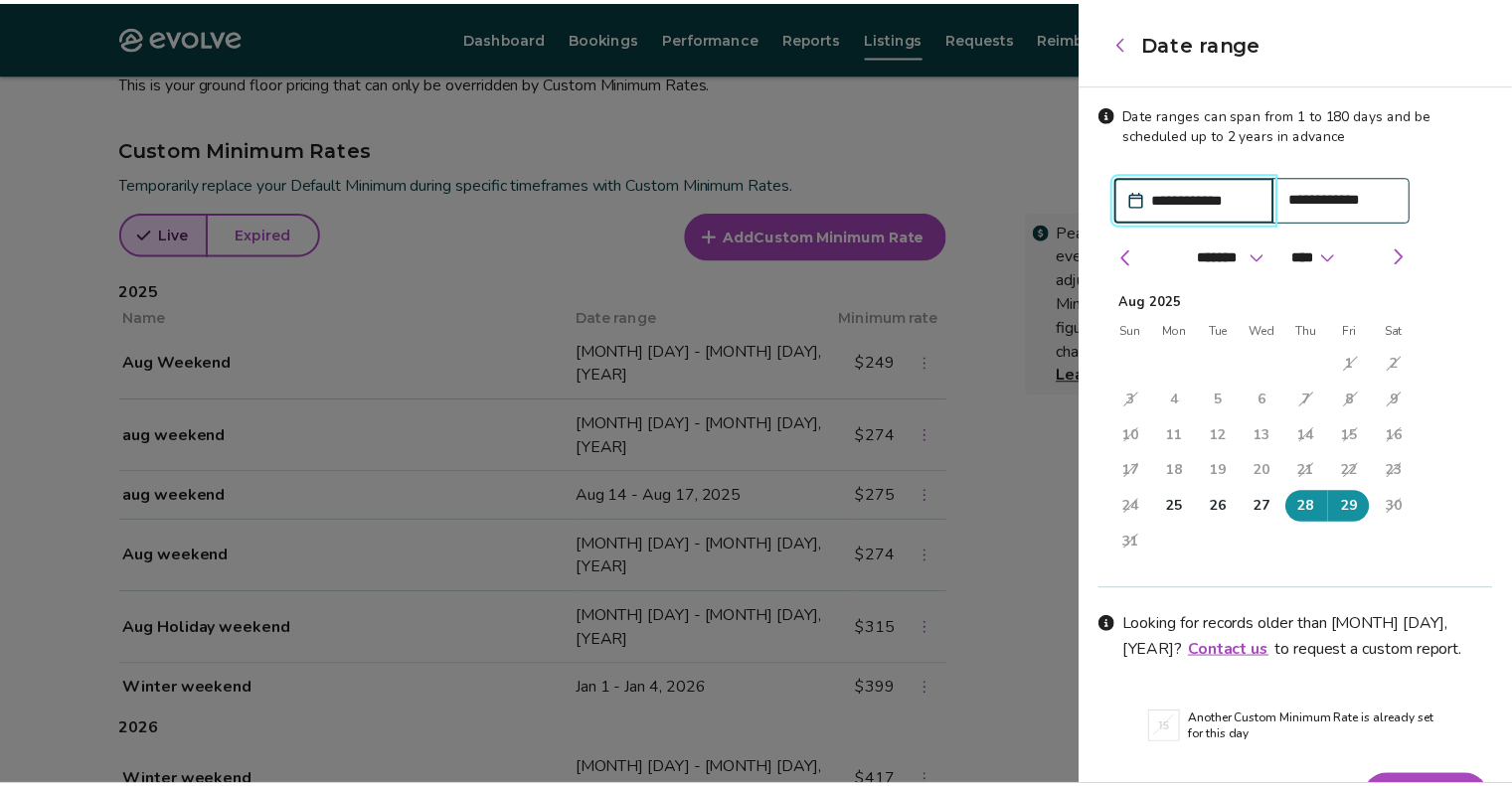 scroll, scrollTop: 47, scrollLeft: 0, axis: vertical 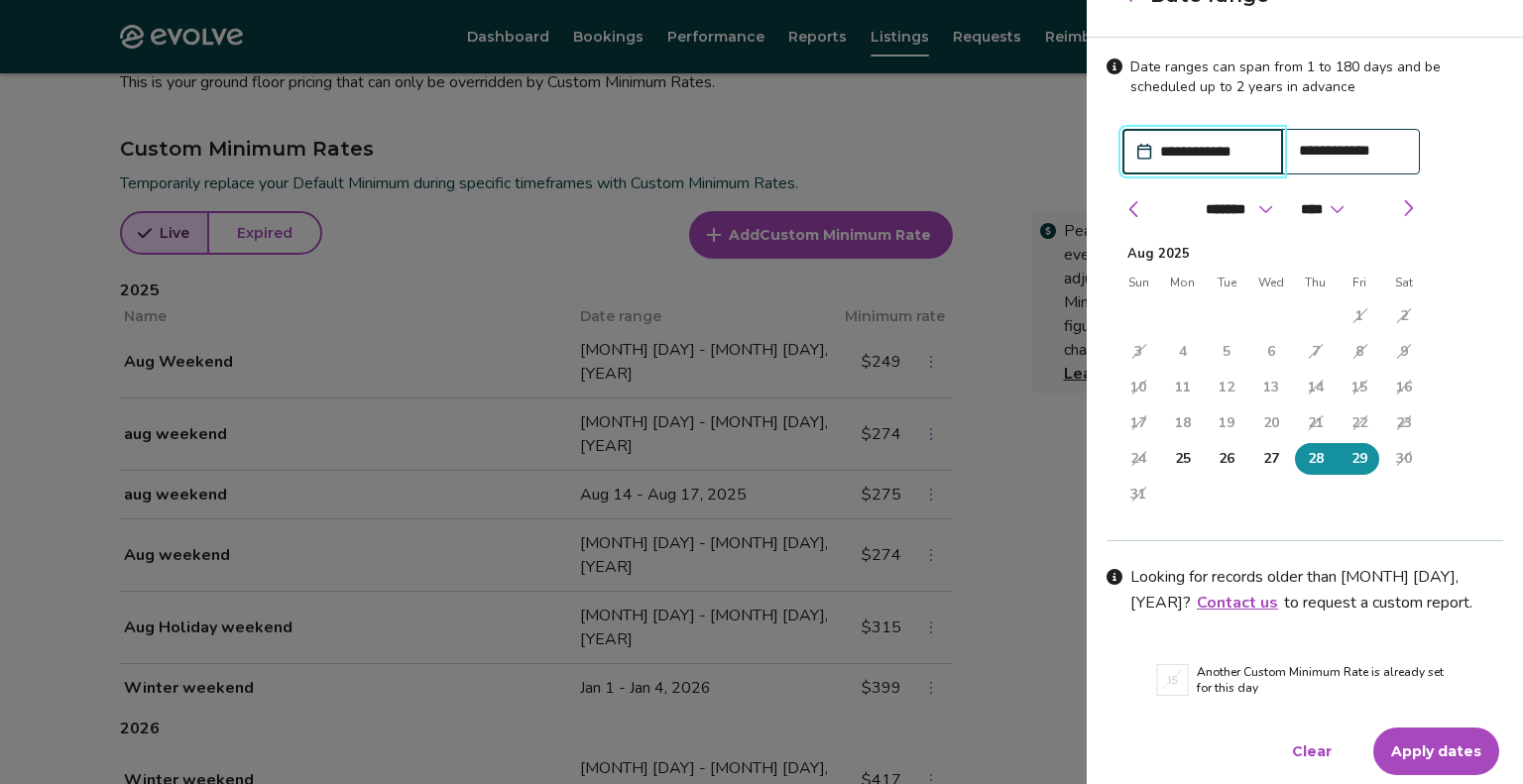 click on "Apply dates" at bounding box center [1436, 751] 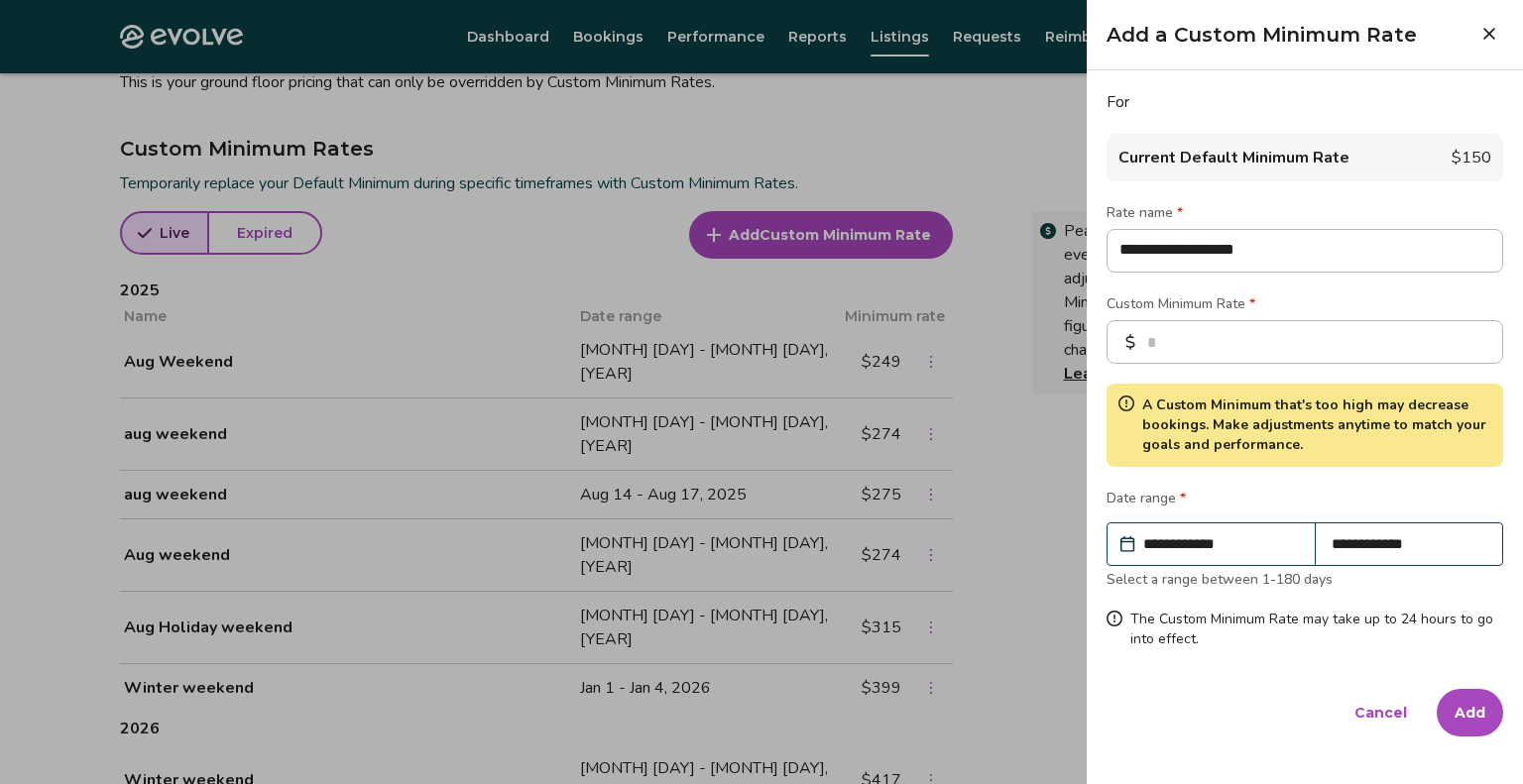 click on "Add" at bounding box center [1469, 713] 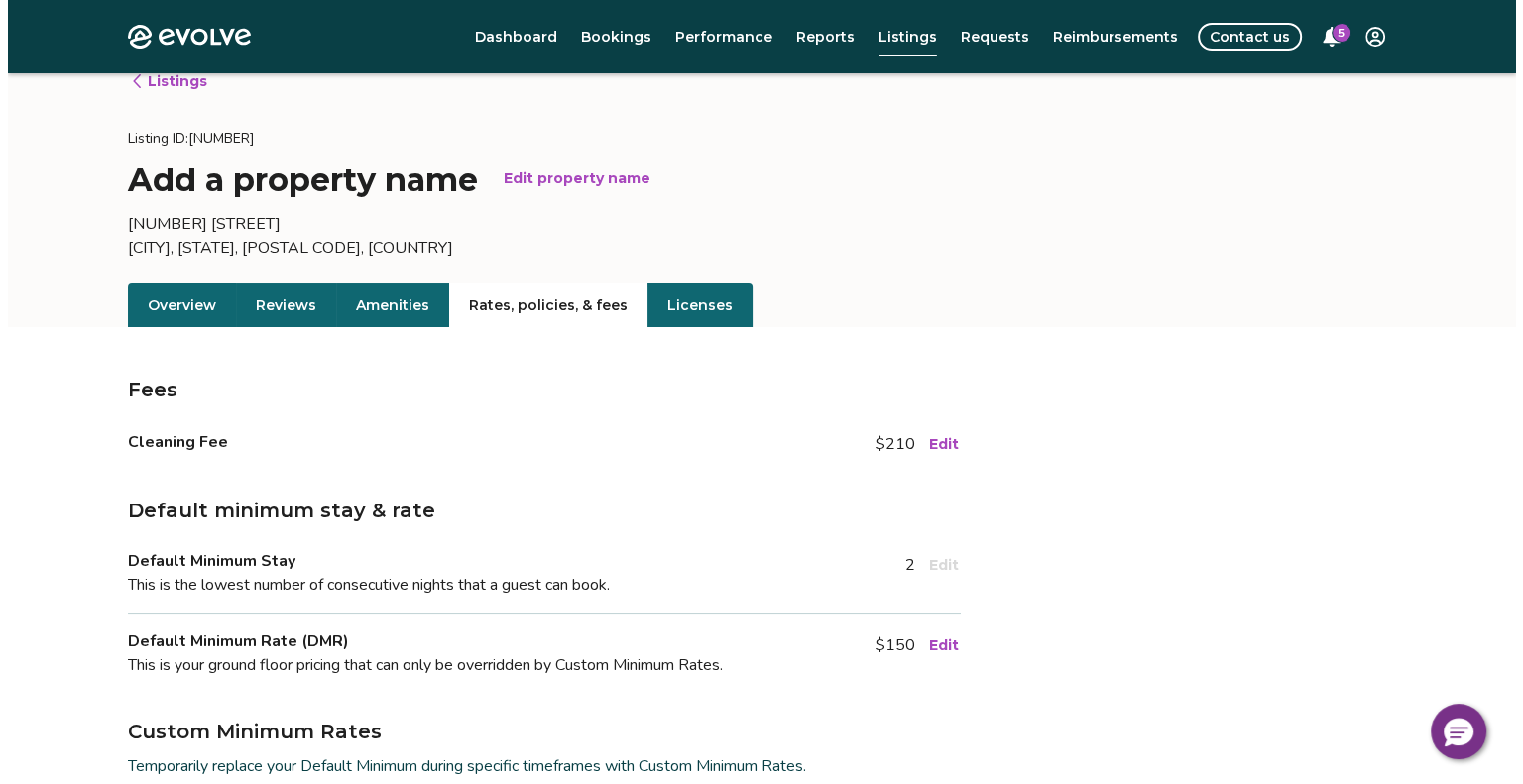 scroll, scrollTop: 0, scrollLeft: 0, axis: both 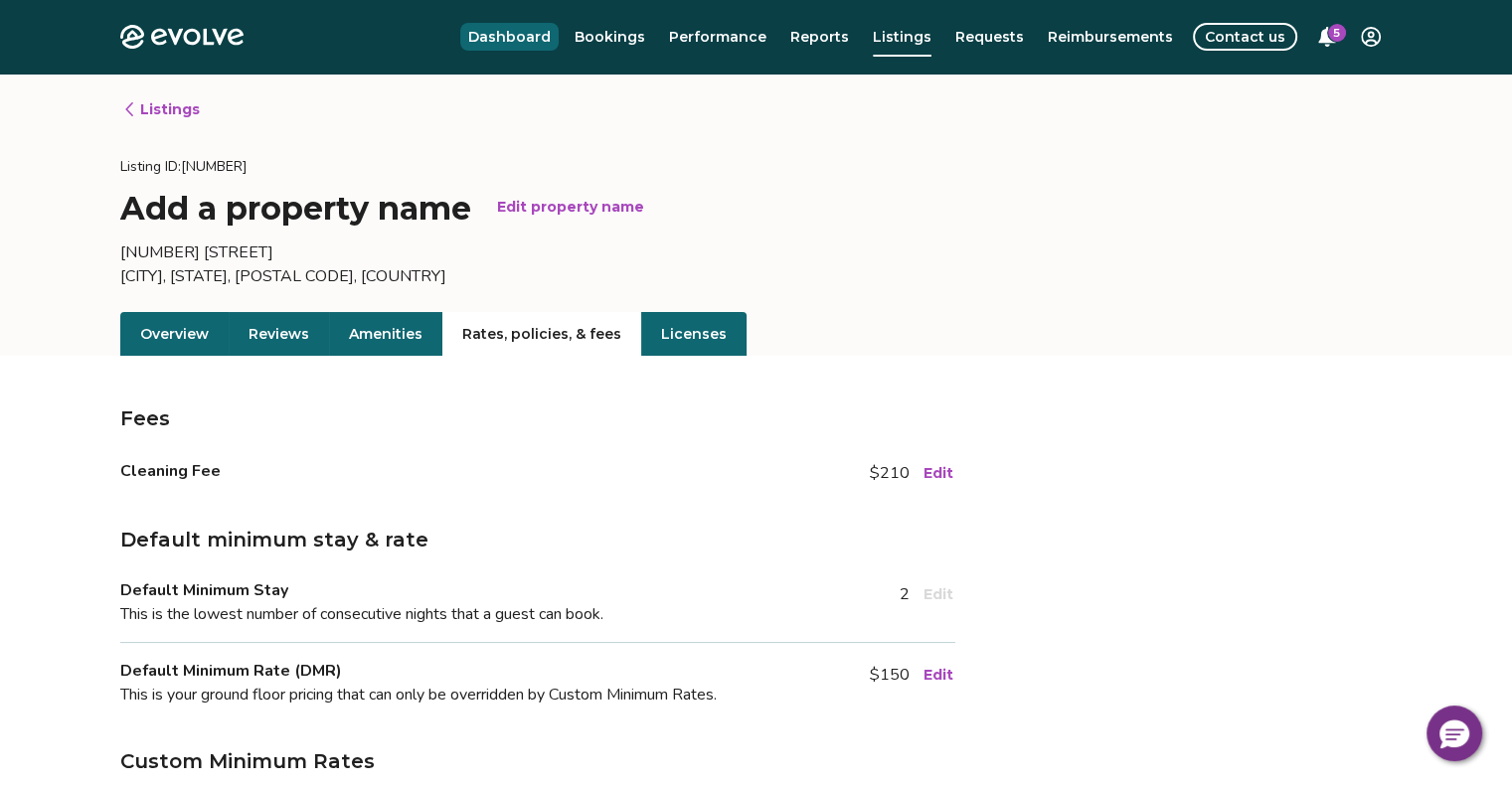 click on "Dashboard" at bounding box center [509, 37] 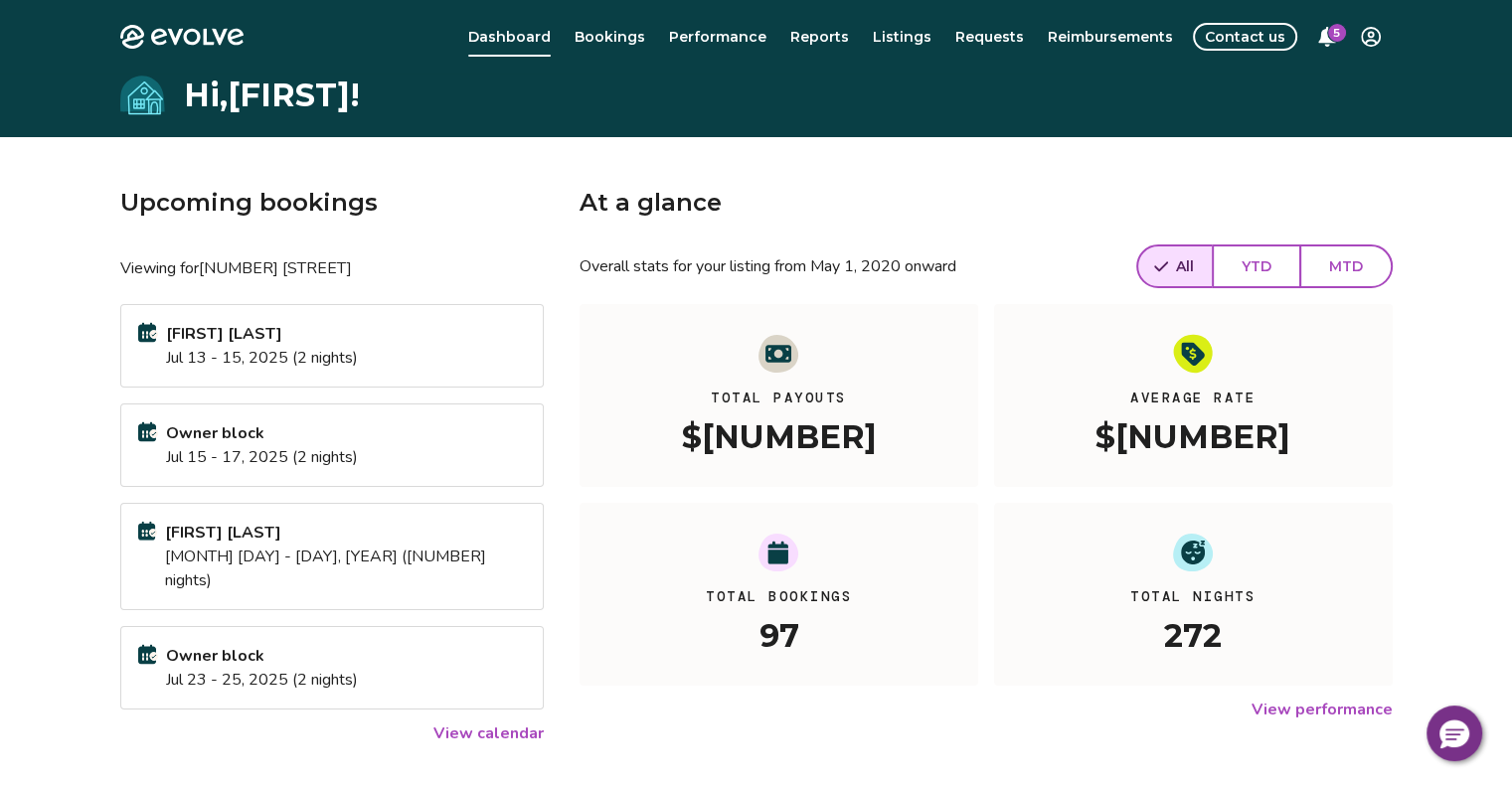 click on "5" at bounding box center [1327, 37] 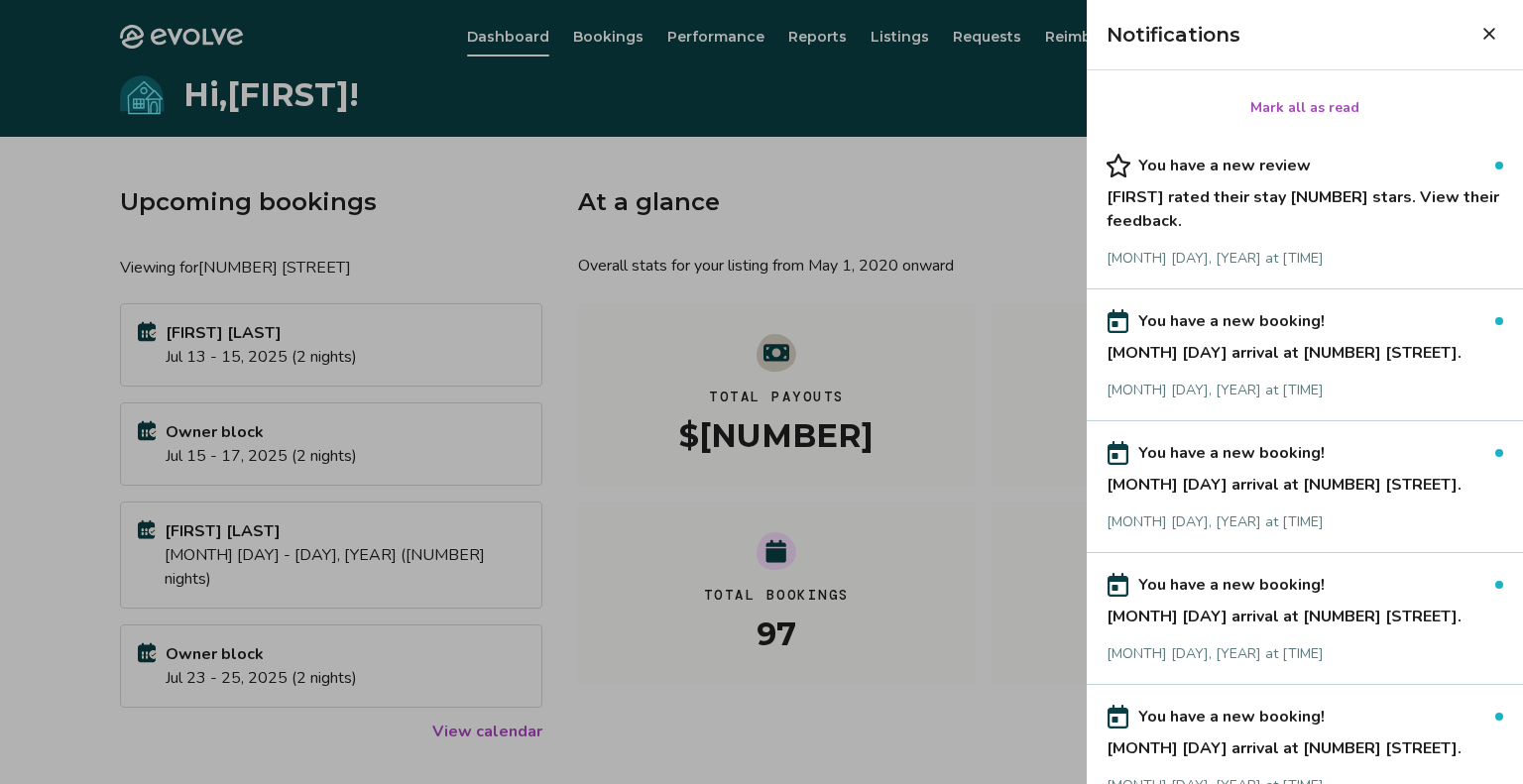 click on "Mark all as read" at bounding box center [1305, 108] 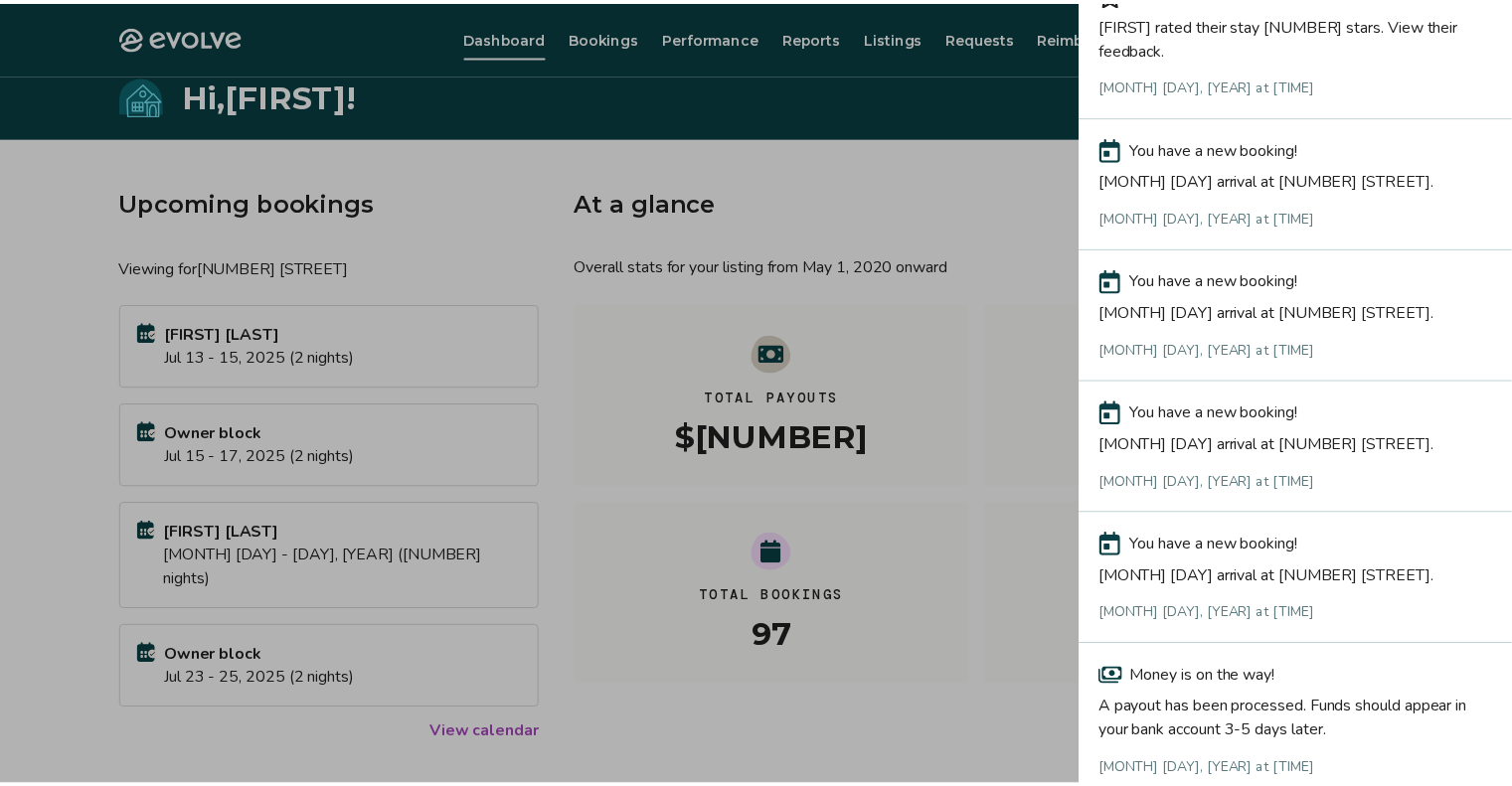 scroll, scrollTop: 0, scrollLeft: 0, axis: both 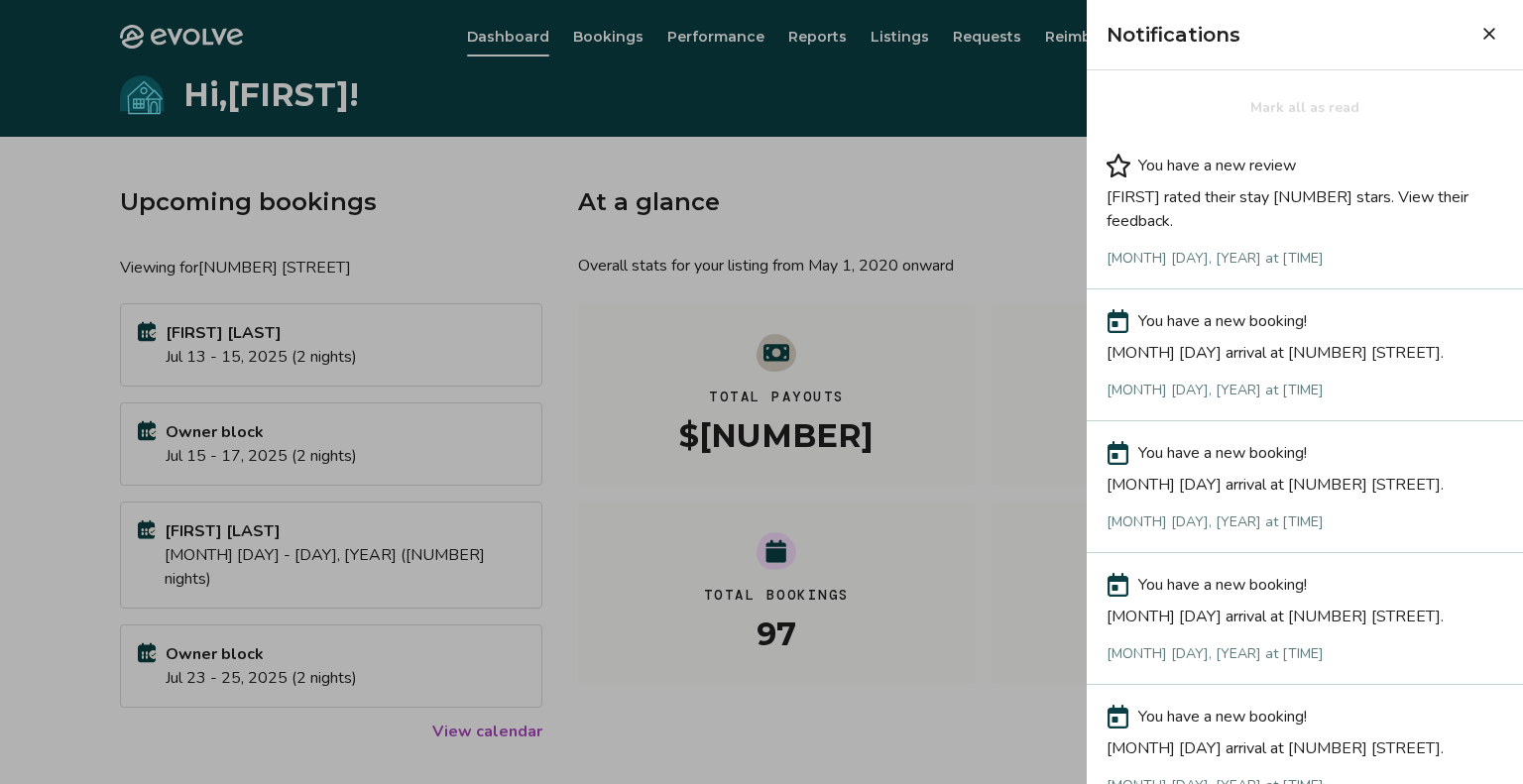 click at bounding box center [1489, 34] 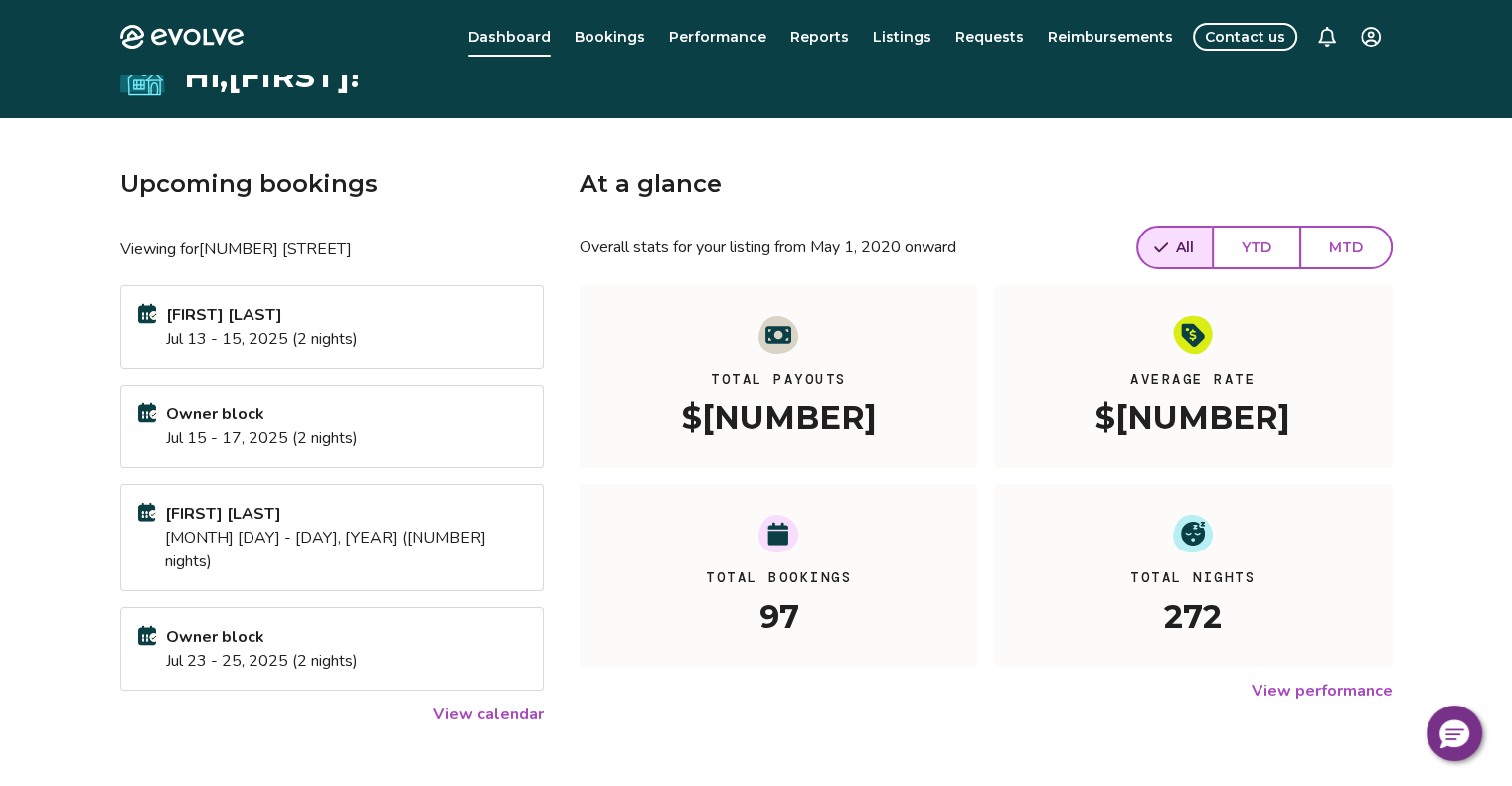 scroll, scrollTop: 0, scrollLeft: 0, axis: both 